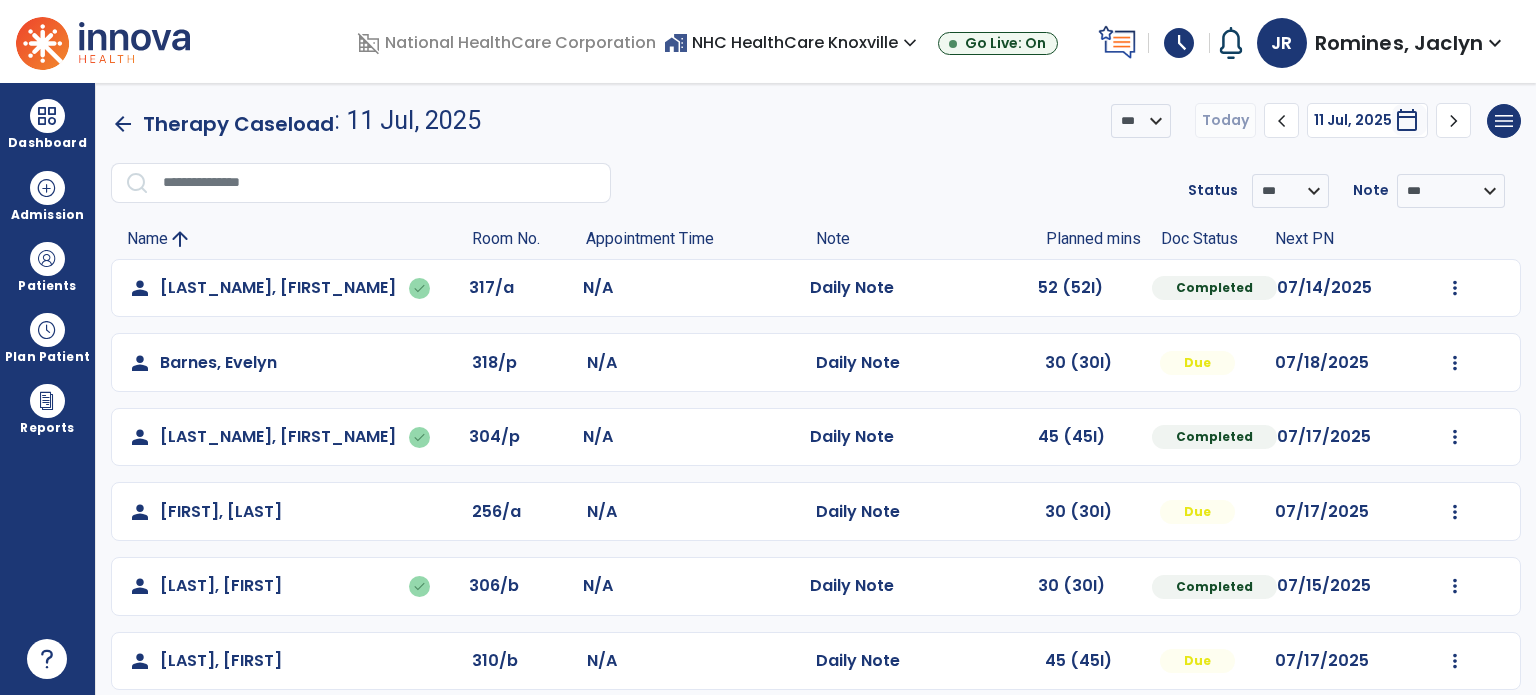 scroll, scrollTop: 0, scrollLeft: 0, axis: both 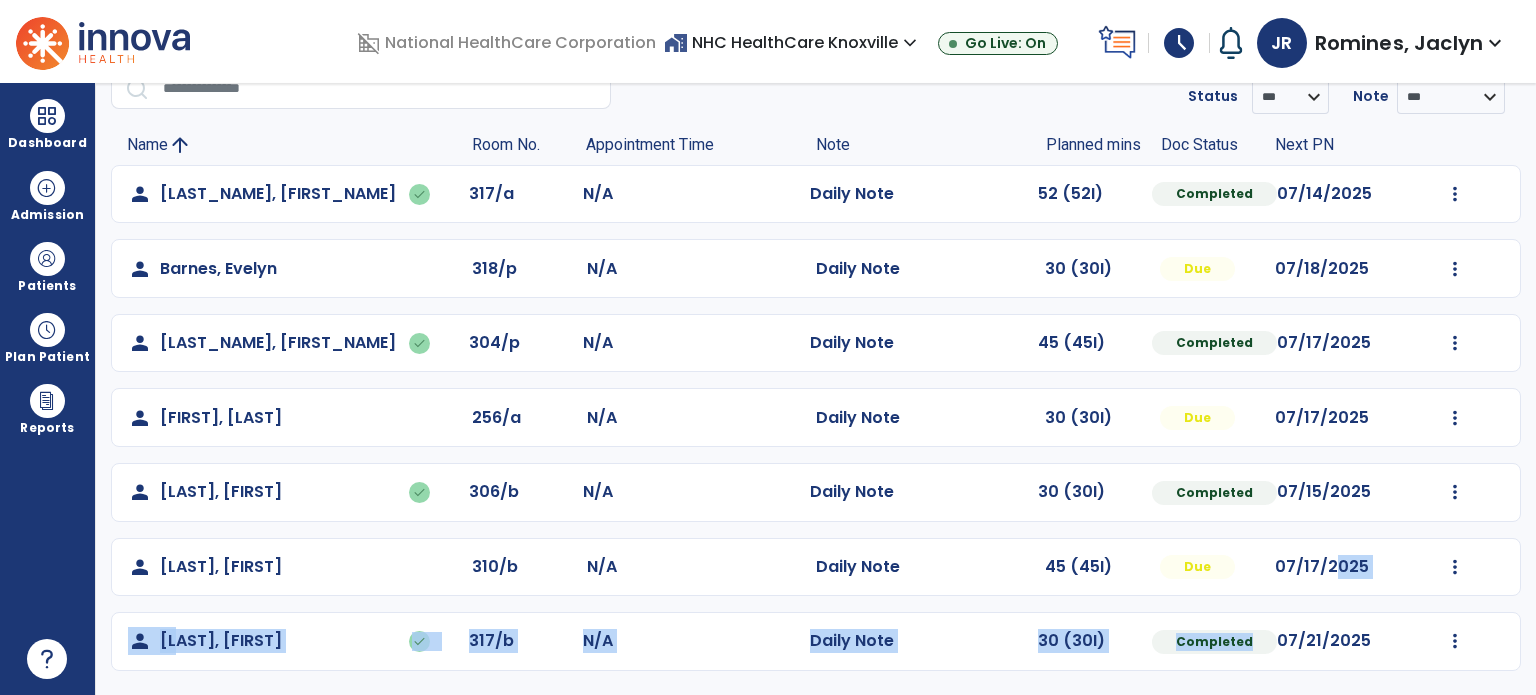 drag, startPoint x: 1270, startPoint y: 633, endPoint x: 1001, endPoint y: 742, distance: 290.24472 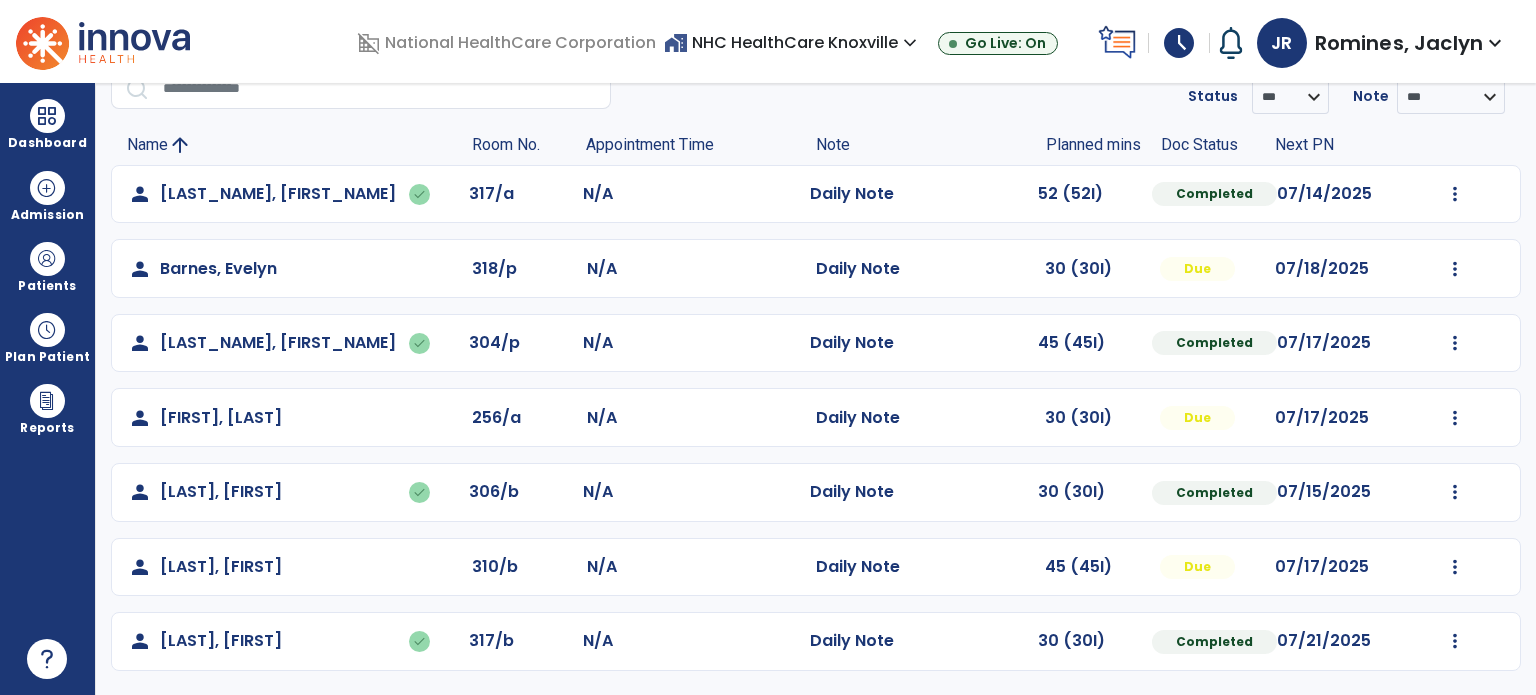 click on "N/A" 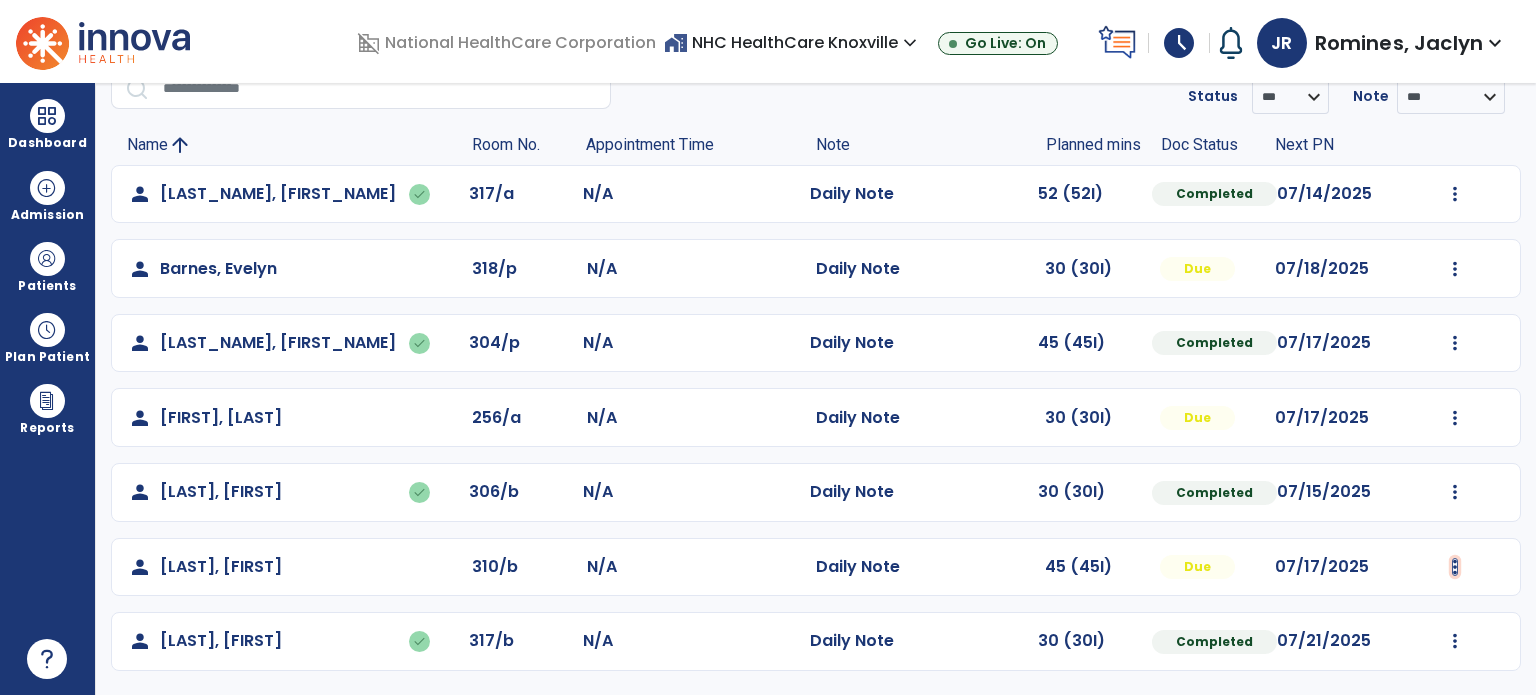 click at bounding box center (1455, 194) 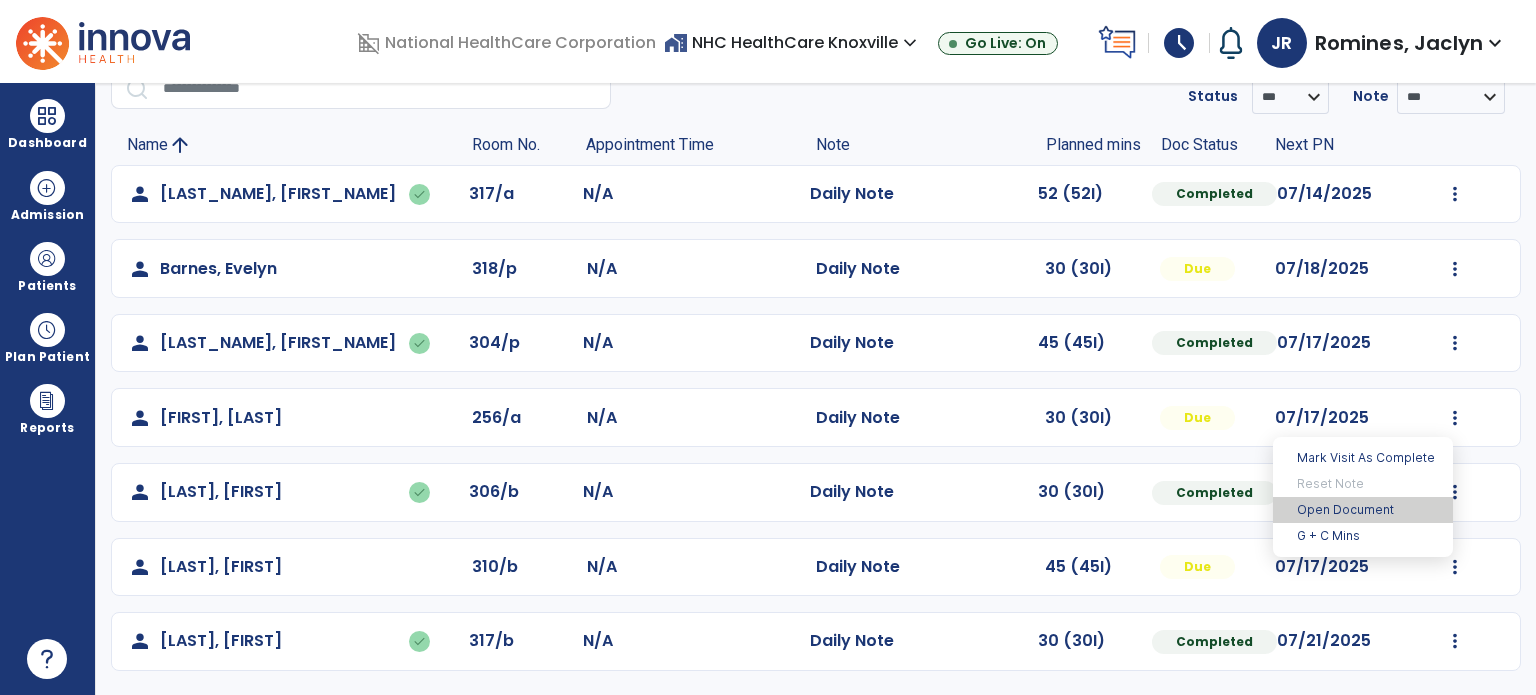 click on "Open Document" at bounding box center (1363, 510) 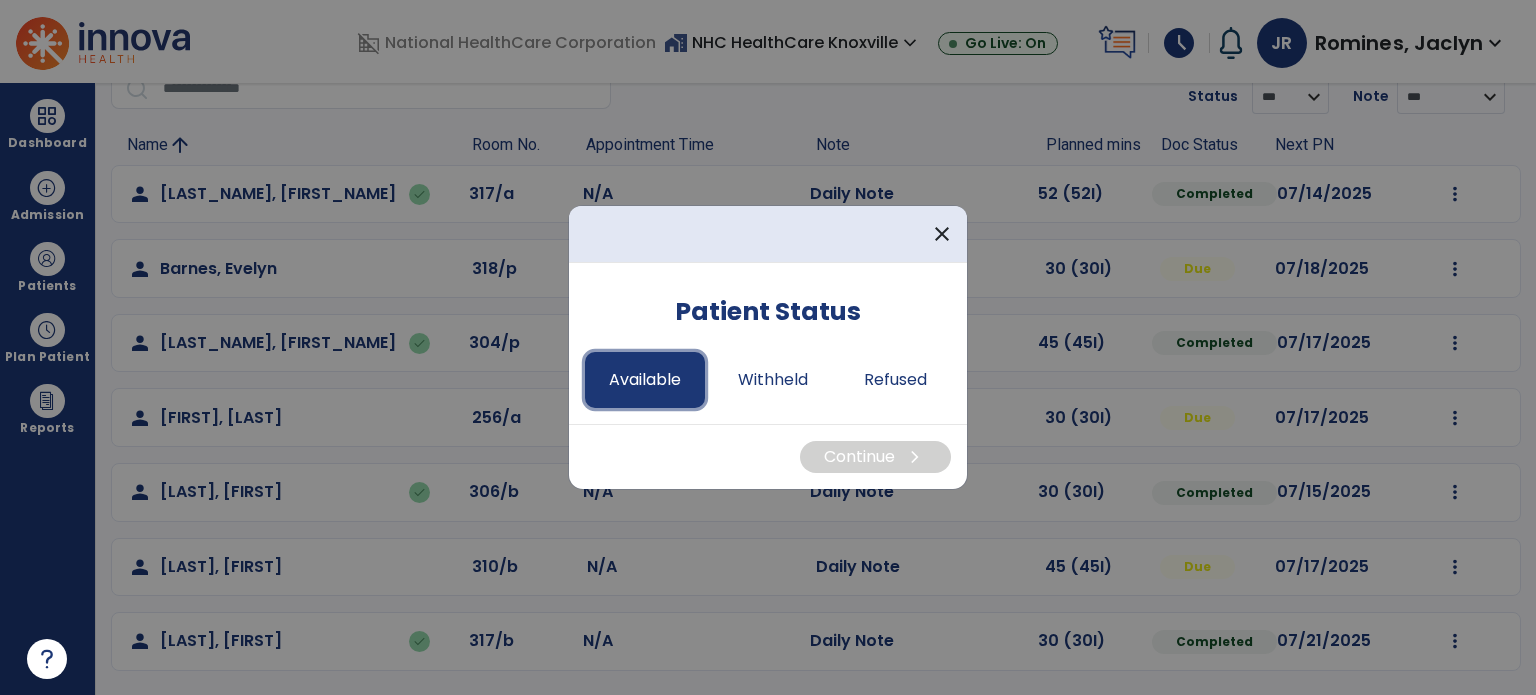 click on "Available" at bounding box center (645, 380) 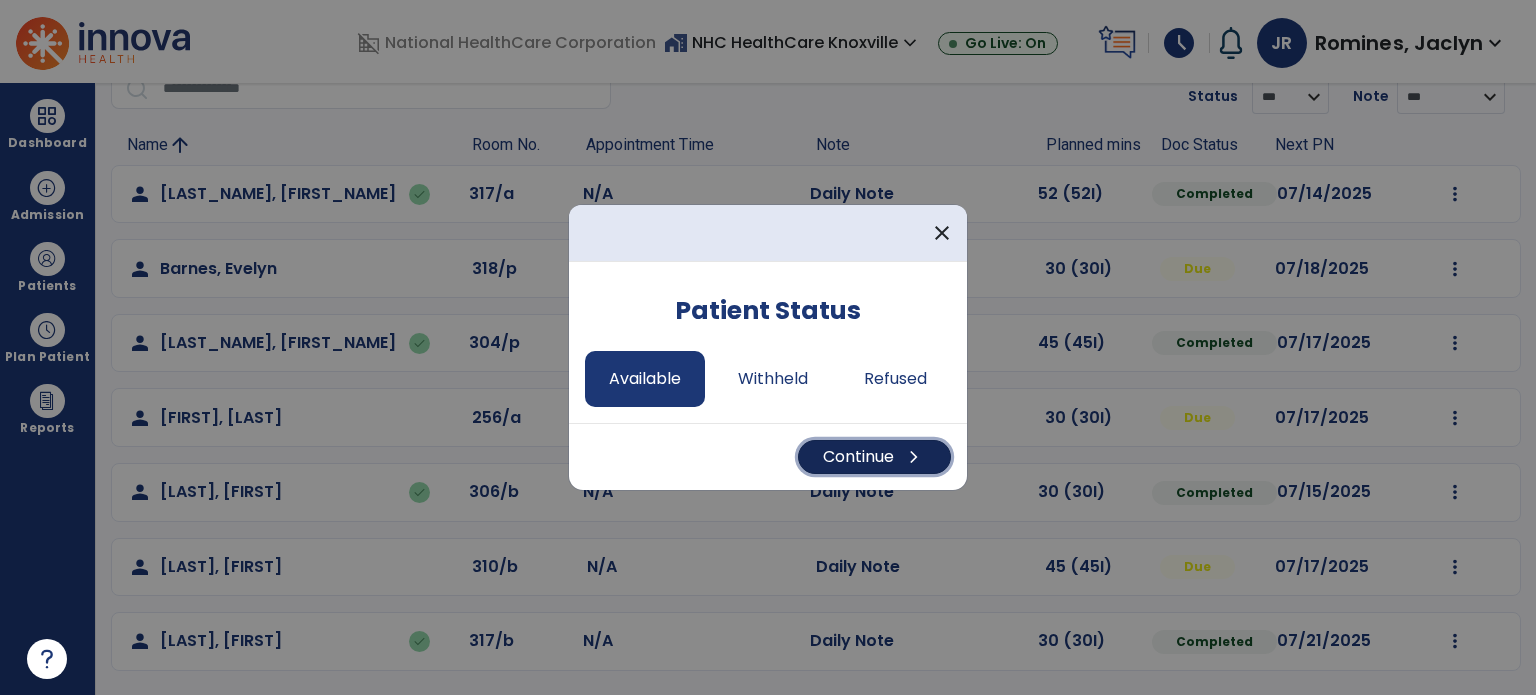 click on "Continue   chevron_right" at bounding box center [874, 457] 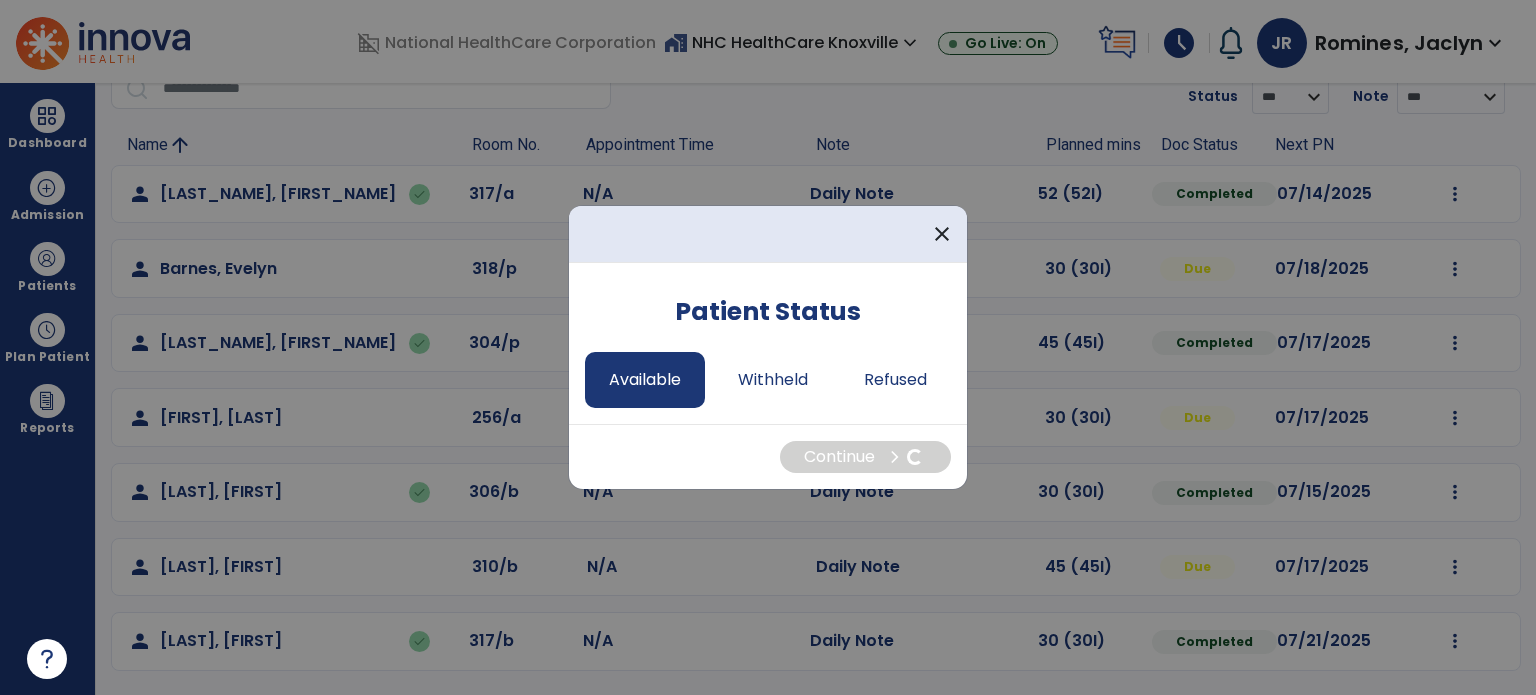 select on "*" 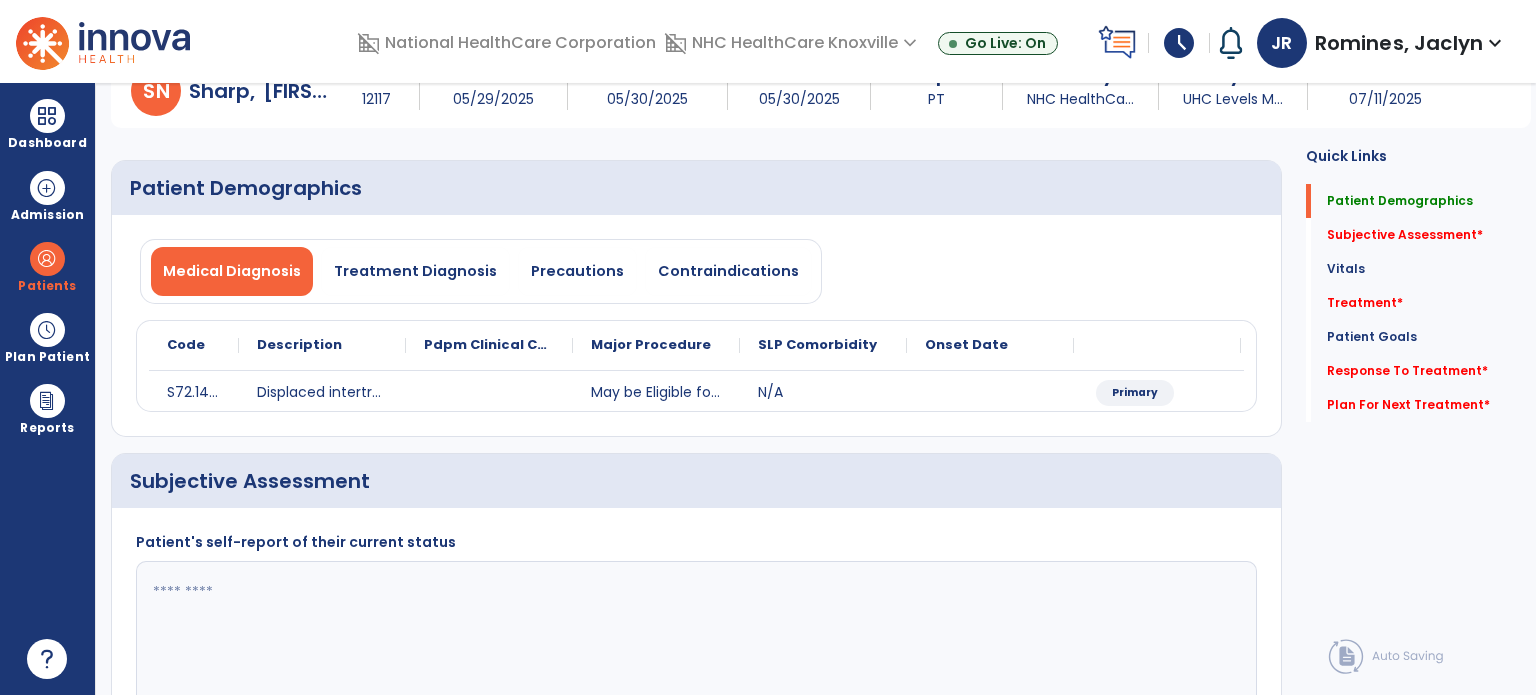 click 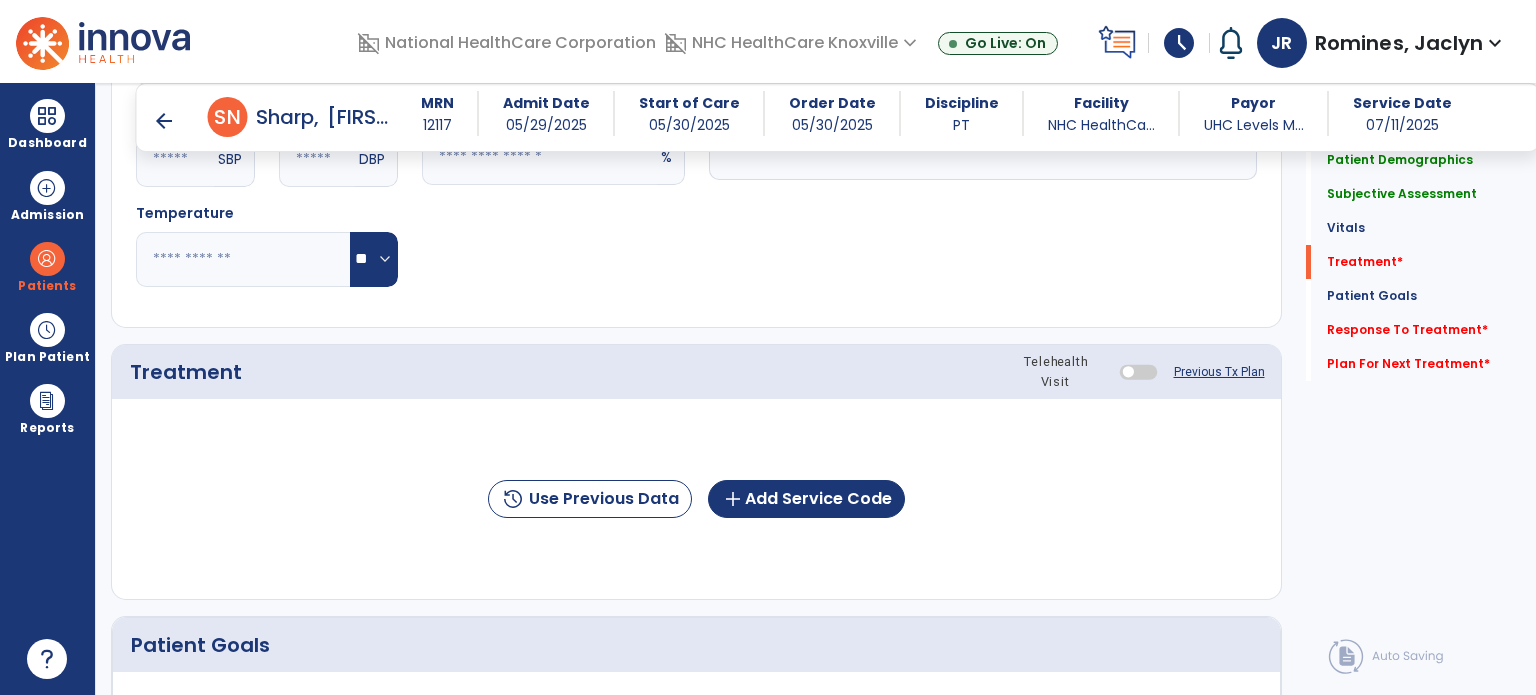 scroll, scrollTop: 907, scrollLeft: 0, axis: vertical 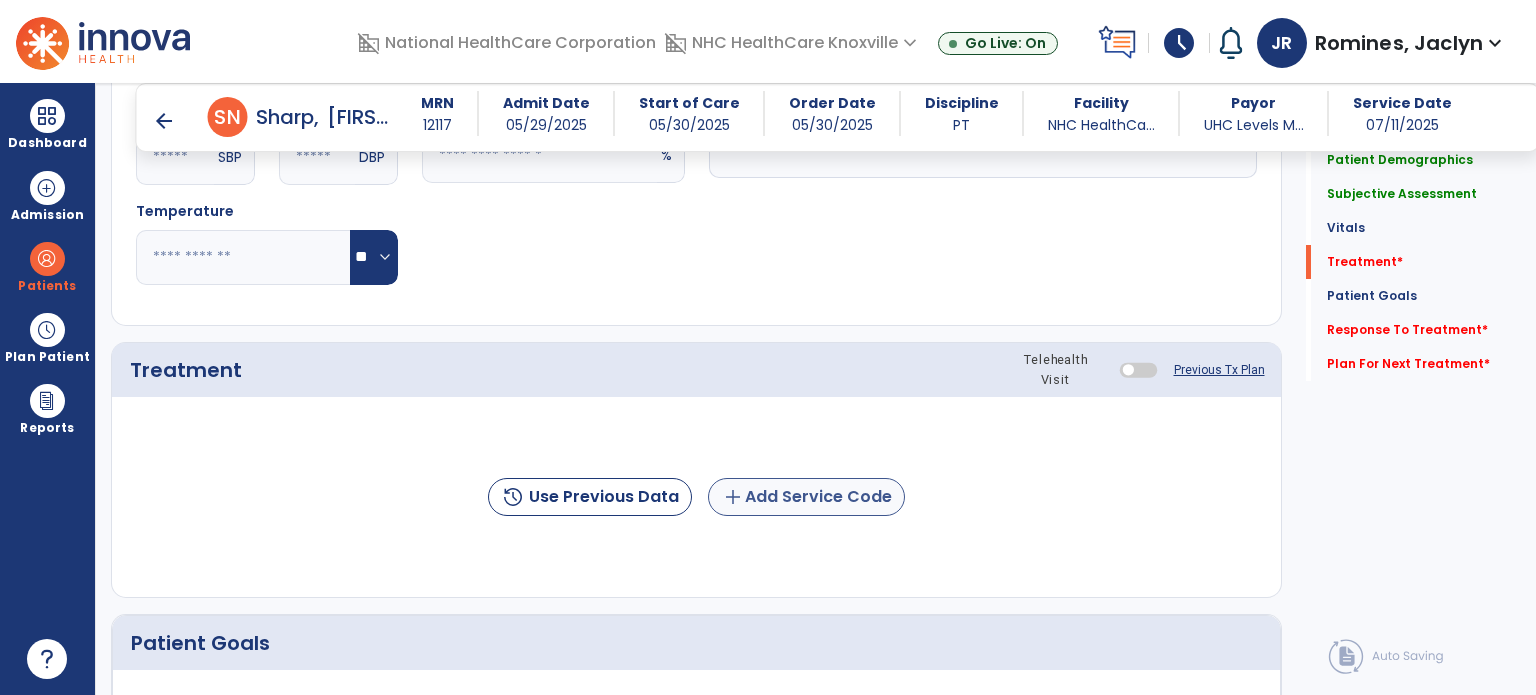 type on "**********" 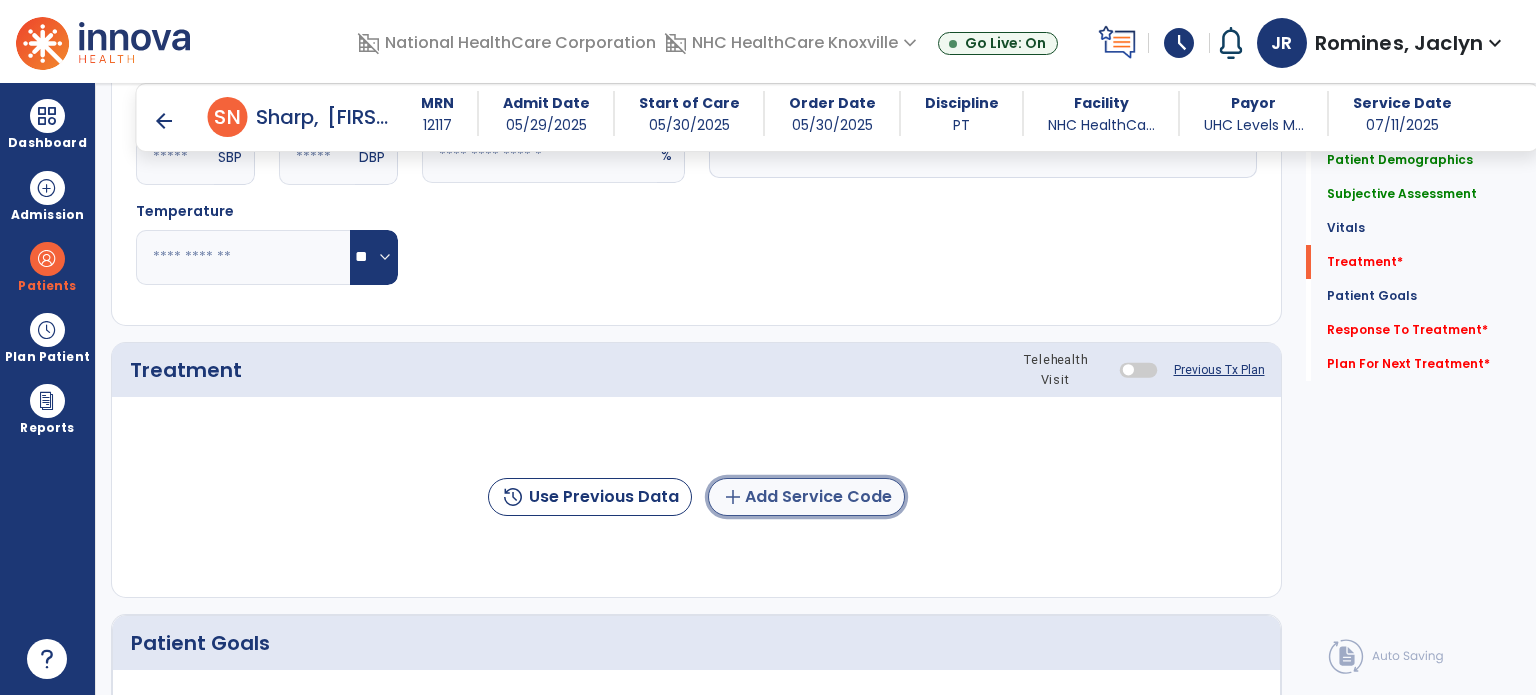 click on "add  Add Service Code" 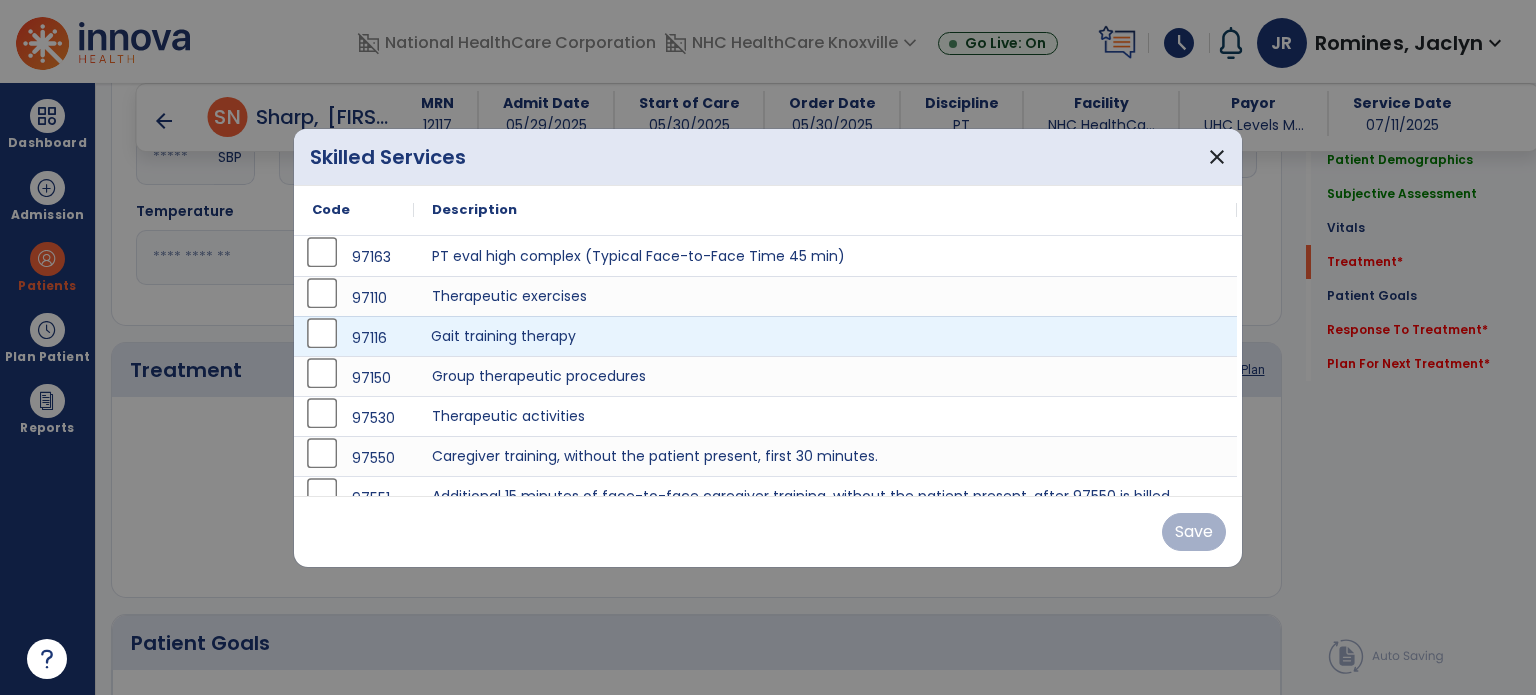 click on "Gait training therapy" at bounding box center (825, 336) 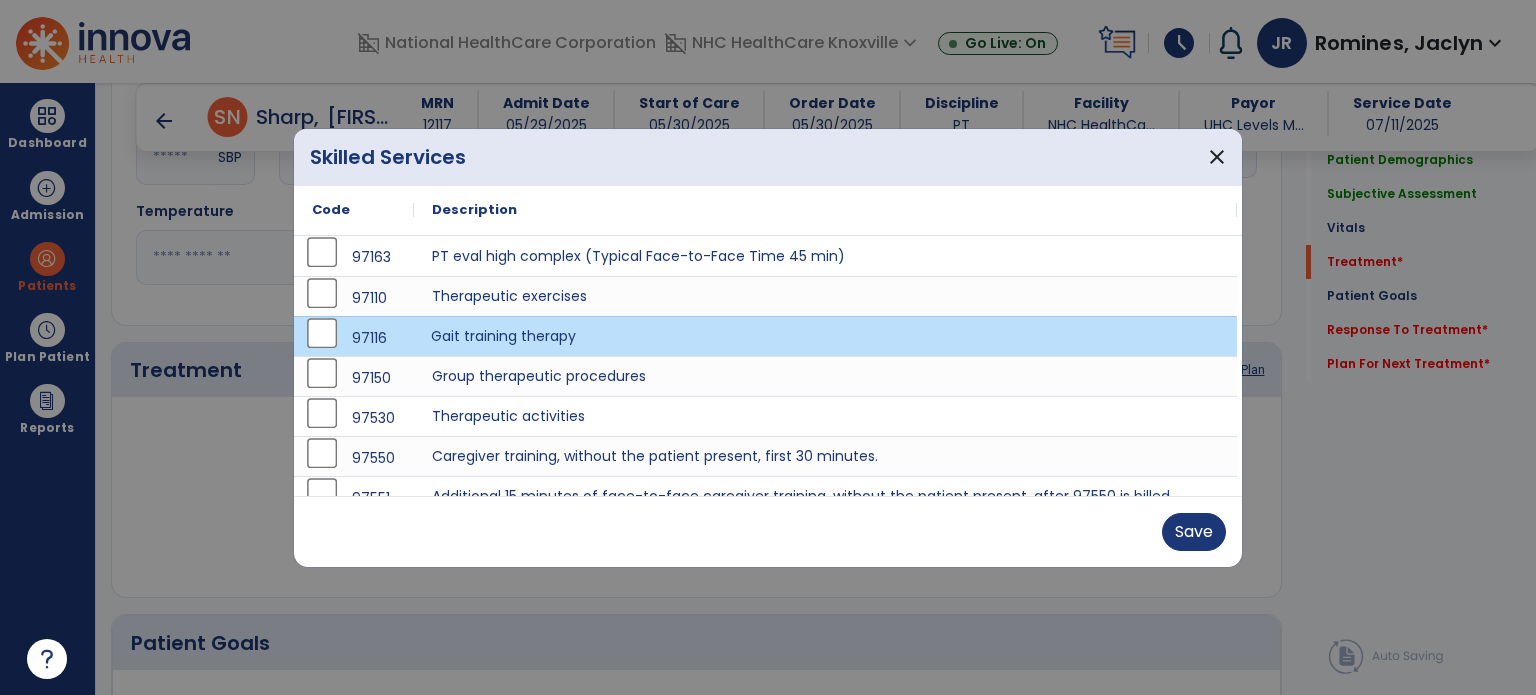 click on "Save" at bounding box center [768, 531] 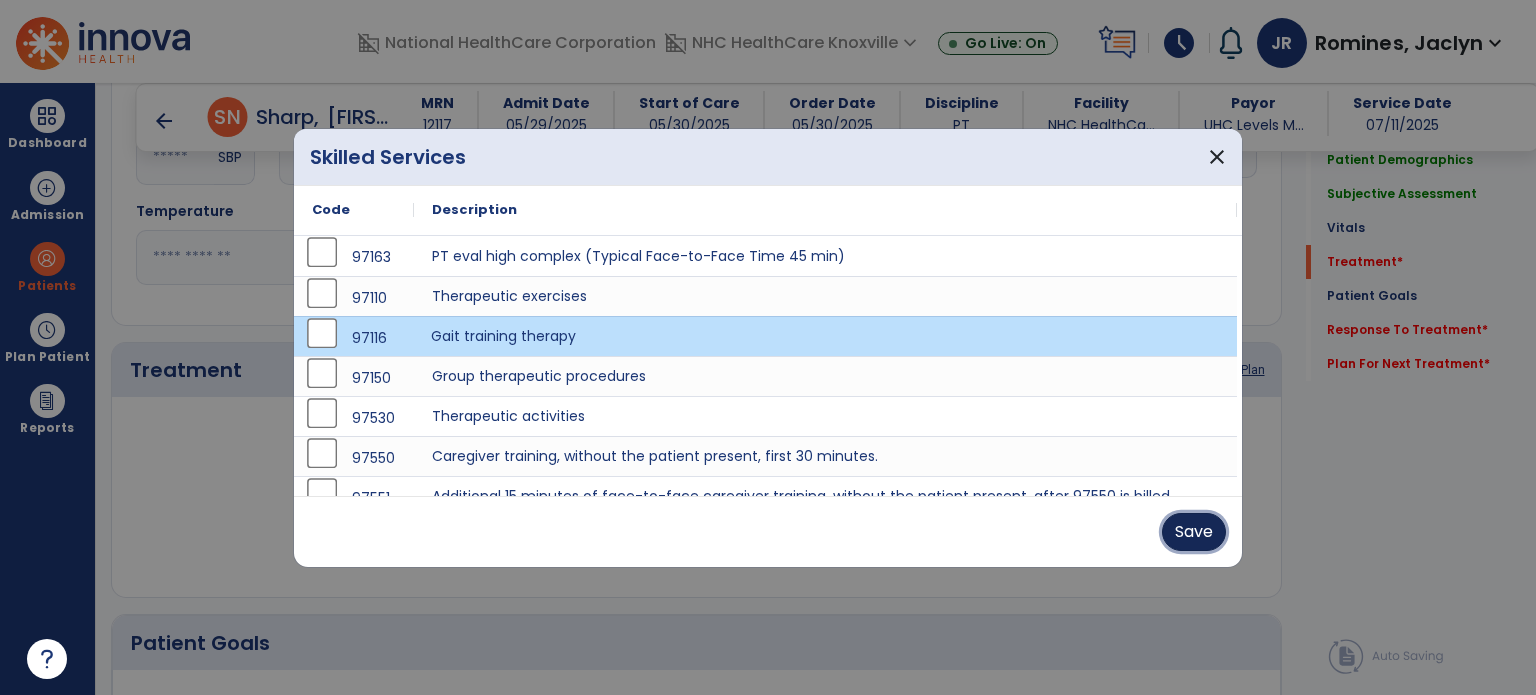 click on "Save" at bounding box center (1194, 532) 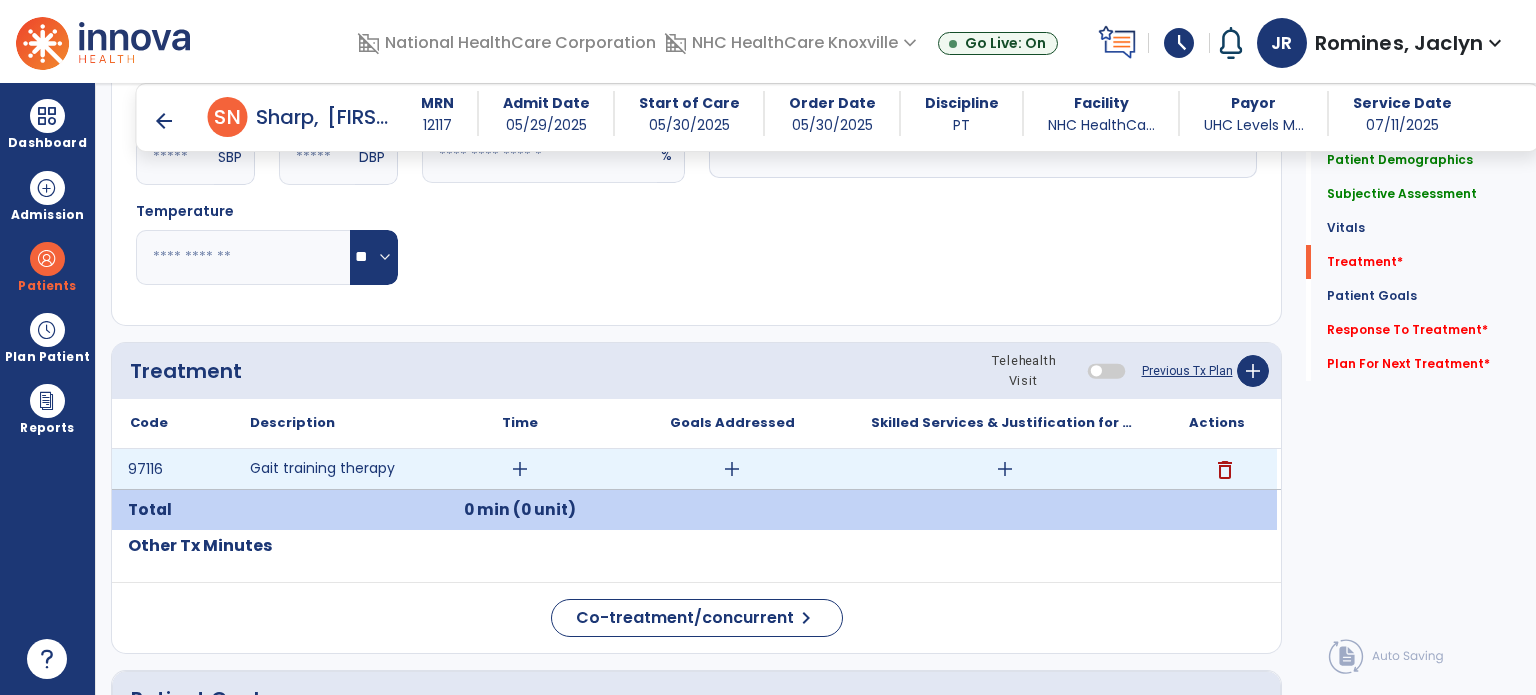 click on "add" at bounding box center [520, 469] 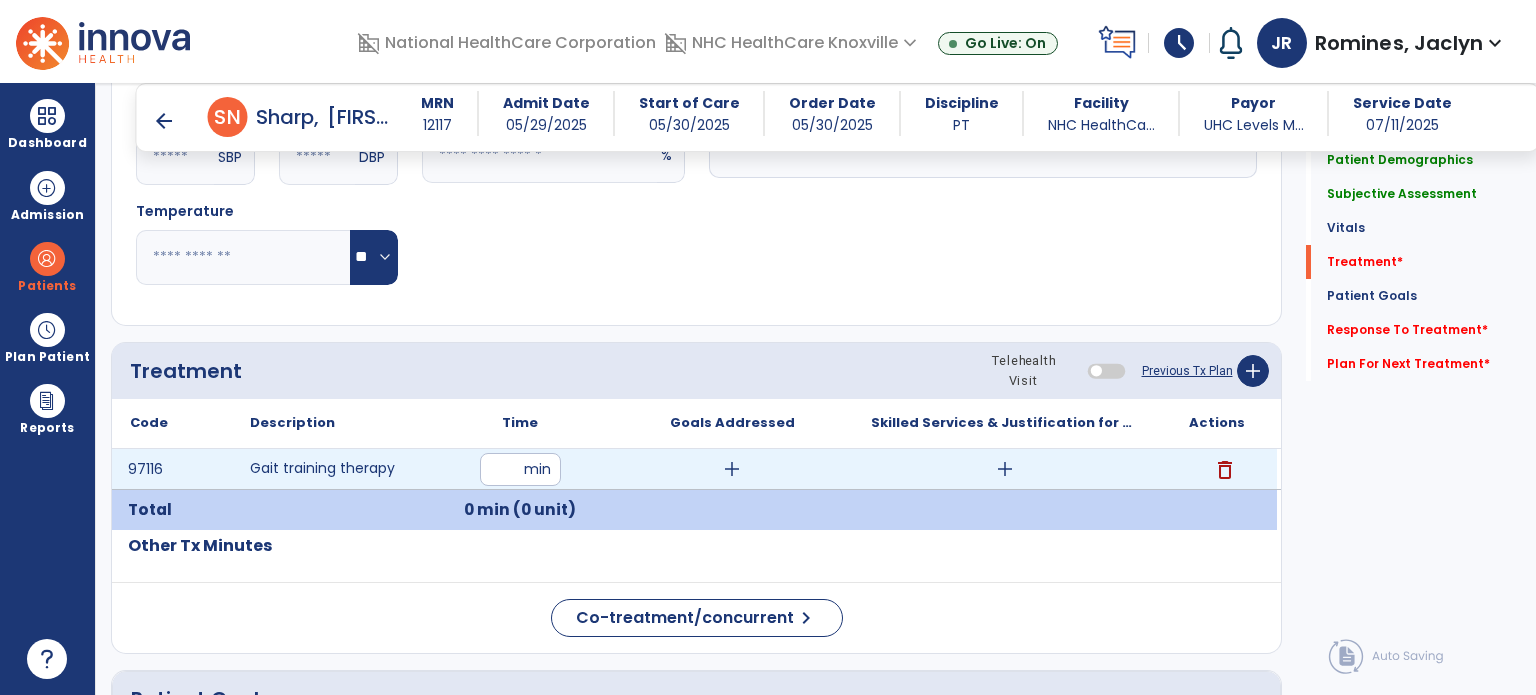 type on "**" 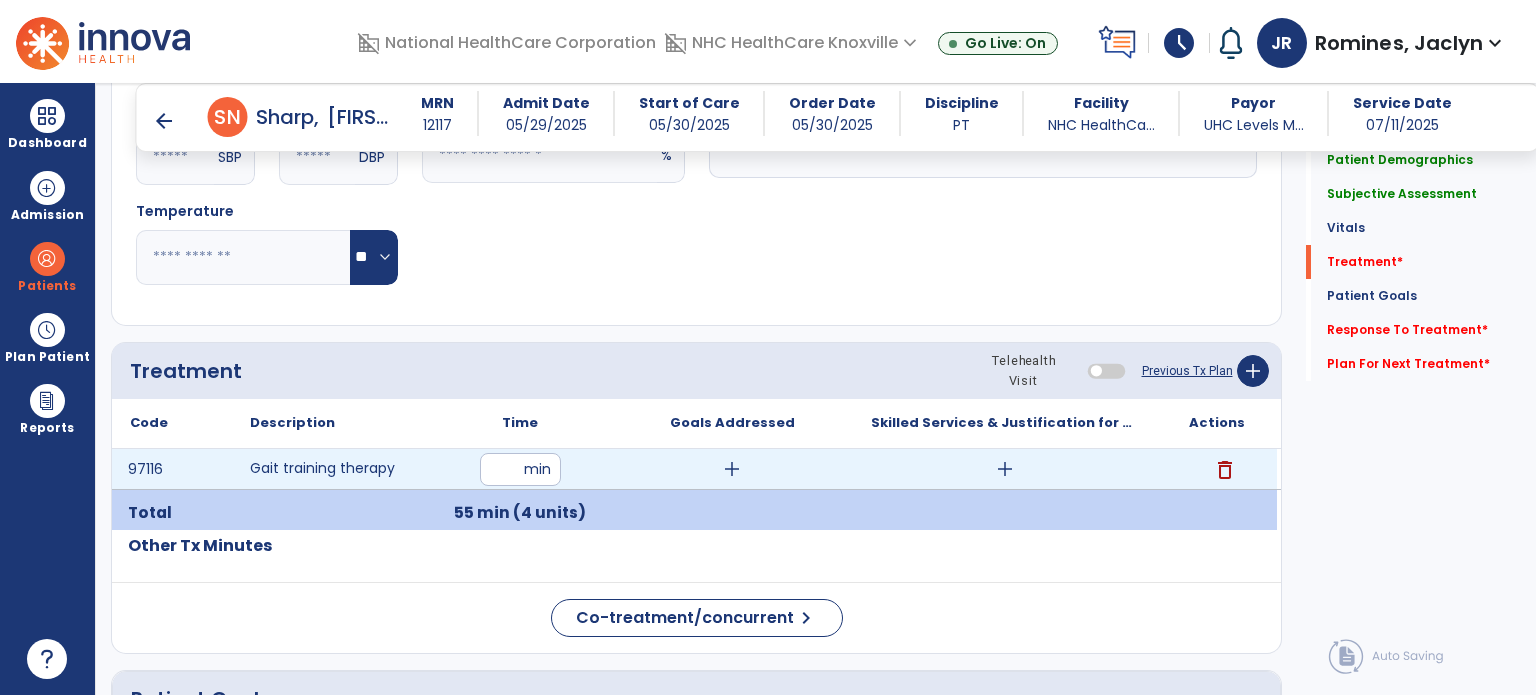 click on "add" at bounding box center [732, 469] 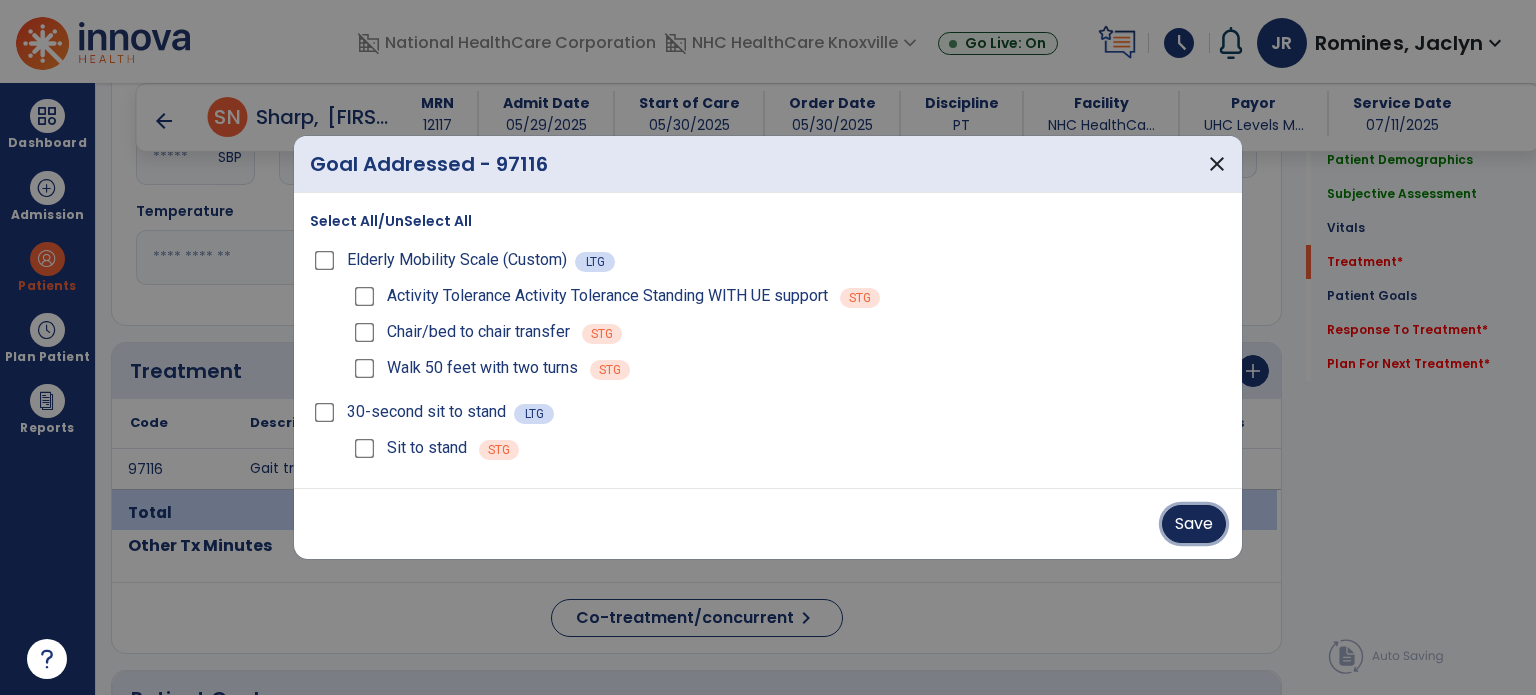 click on "Save" at bounding box center (1194, 524) 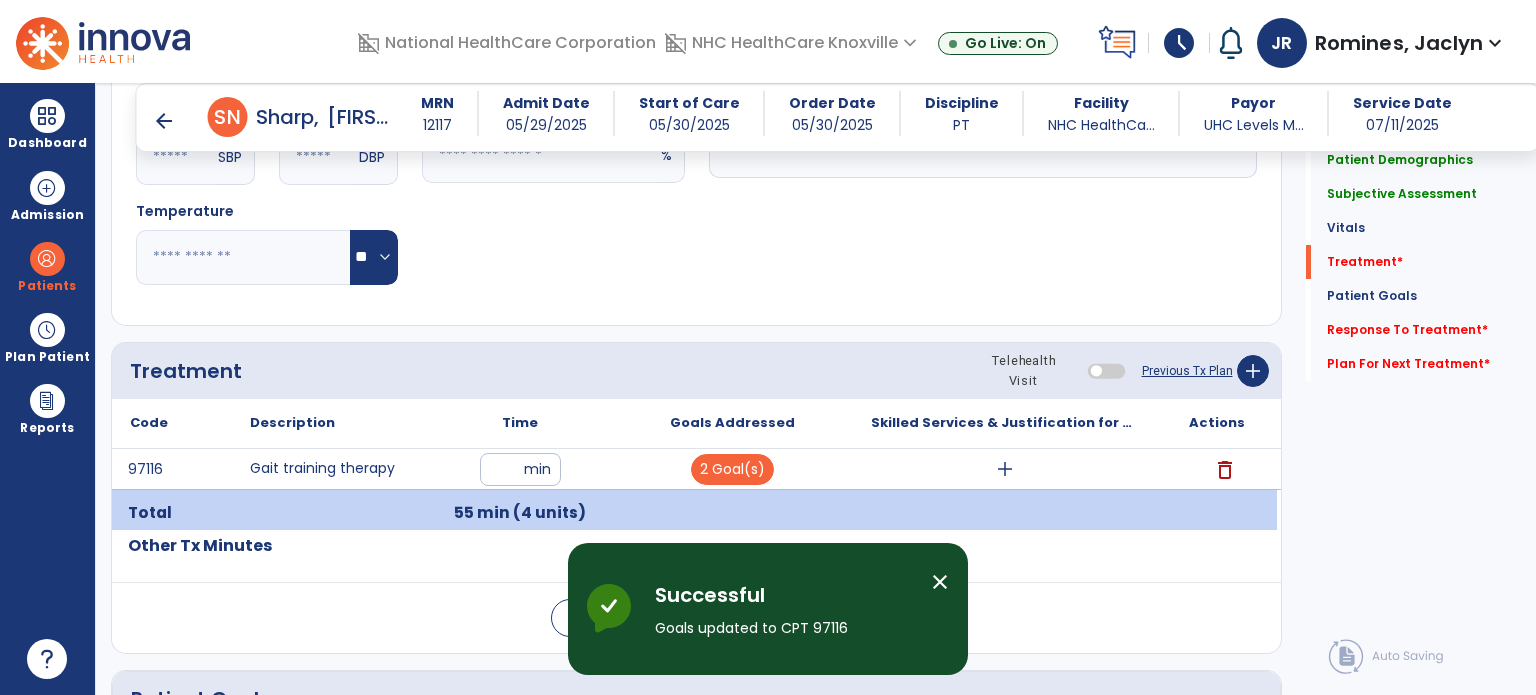 click on "Skilled Services & Justification for Tx" at bounding box center [1004, 423] 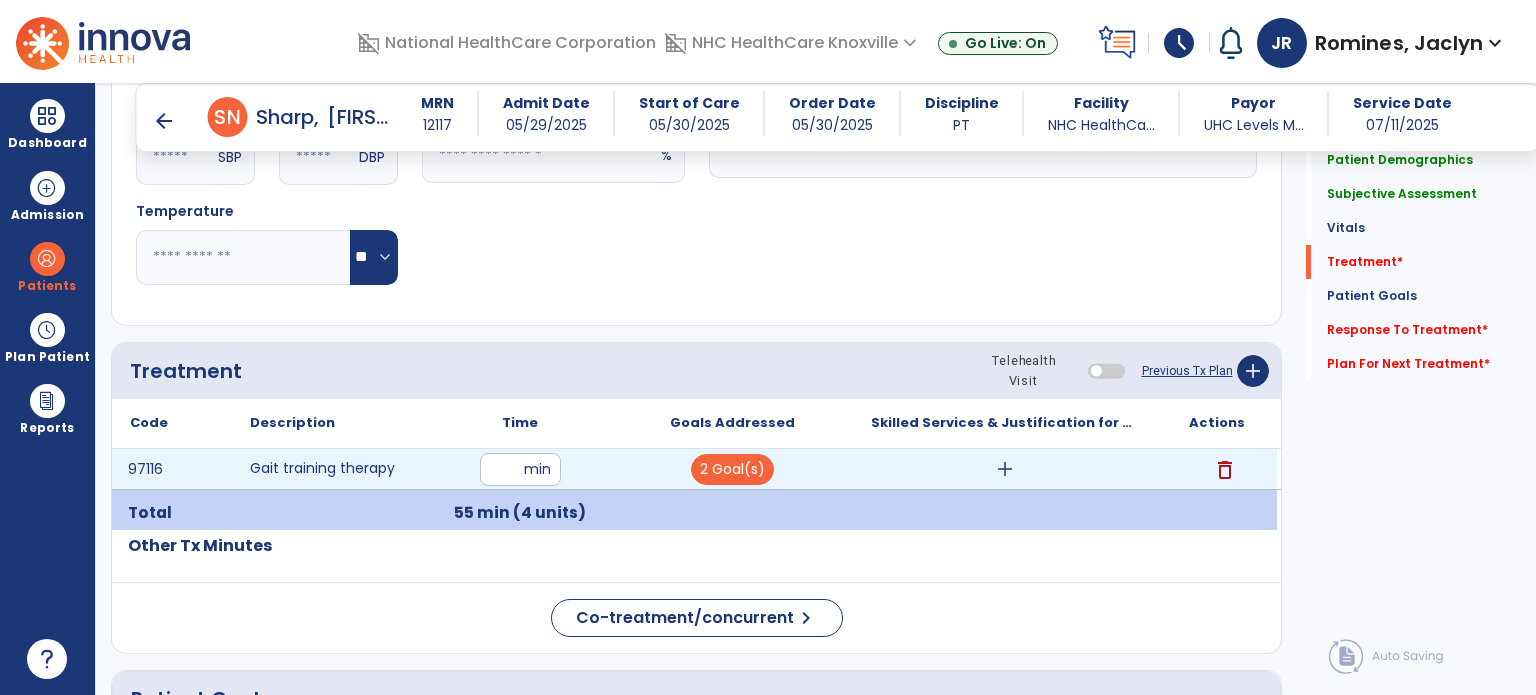 click on "add" at bounding box center (1004, 469) 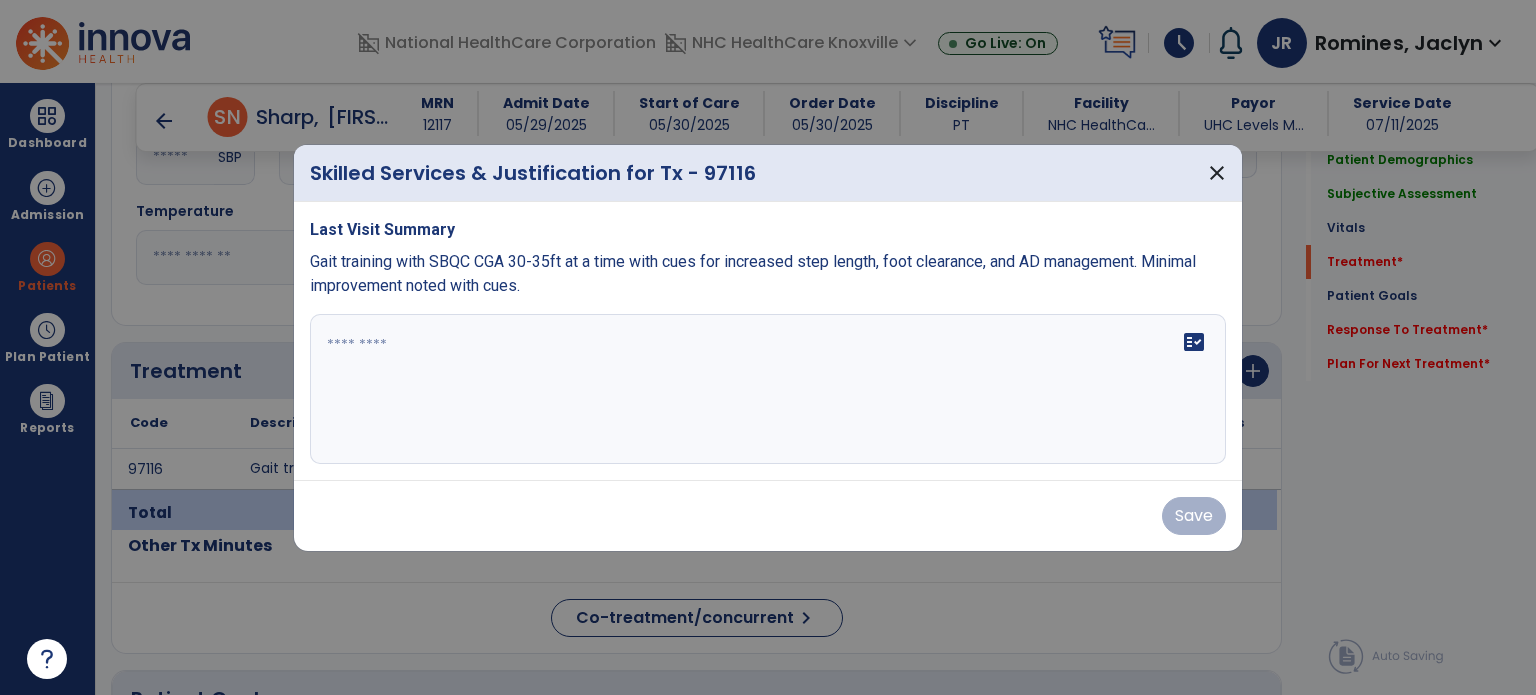 click at bounding box center (768, 389) 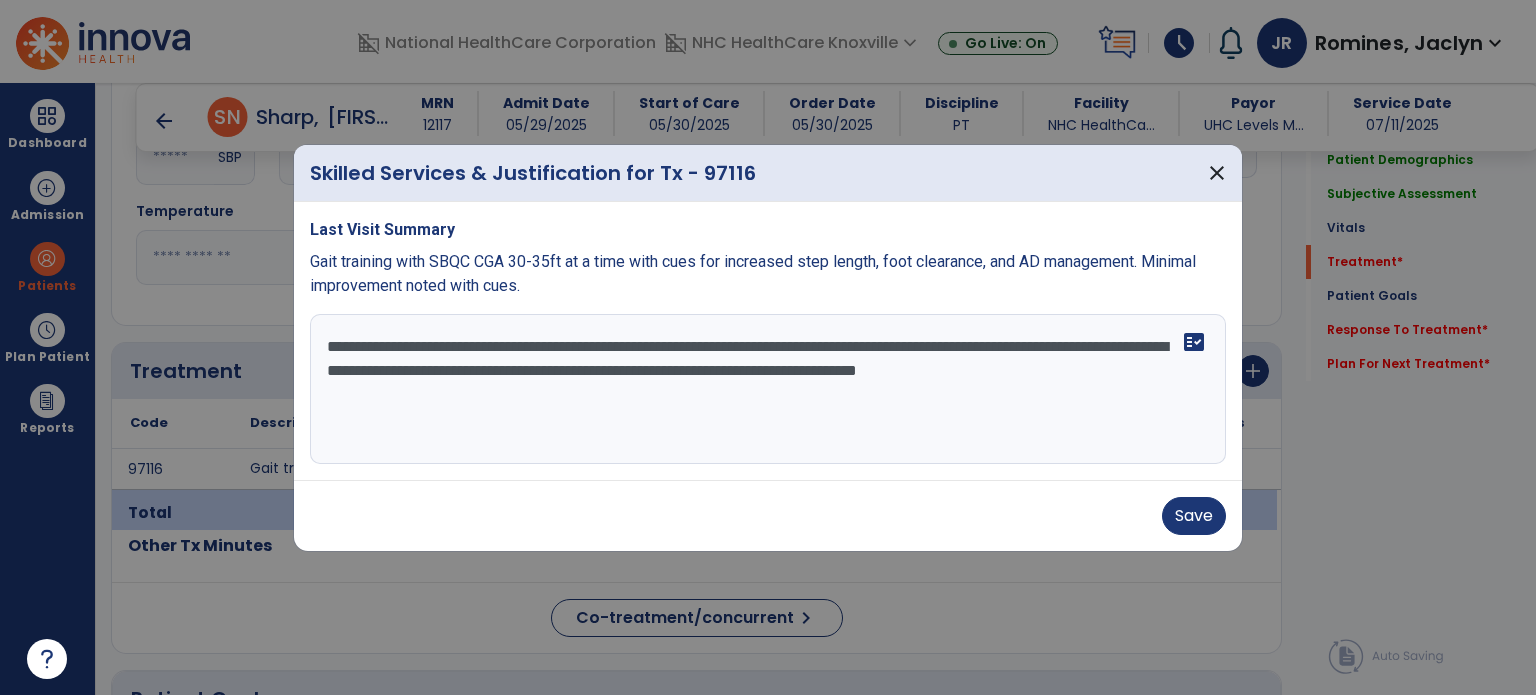 click on "**********" at bounding box center (768, 389) 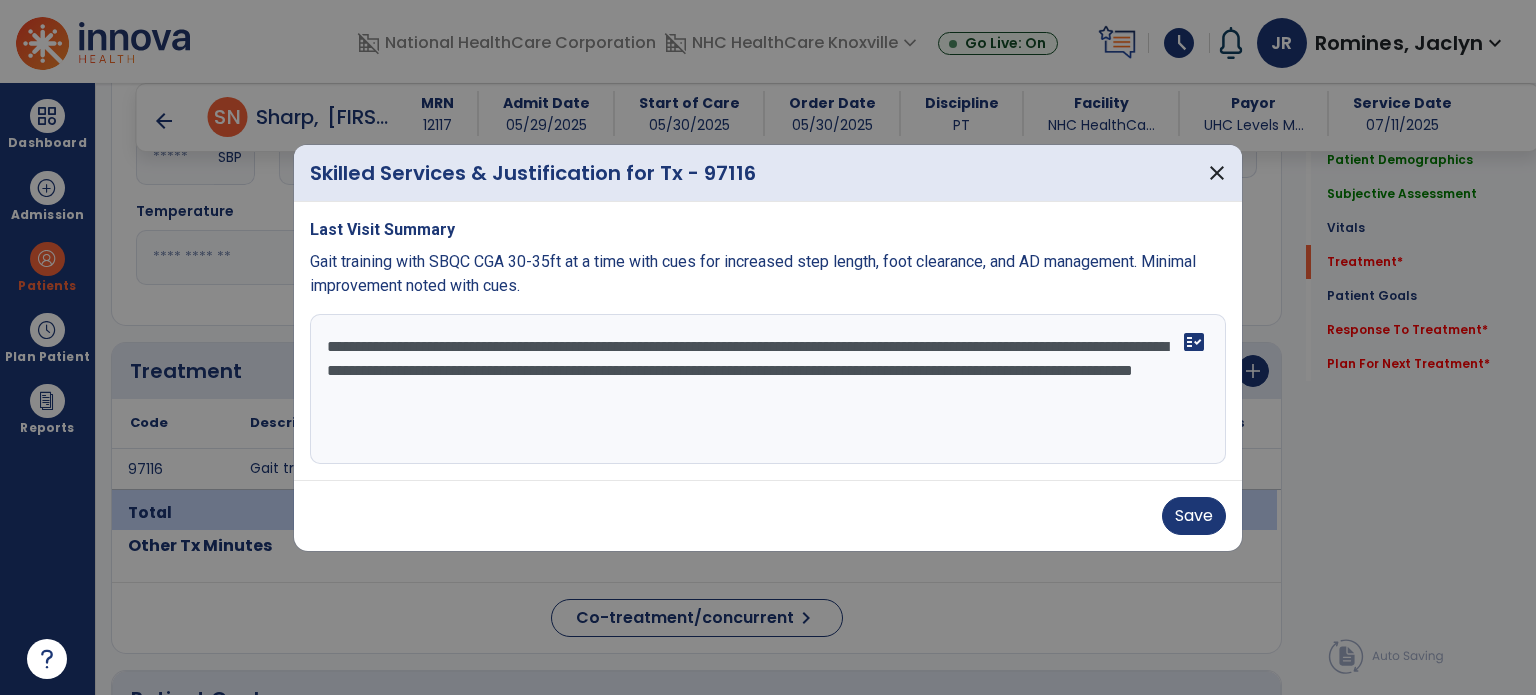 type on "**********" 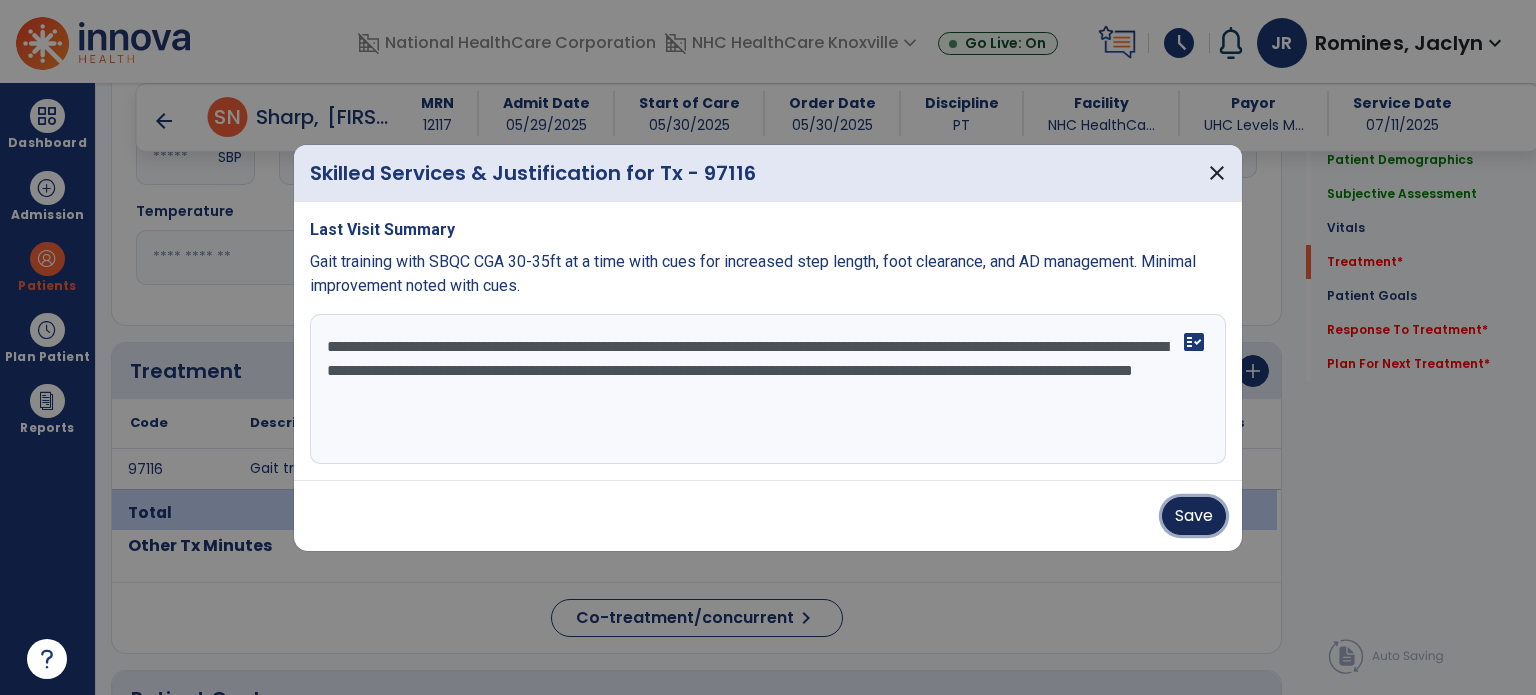 click on "Save" at bounding box center (1194, 516) 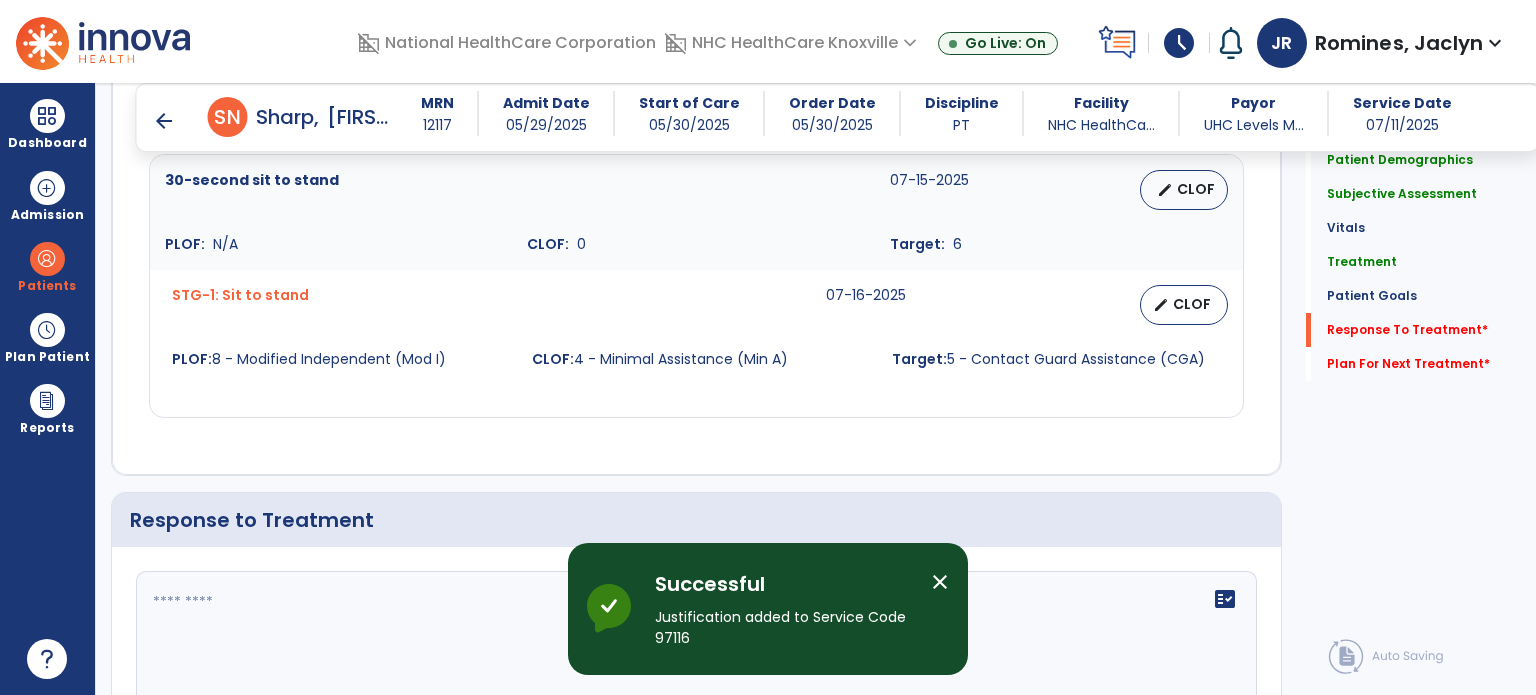 scroll, scrollTop: 2450, scrollLeft: 0, axis: vertical 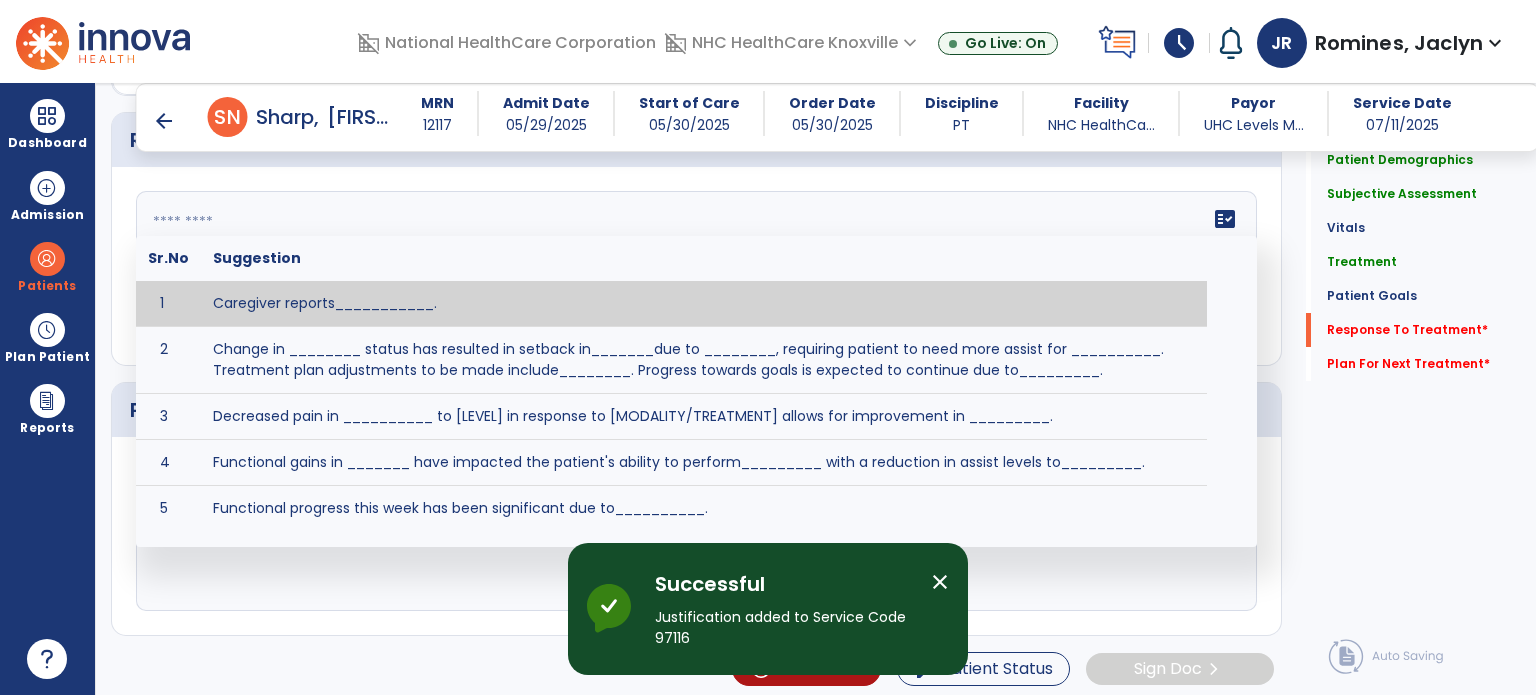 click on "fact_check  Sr.No Suggestion 1 Caregiver reports___________. 2 Change in ________ status has resulted in setback in_______due to ________, requiring patient to need more assist for __________.   Treatment plan adjustments to be made include________.  Progress towards goals is expected to continue due to_________. 3 Decreased pain in __________ to [LEVEL] in response to [MODALITY/TREATMENT] allows for improvement in _________. 4 Functional gains in _______ have impacted the patient's ability to perform_________ with a reduction in assist levels to_________. 5 Functional progress this week has been significant due to__________. 6 Gains in ________ have improved the patient's ability to perform ______with decreased levels of assist to___________. 7 Improvement in ________allows patient to tolerate higher levels of challenges in_________. 8 Pain in [AREA] has decreased to [LEVEL] in response to [TREATMENT/MODALITY], allowing fore ease in completing__________. 9 10 11 12 13 14 15 16 17 18 19 20 21" 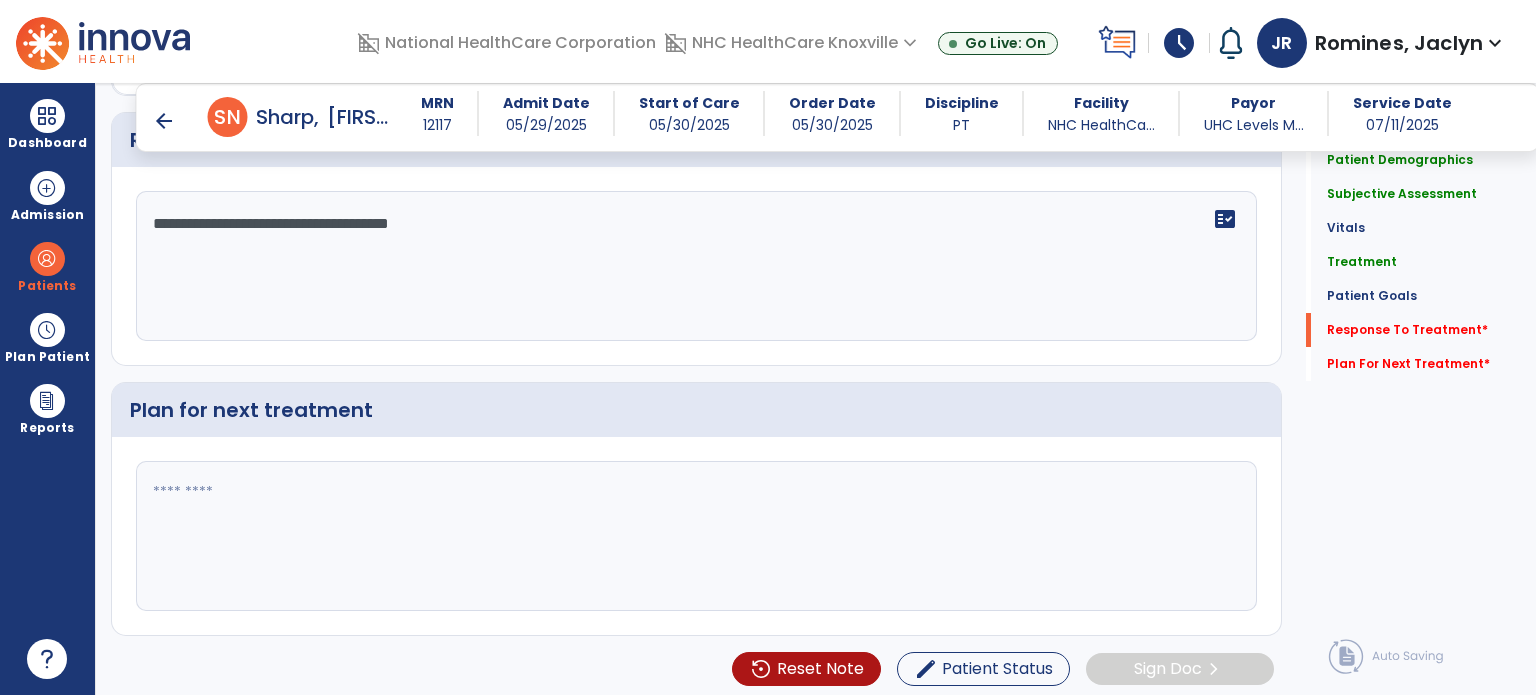 type on "**********" 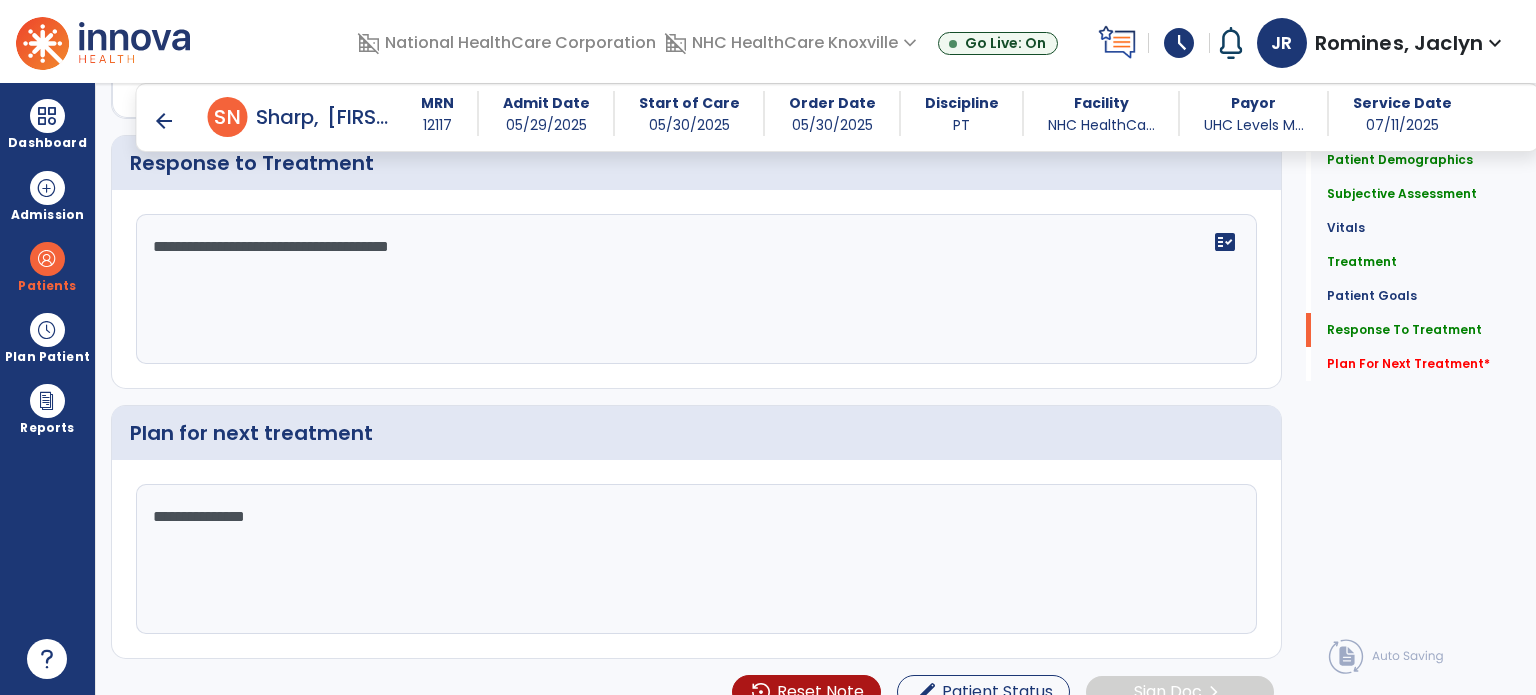 scroll, scrollTop: 2450, scrollLeft: 0, axis: vertical 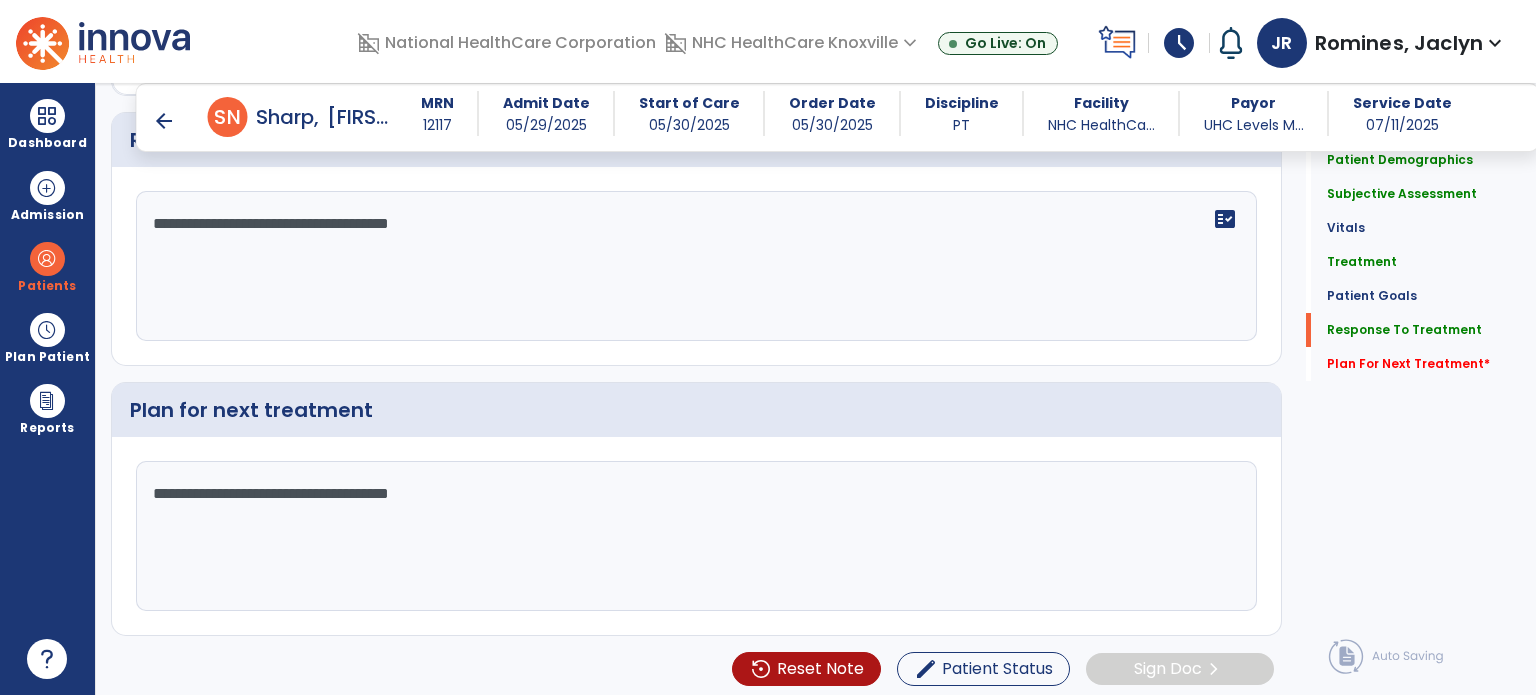 type on "**********" 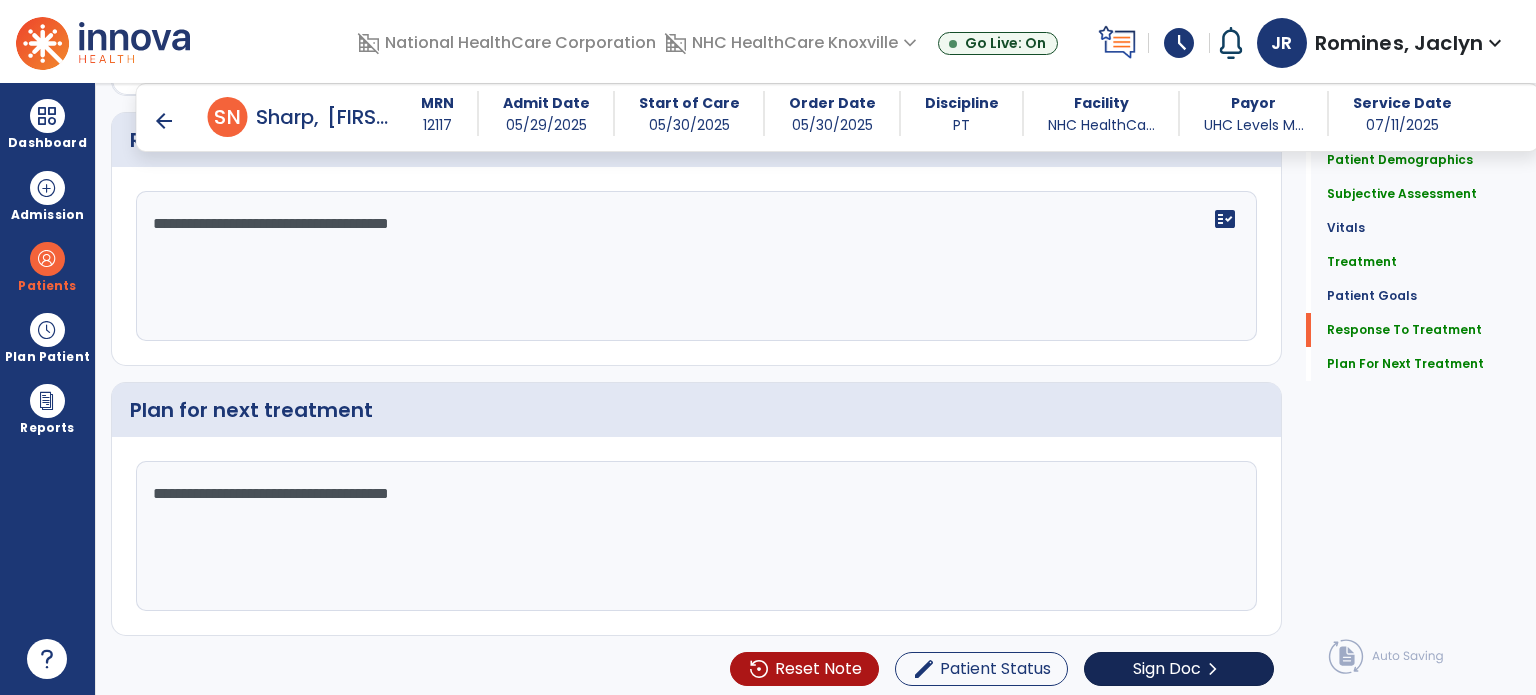 click on "Sign Doc" 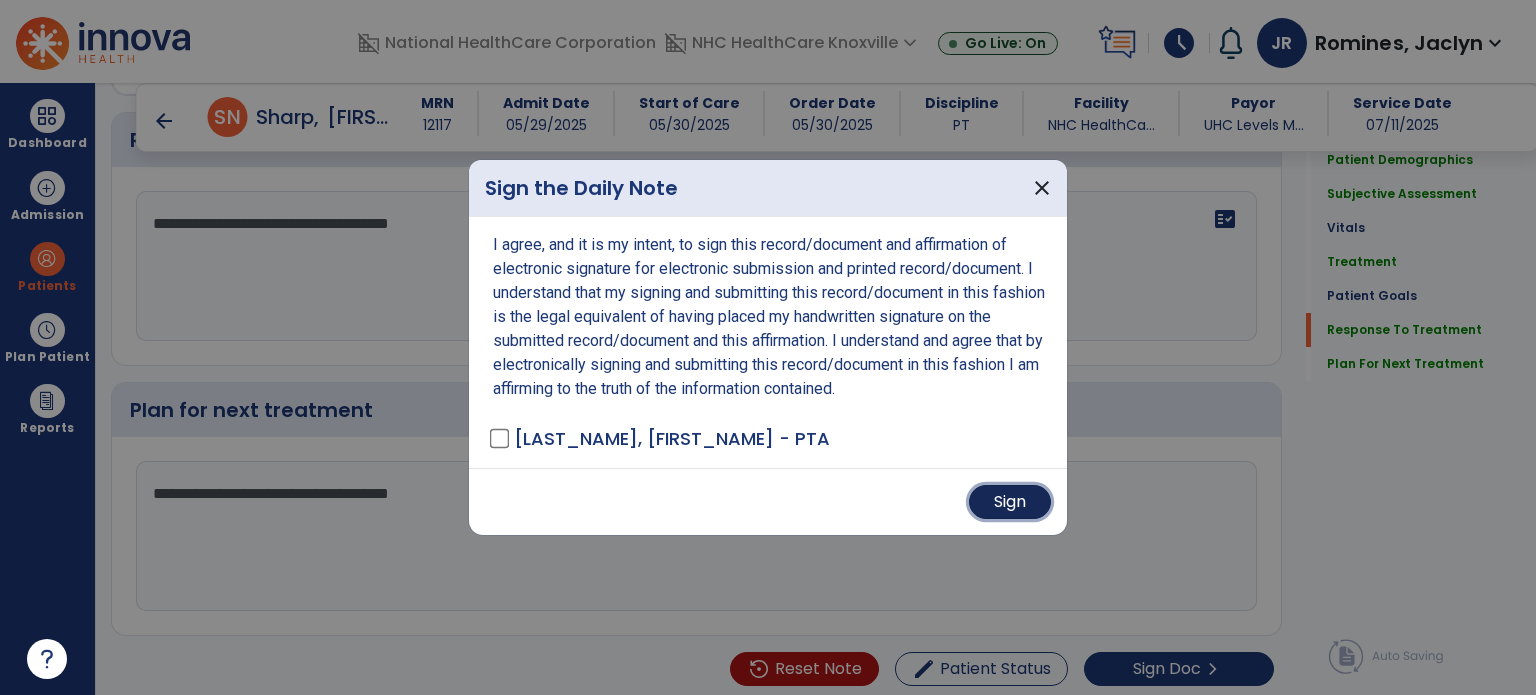 click on "Sign" at bounding box center (1010, 502) 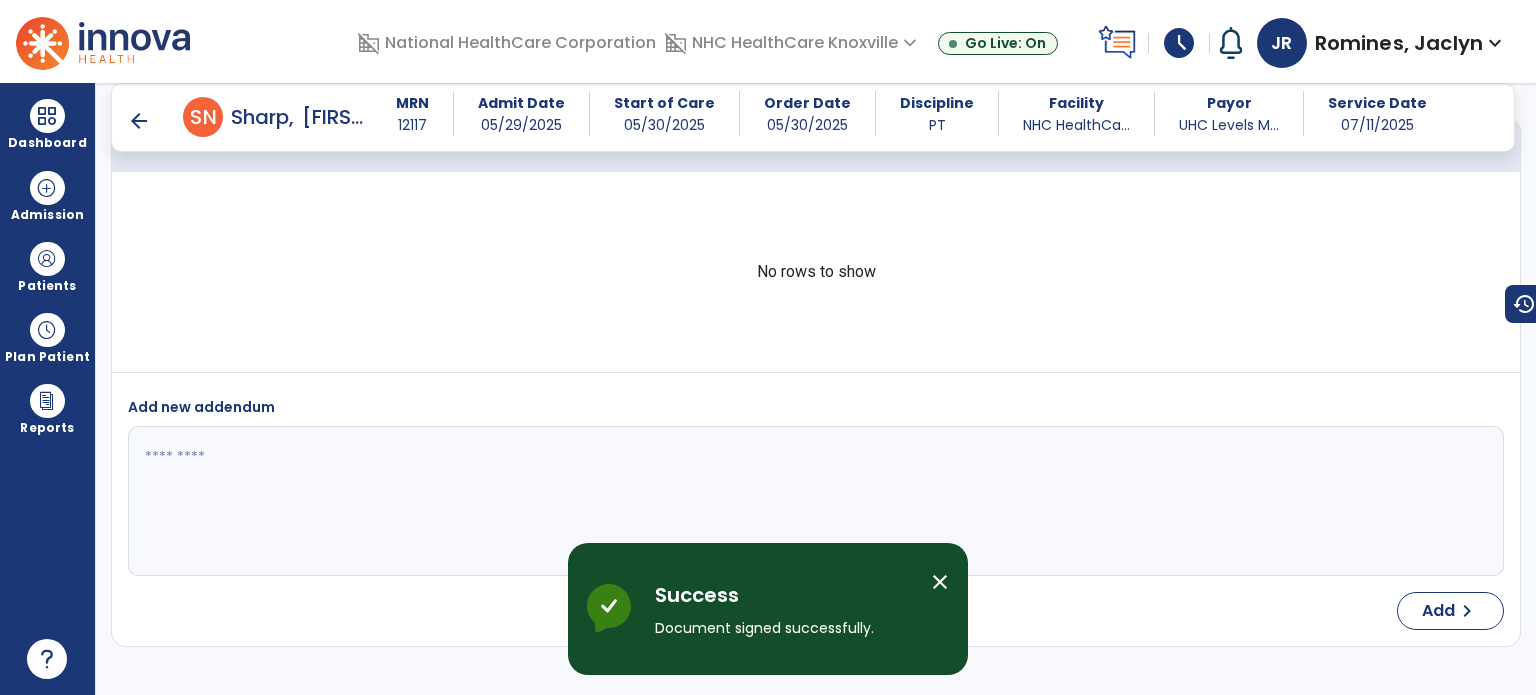 click on "arrow_back" at bounding box center [155, 117] 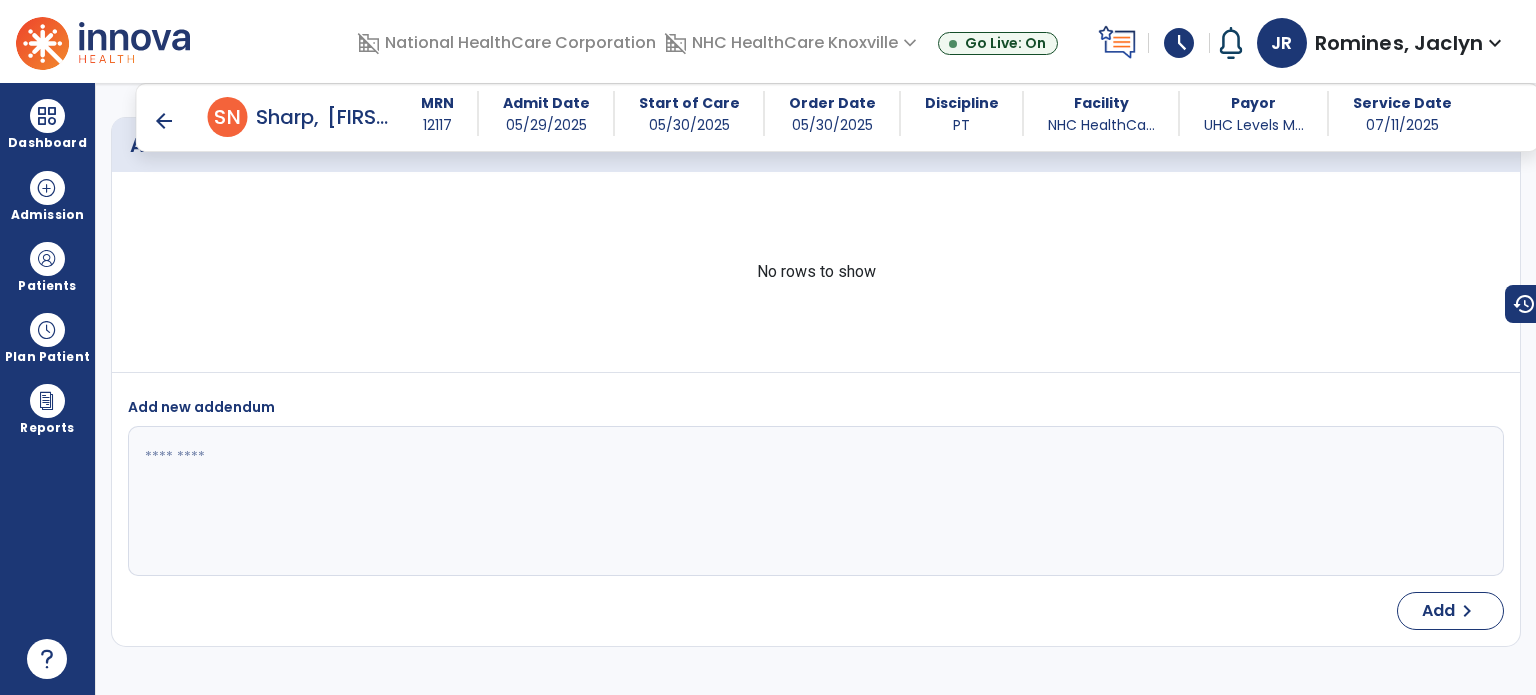 scroll, scrollTop: 3724, scrollLeft: 0, axis: vertical 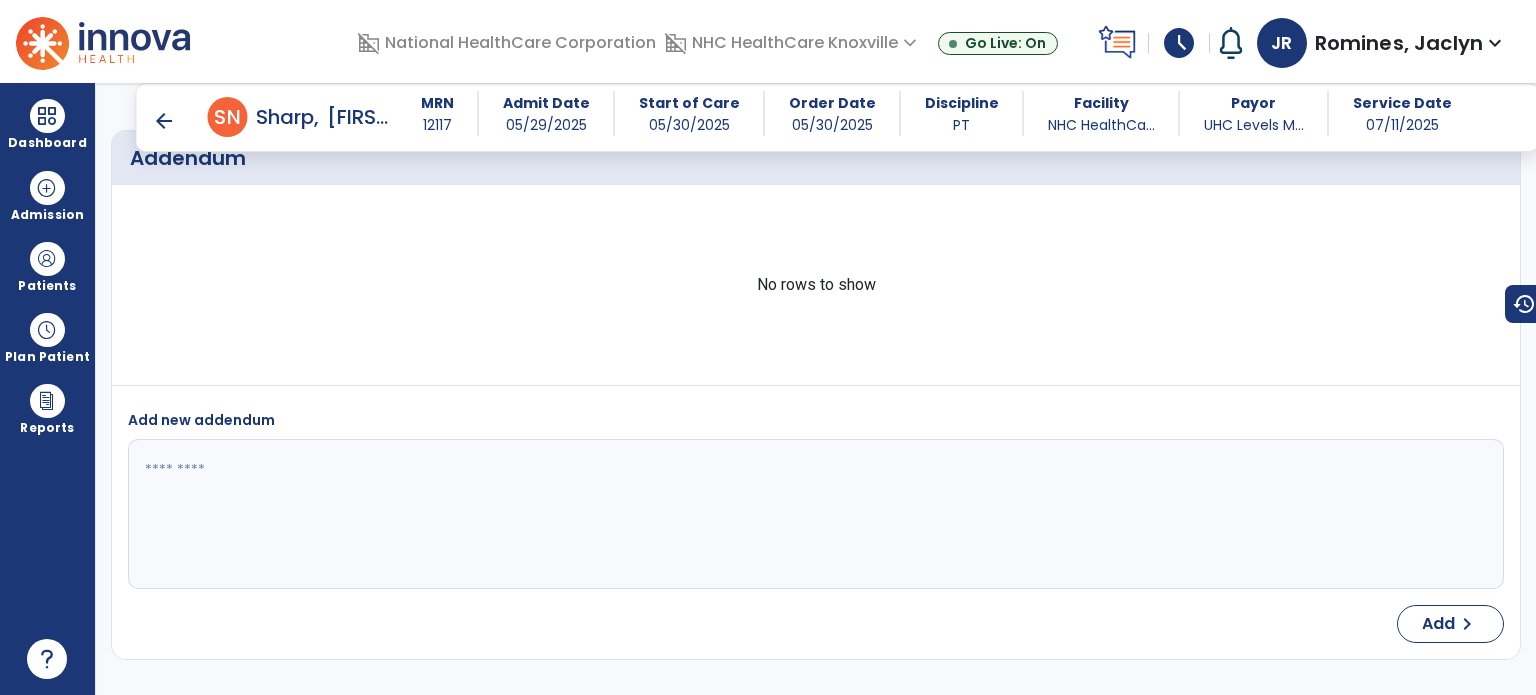 click on "arrow_back" at bounding box center [164, 121] 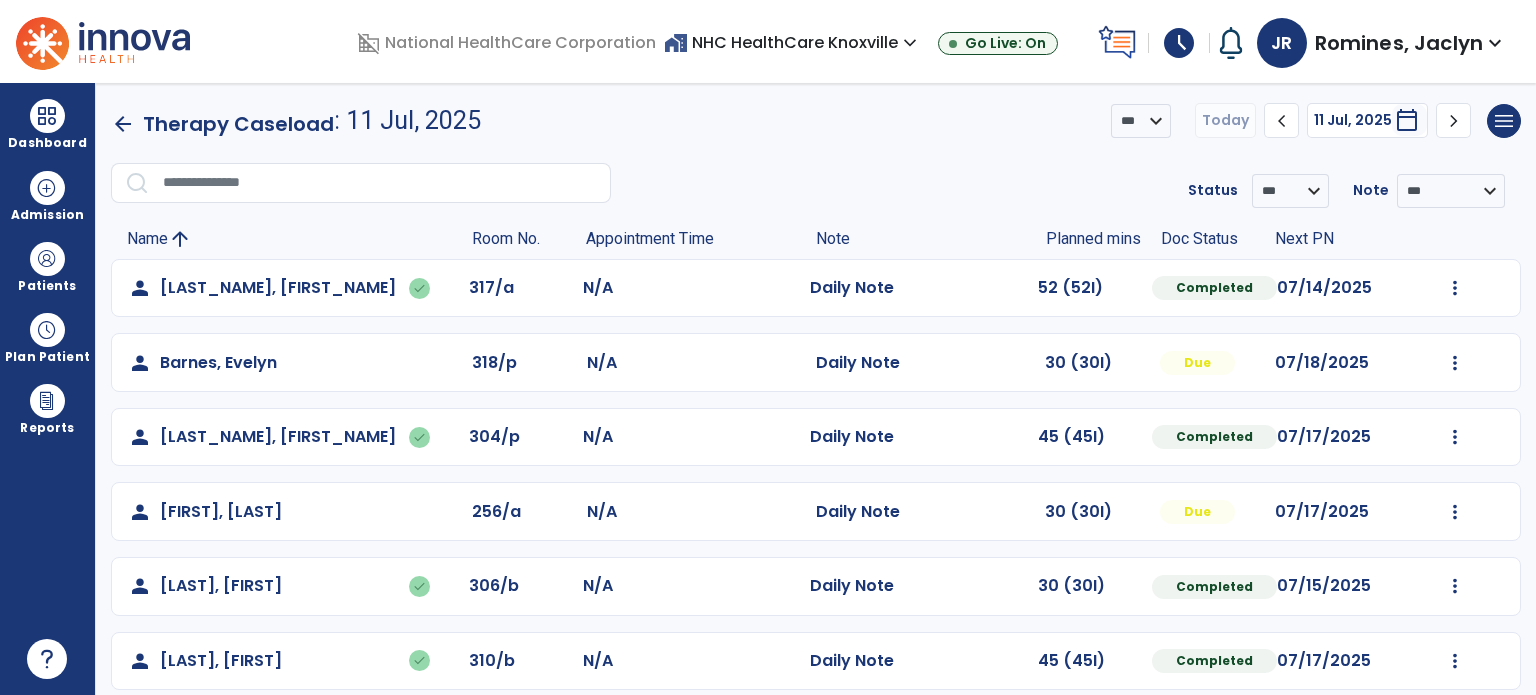 scroll, scrollTop: 64, scrollLeft: 0, axis: vertical 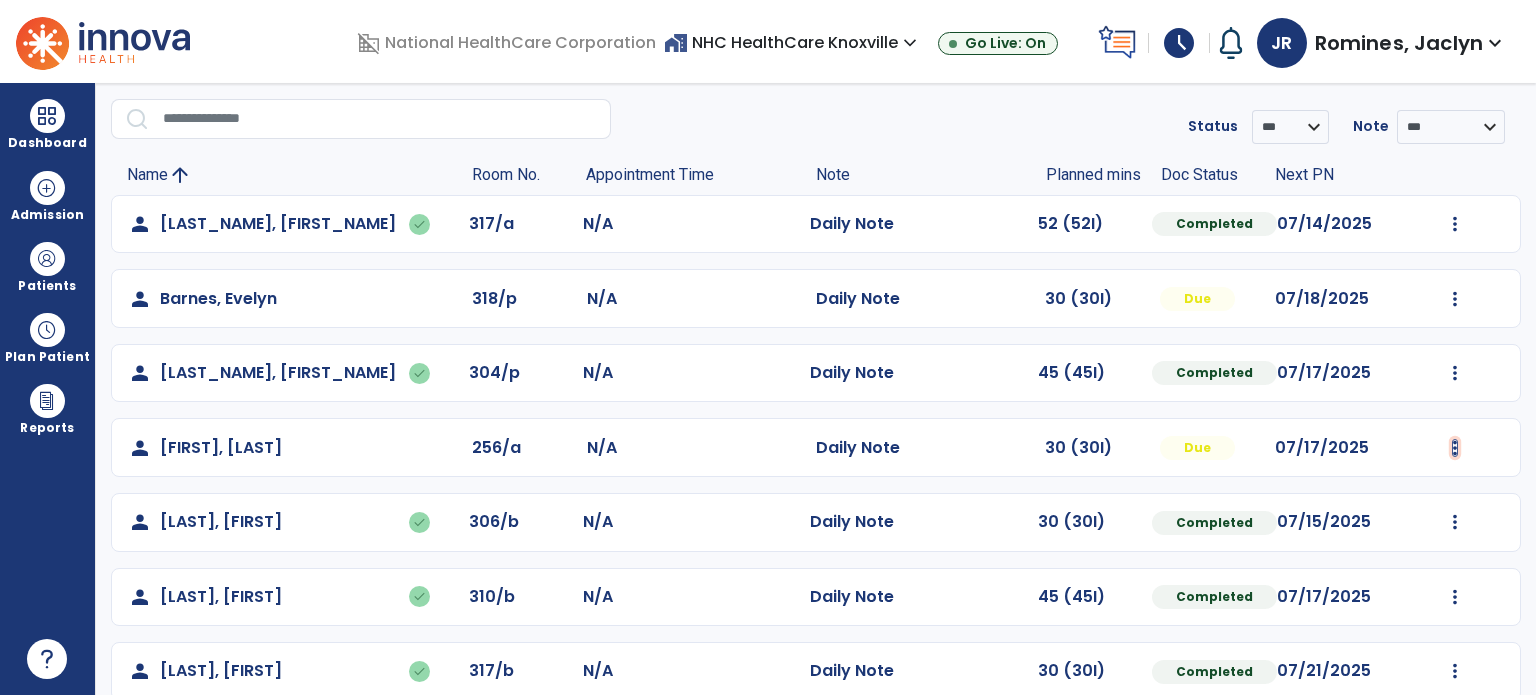 click at bounding box center [1455, 224] 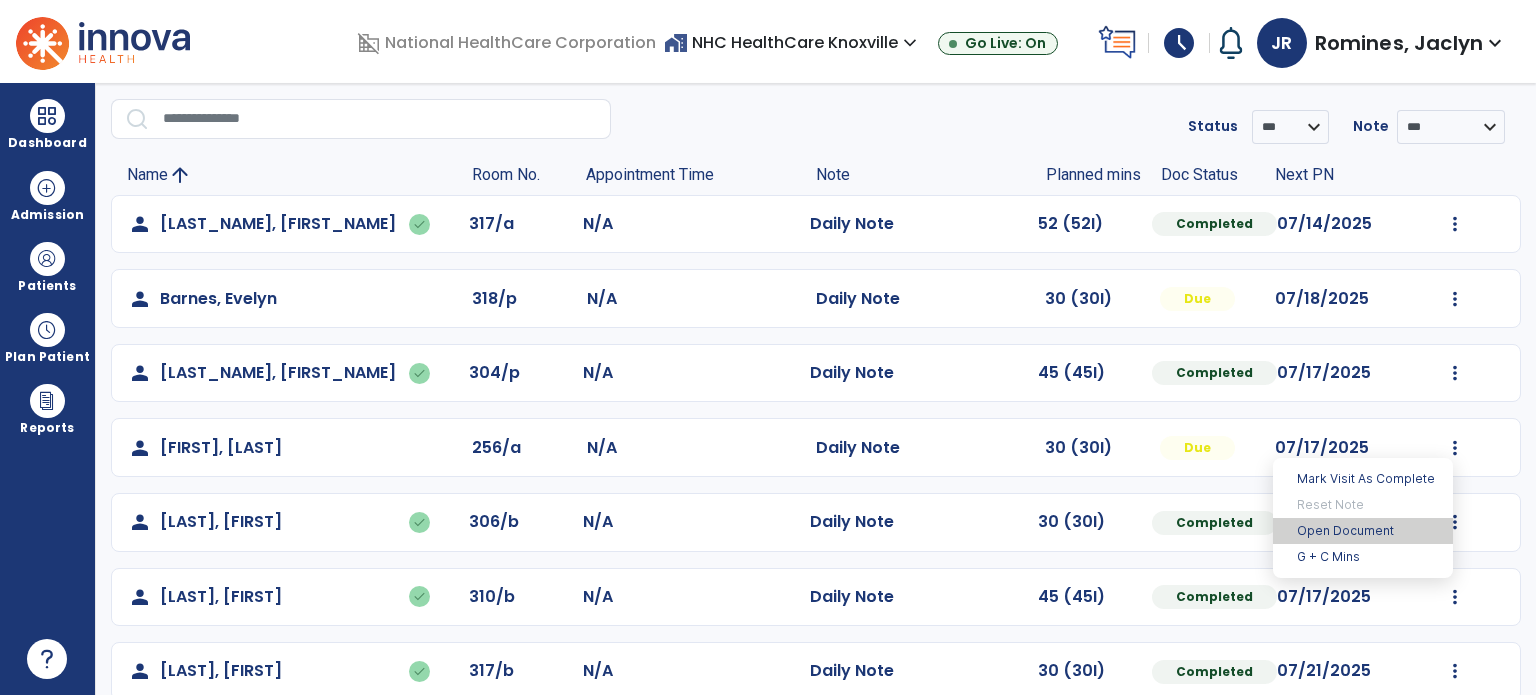 click on "Open Document" at bounding box center (1363, 531) 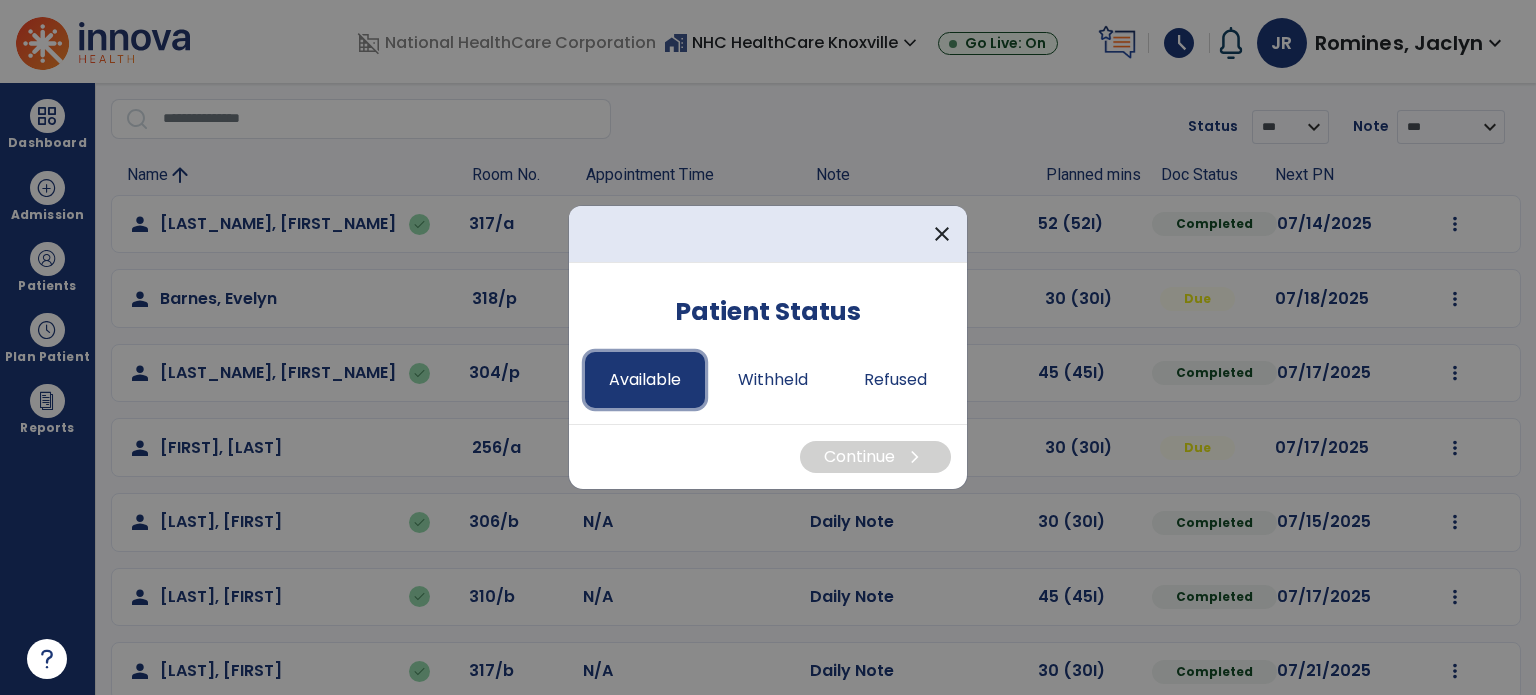 click on "Available" at bounding box center [645, 380] 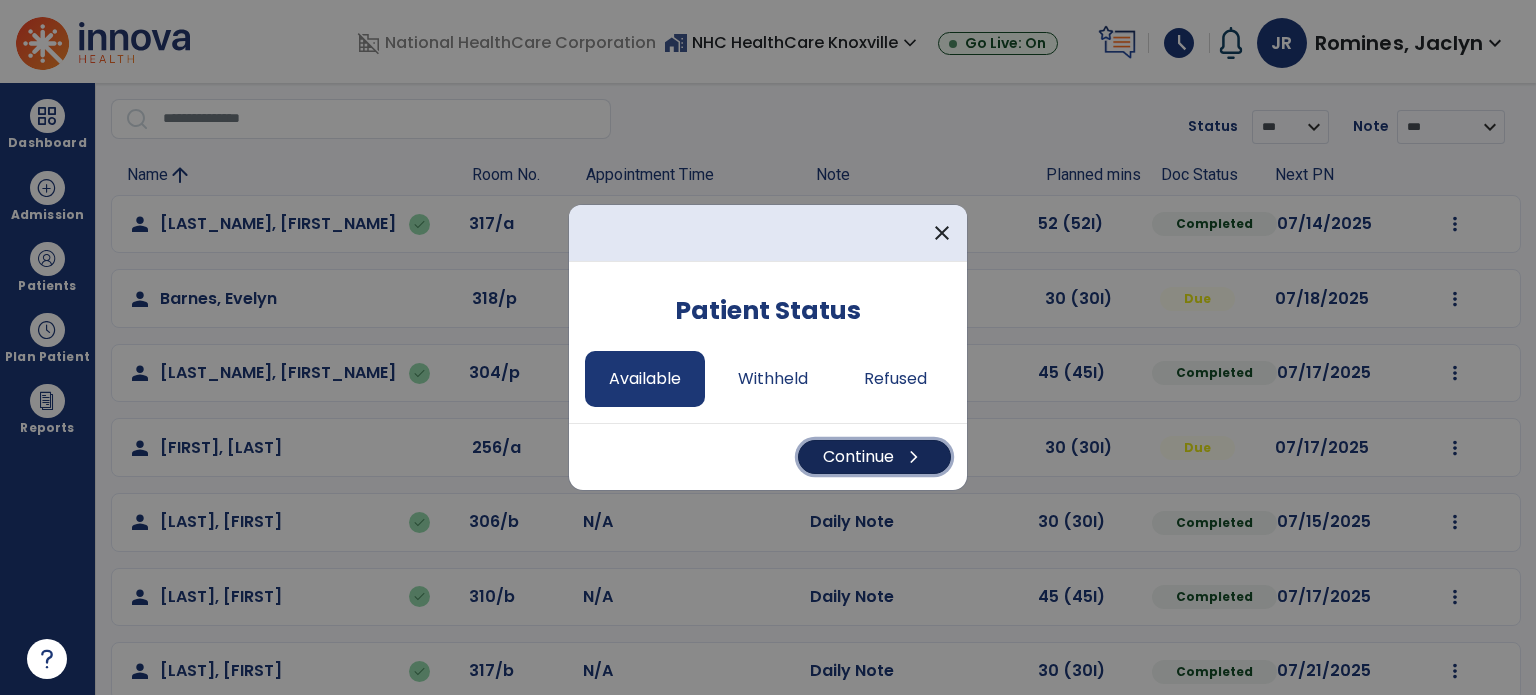 click on "Continue   chevron_right" at bounding box center (874, 457) 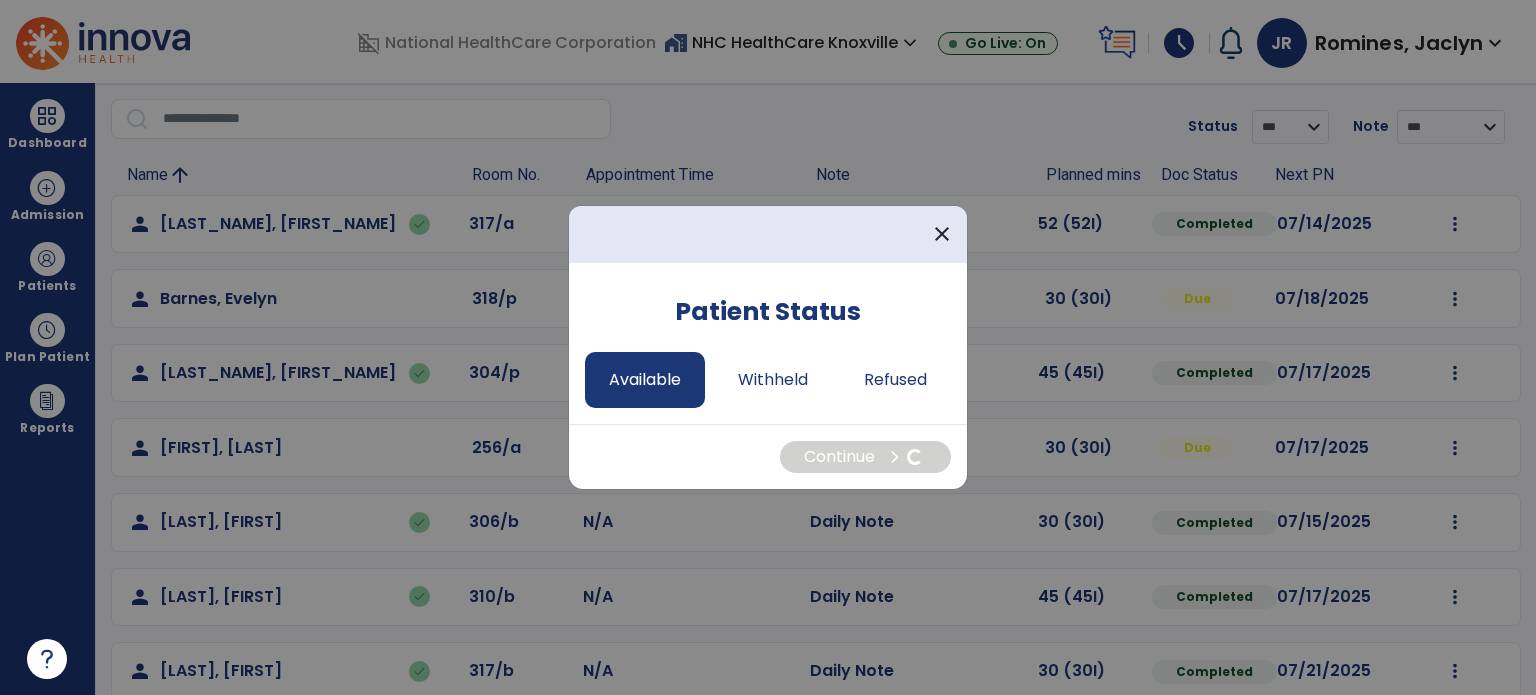 select on "*" 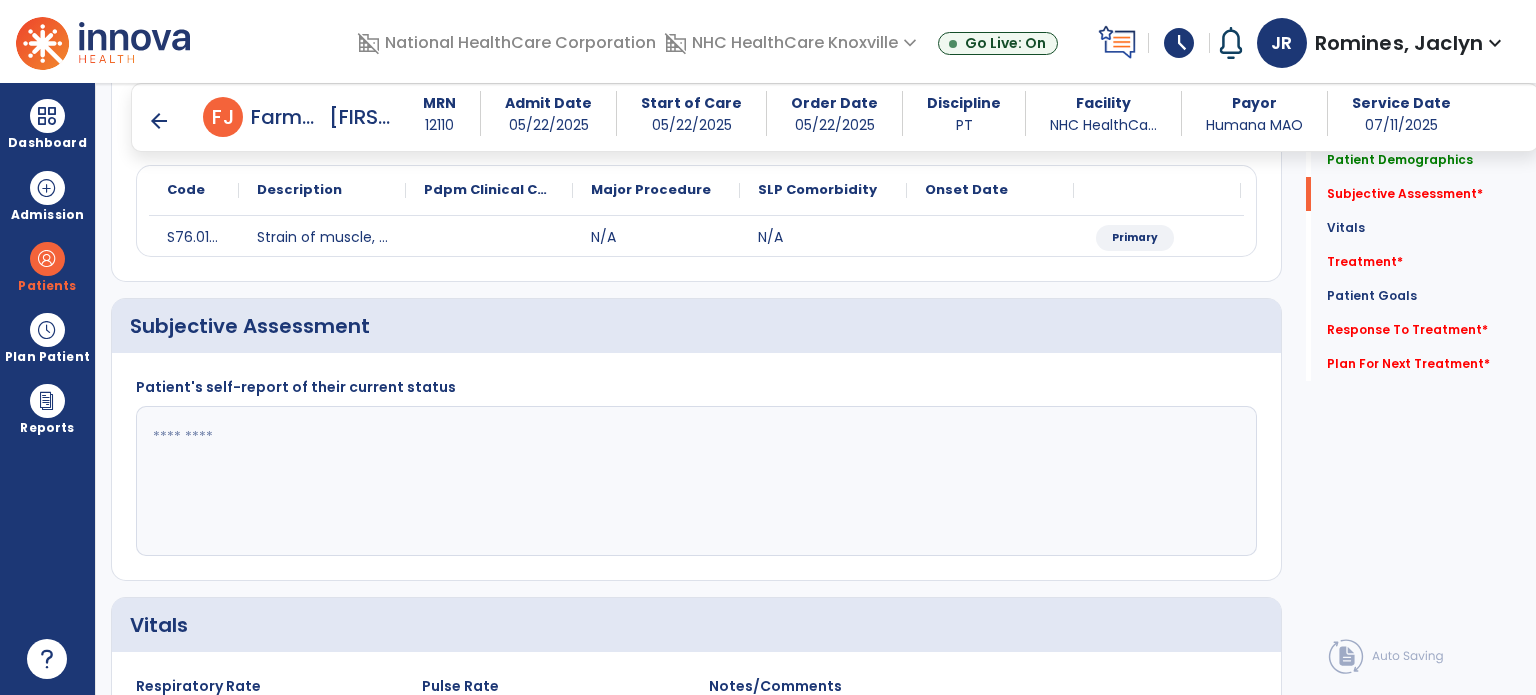 scroll, scrollTop: 232, scrollLeft: 0, axis: vertical 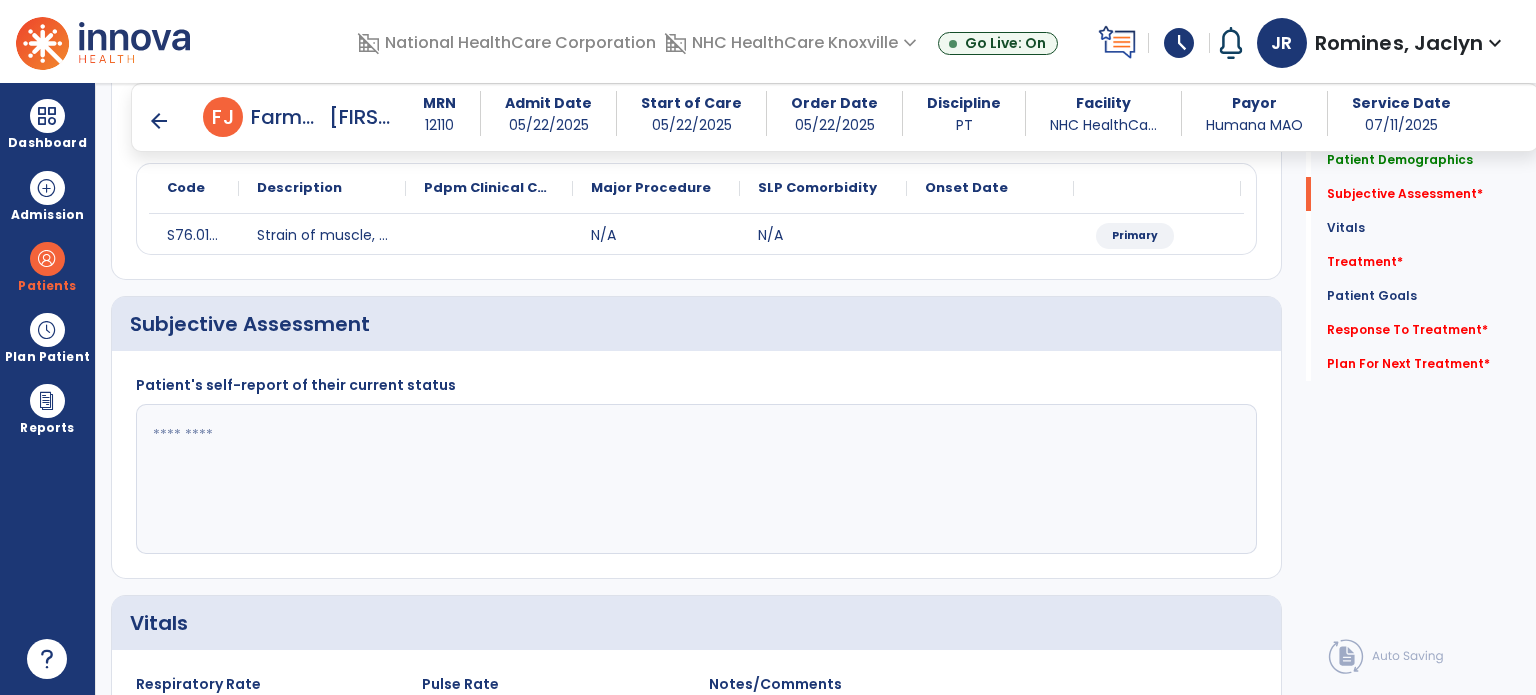 click 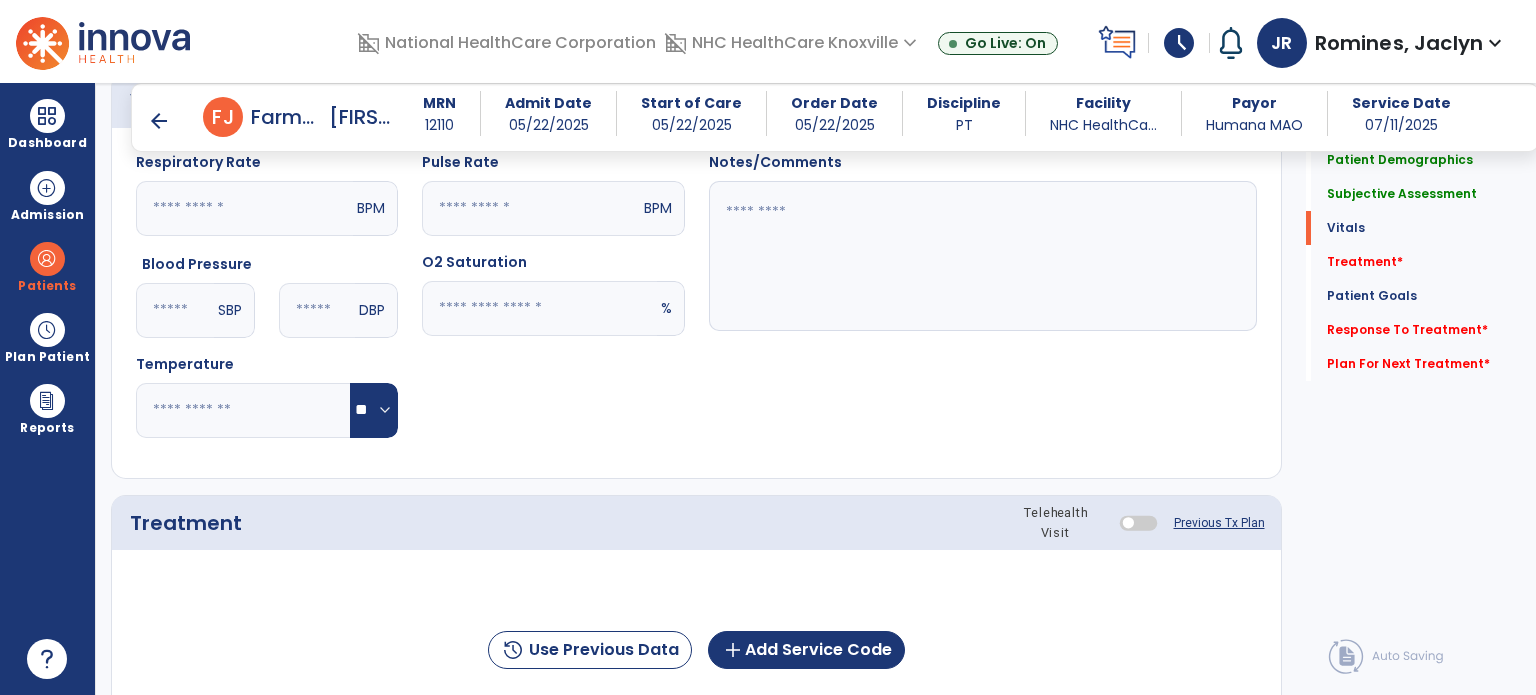 scroll, scrollTop: 763, scrollLeft: 0, axis: vertical 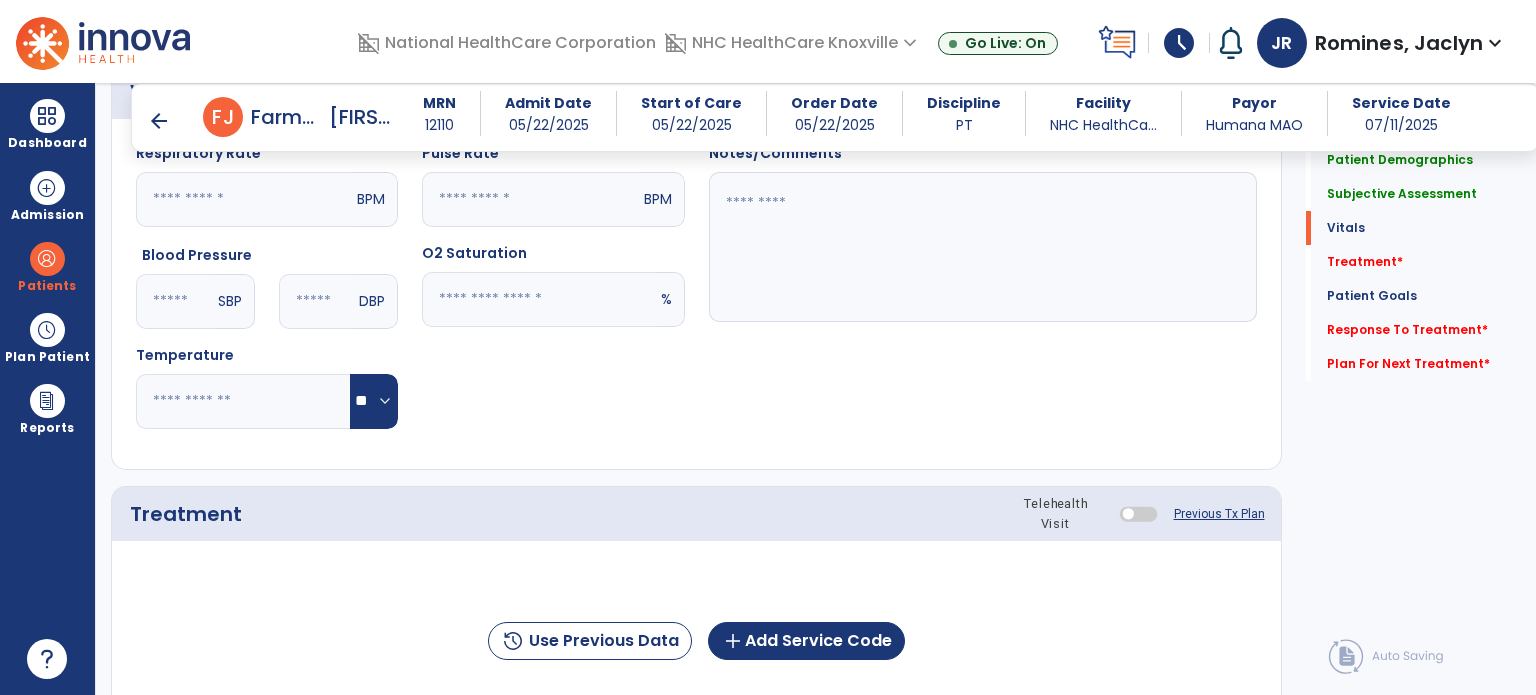 type on "**********" 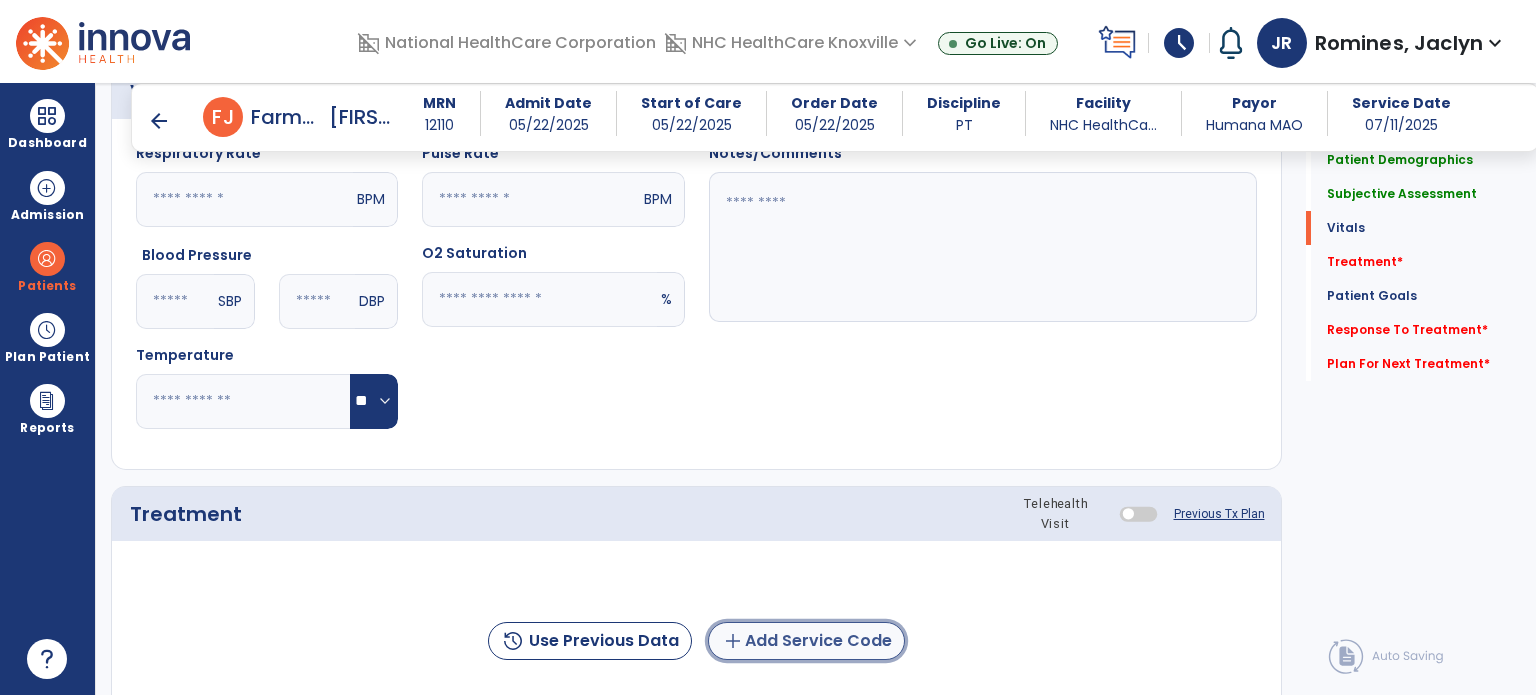 click on "add  Add Service Code" 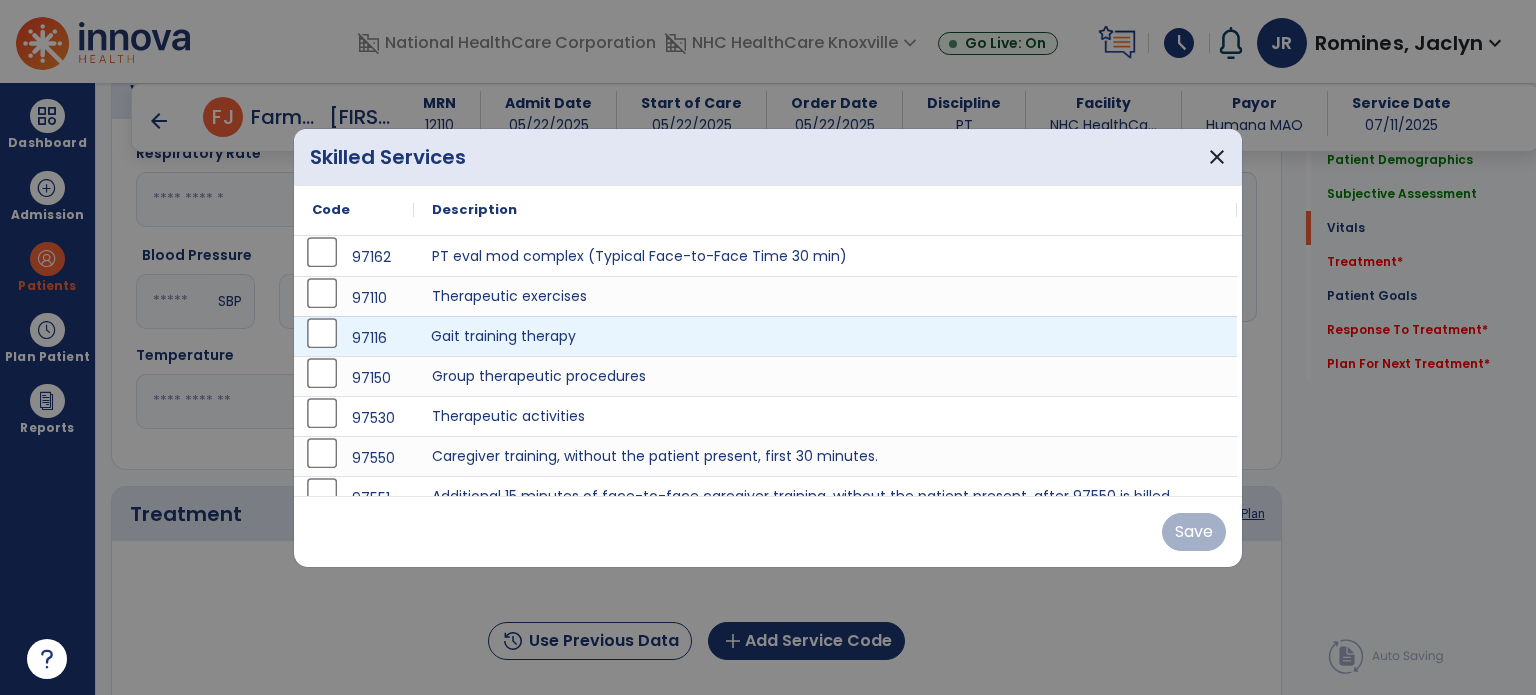click on "Gait training therapy" at bounding box center (825, 336) 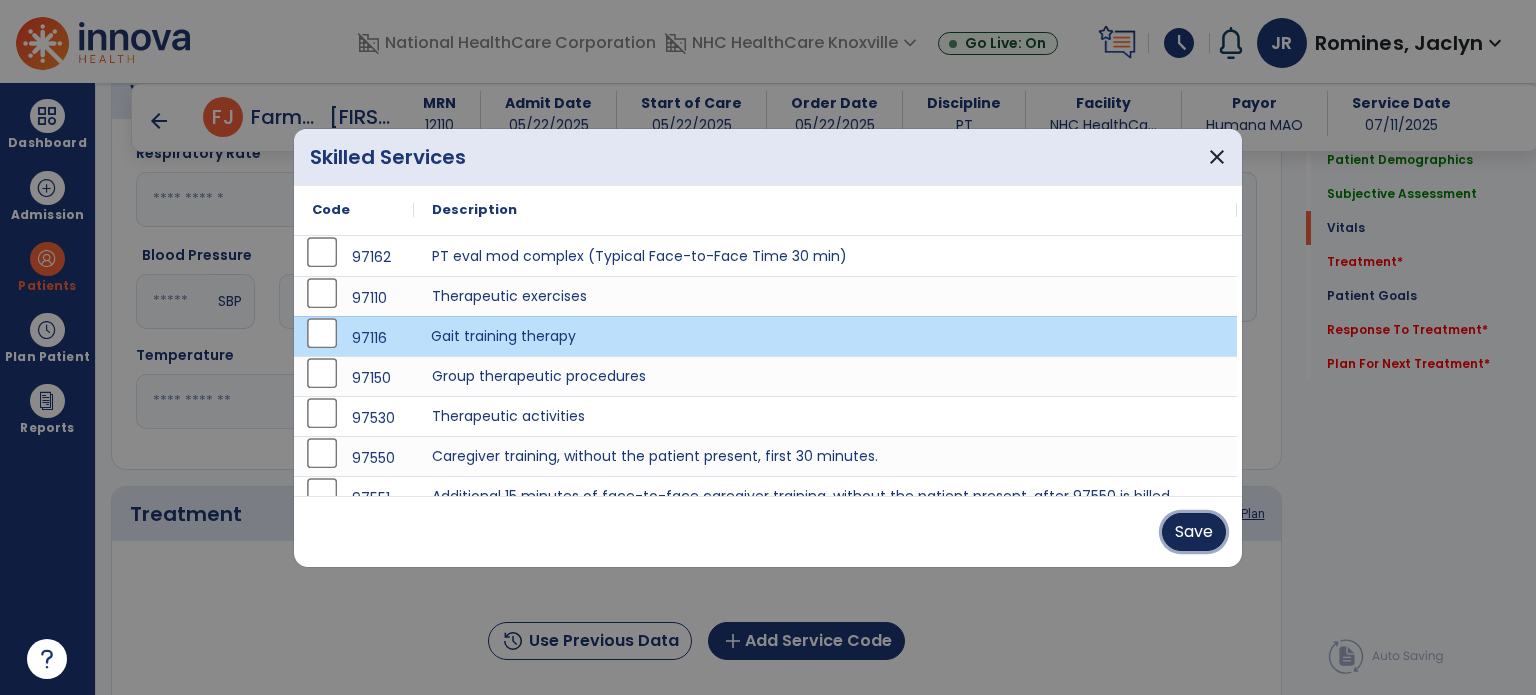 click on "Save" at bounding box center [1194, 532] 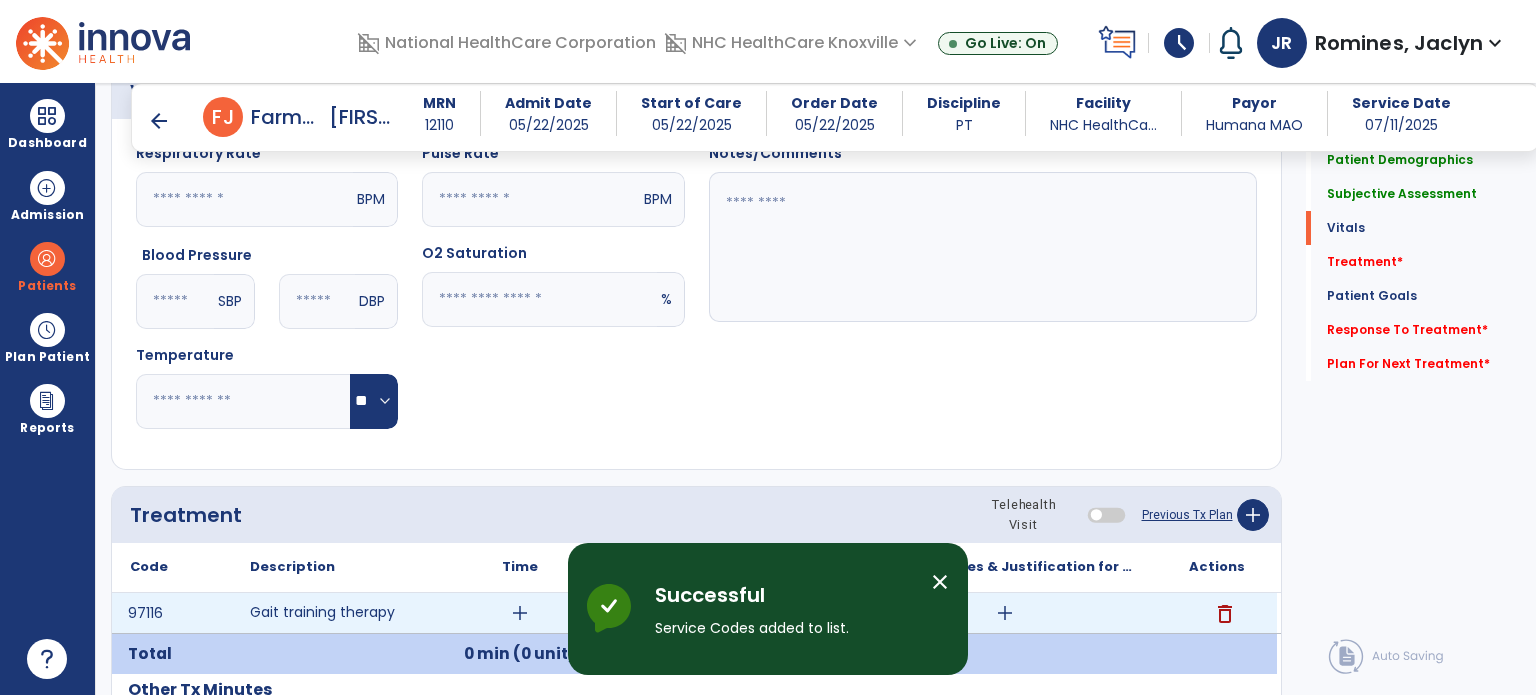 click on "add" at bounding box center (520, 613) 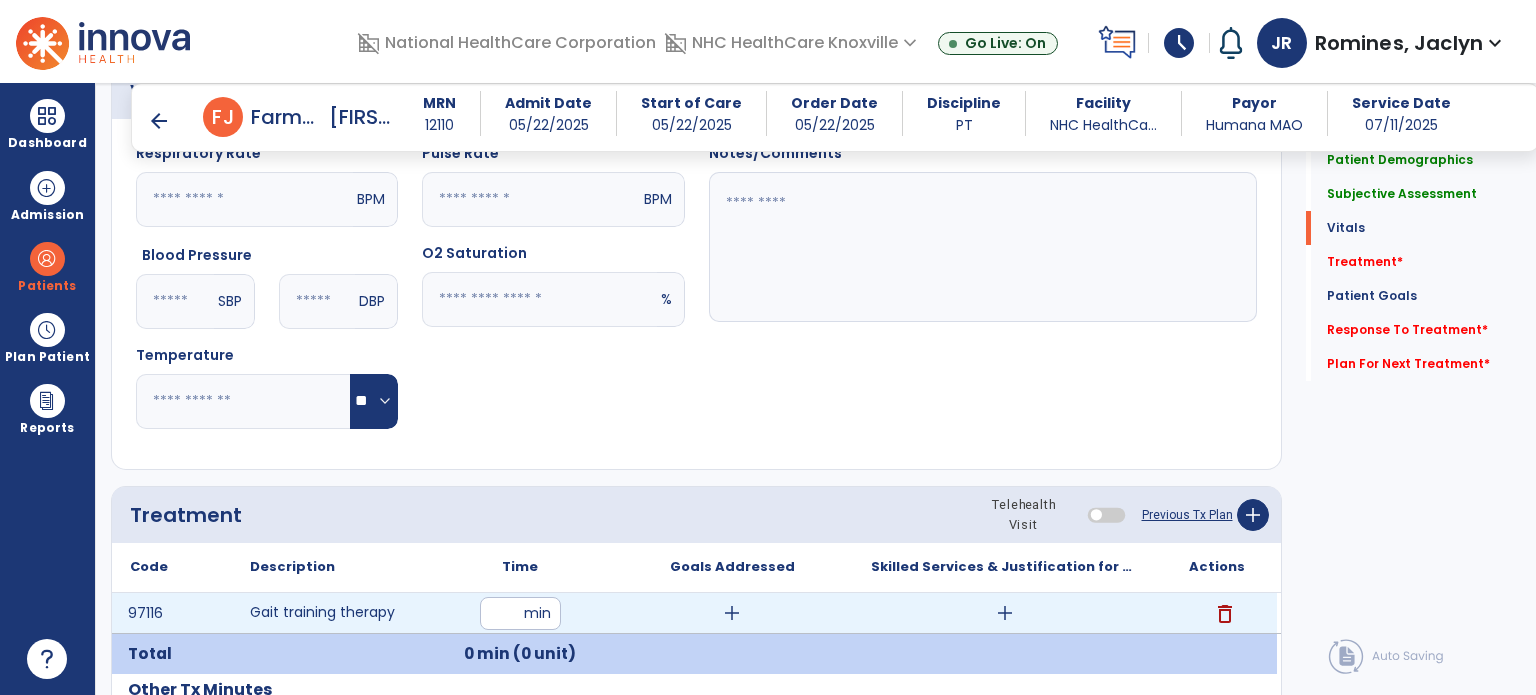 type on "**" 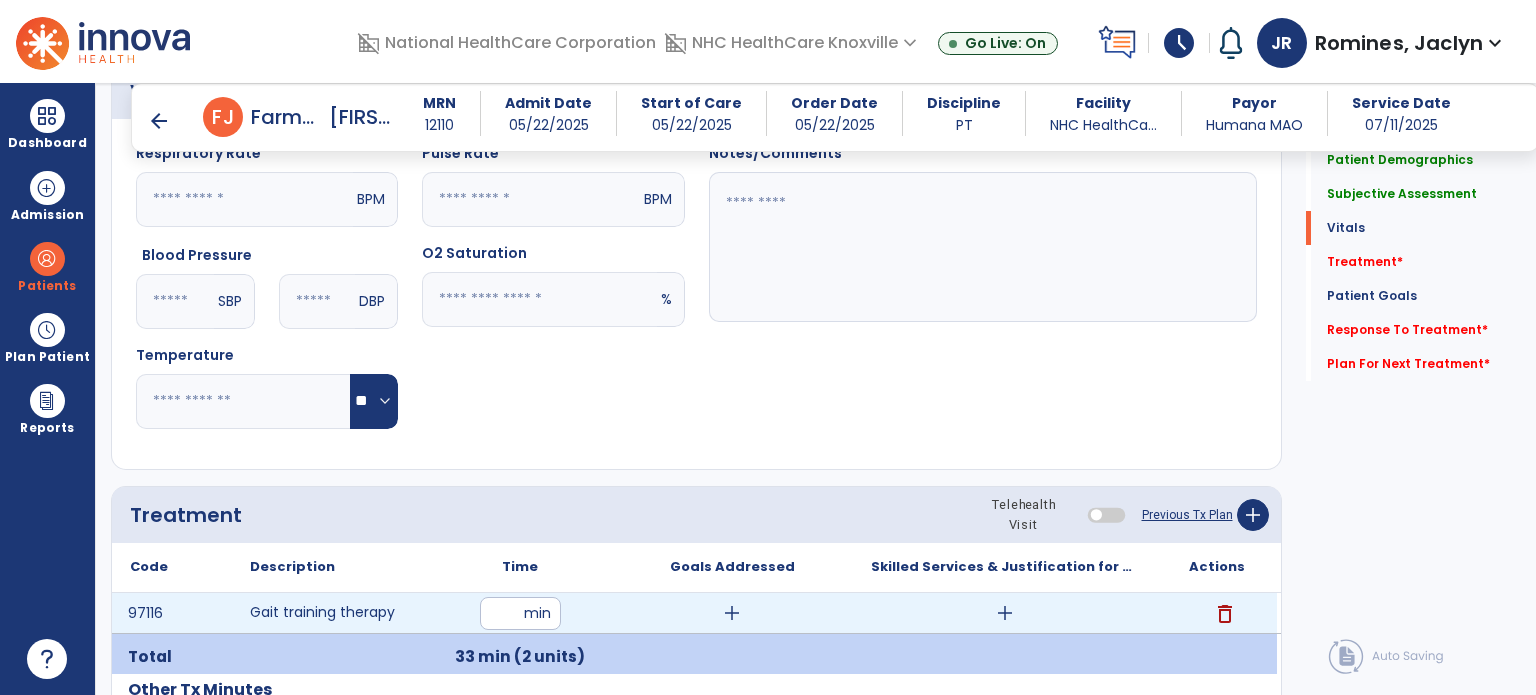 click on "add" at bounding box center (732, 613) 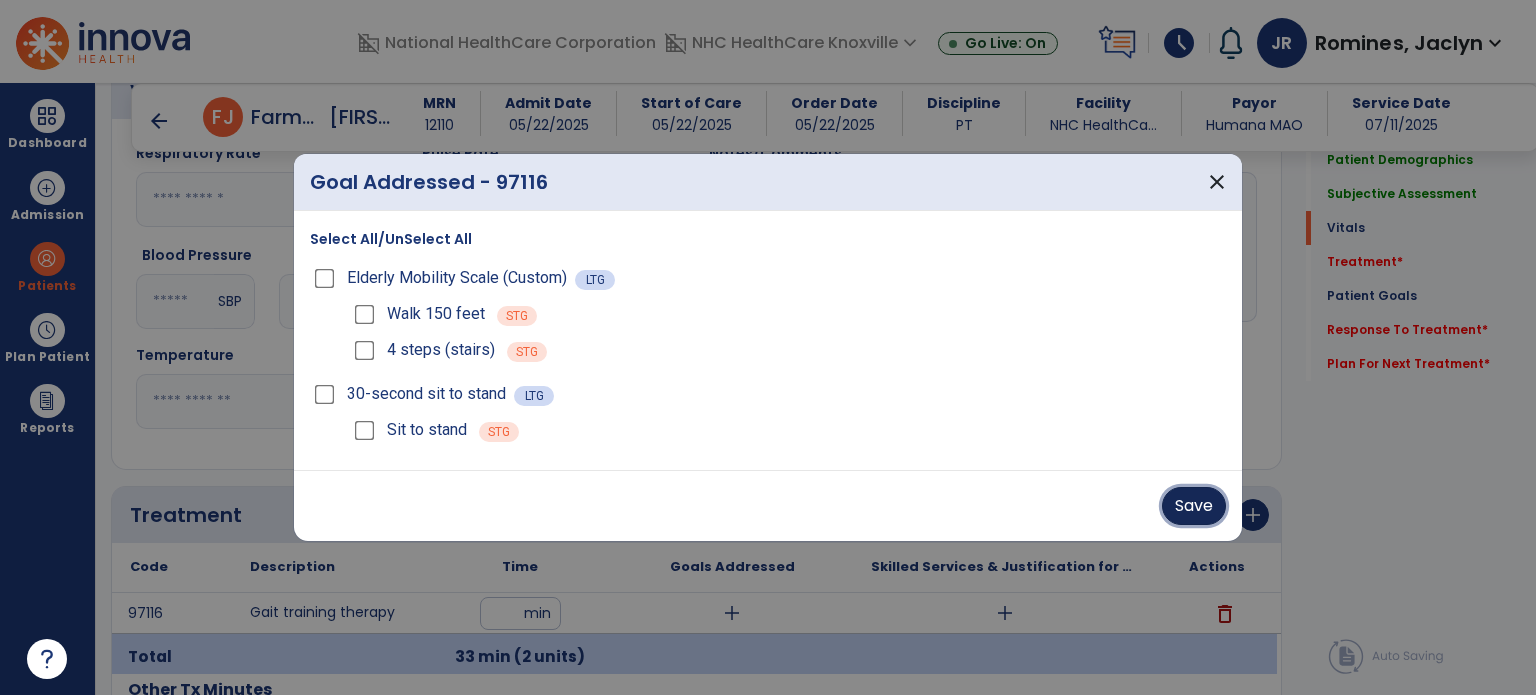 click on "Save" at bounding box center [1194, 506] 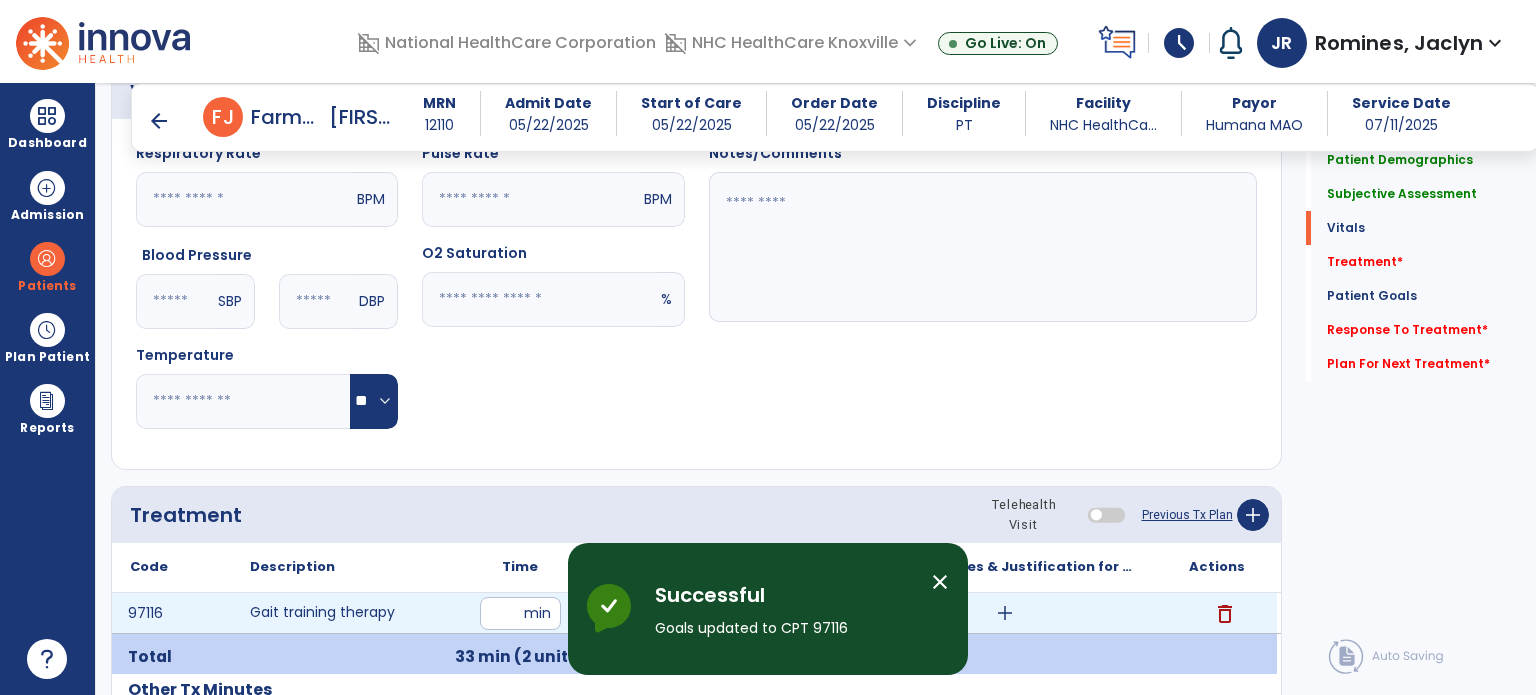 click on "add" at bounding box center [1004, 613] 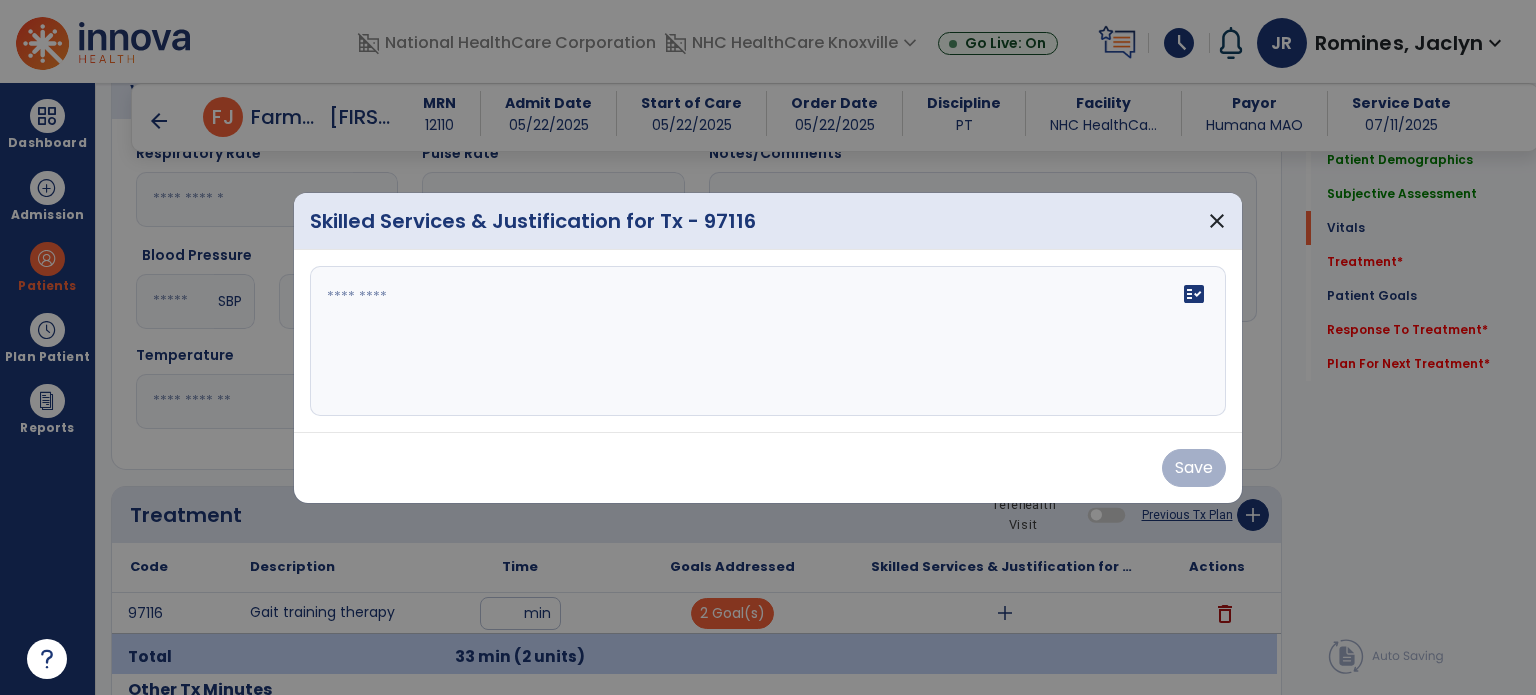 click on "fact_check" at bounding box center (768, 341) 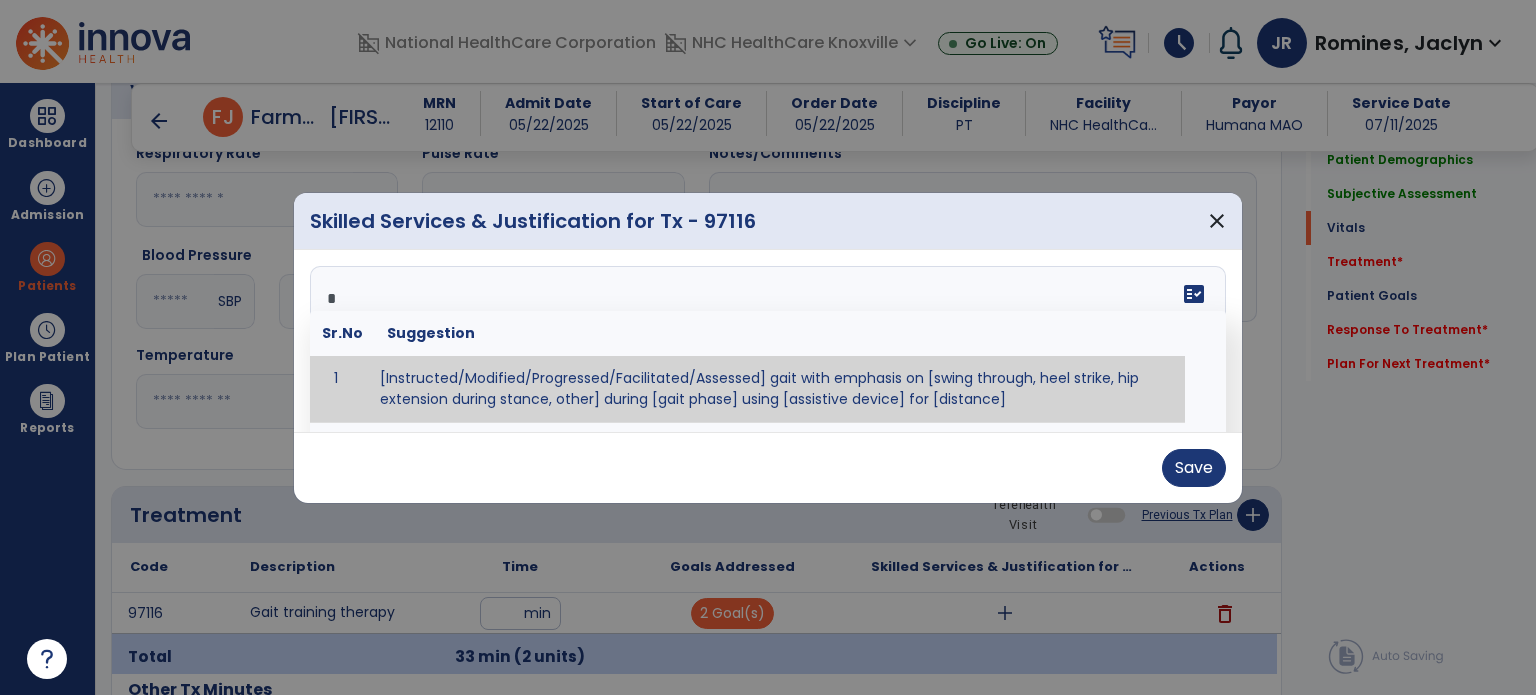 type on "*" 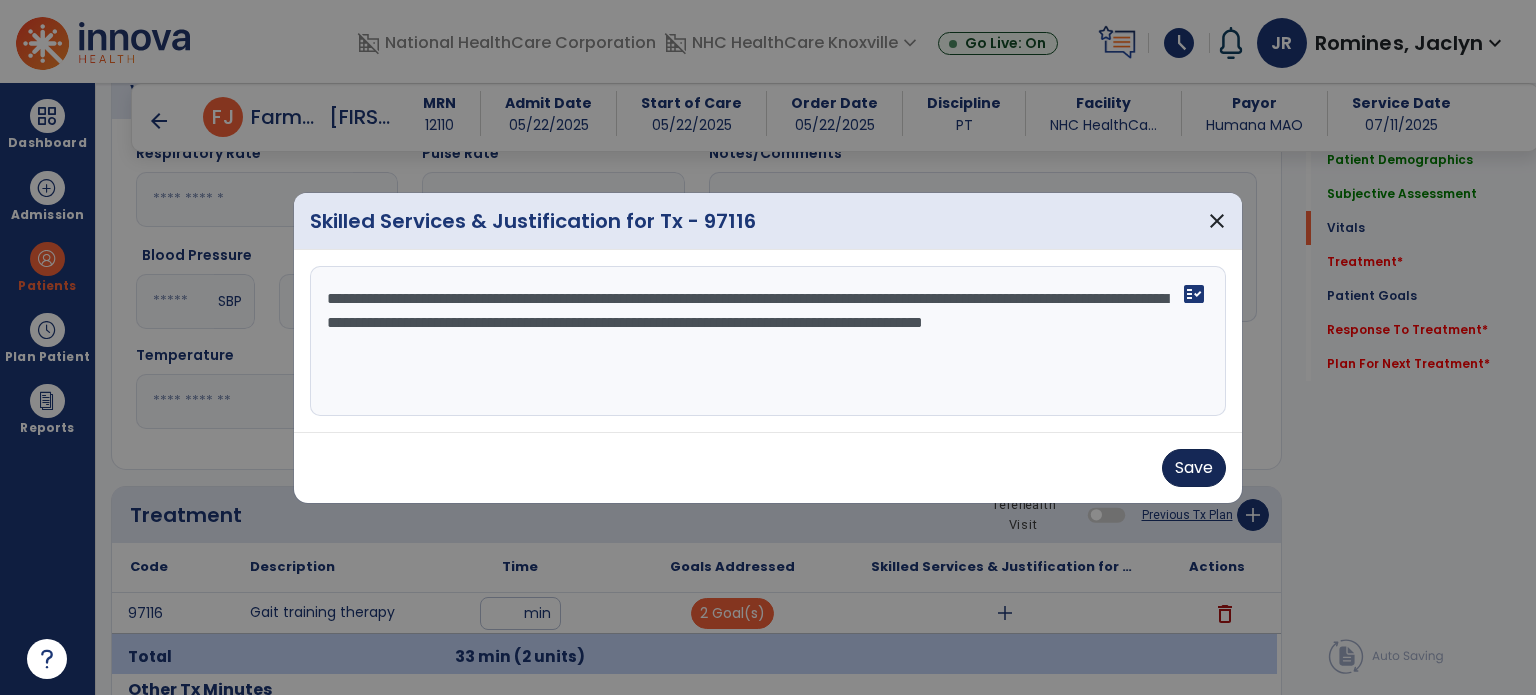 type on "**********" 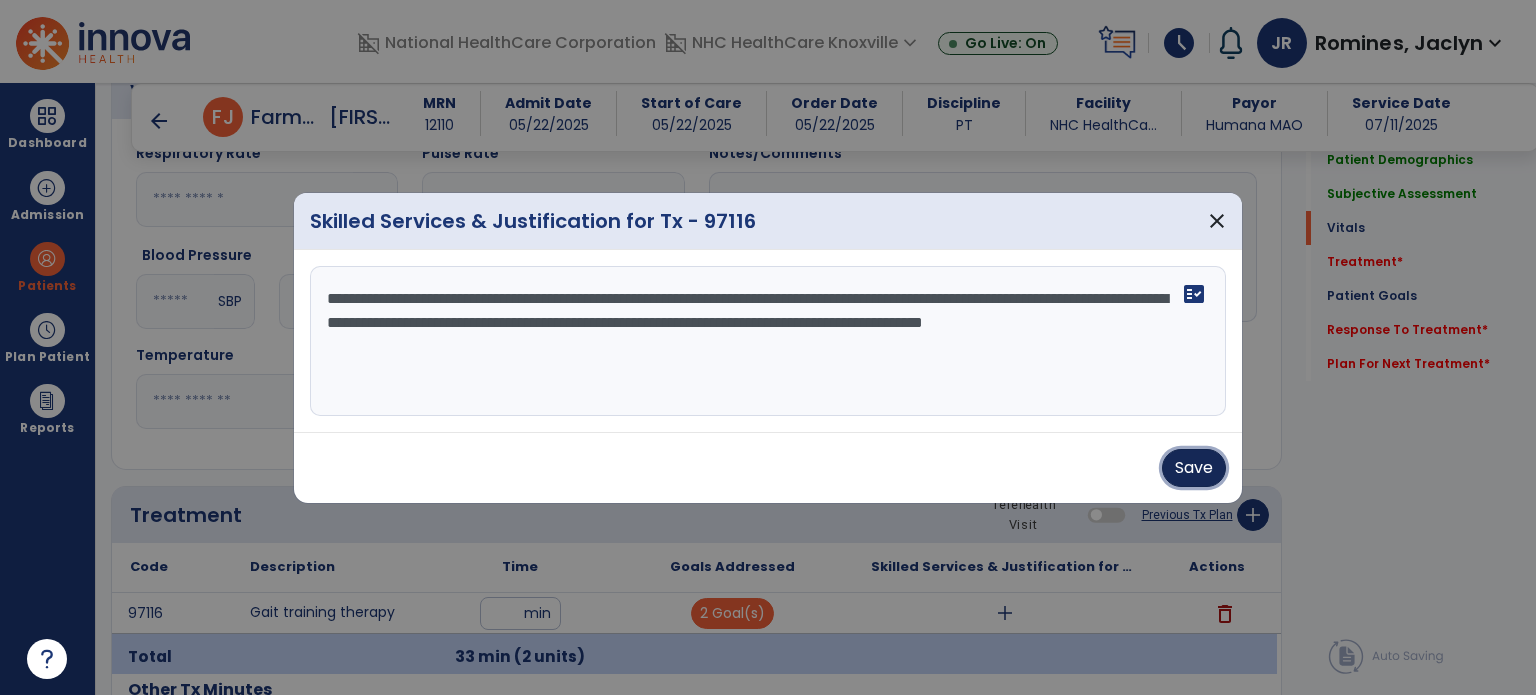 click on "Save" at bounding box center (1194, 468) 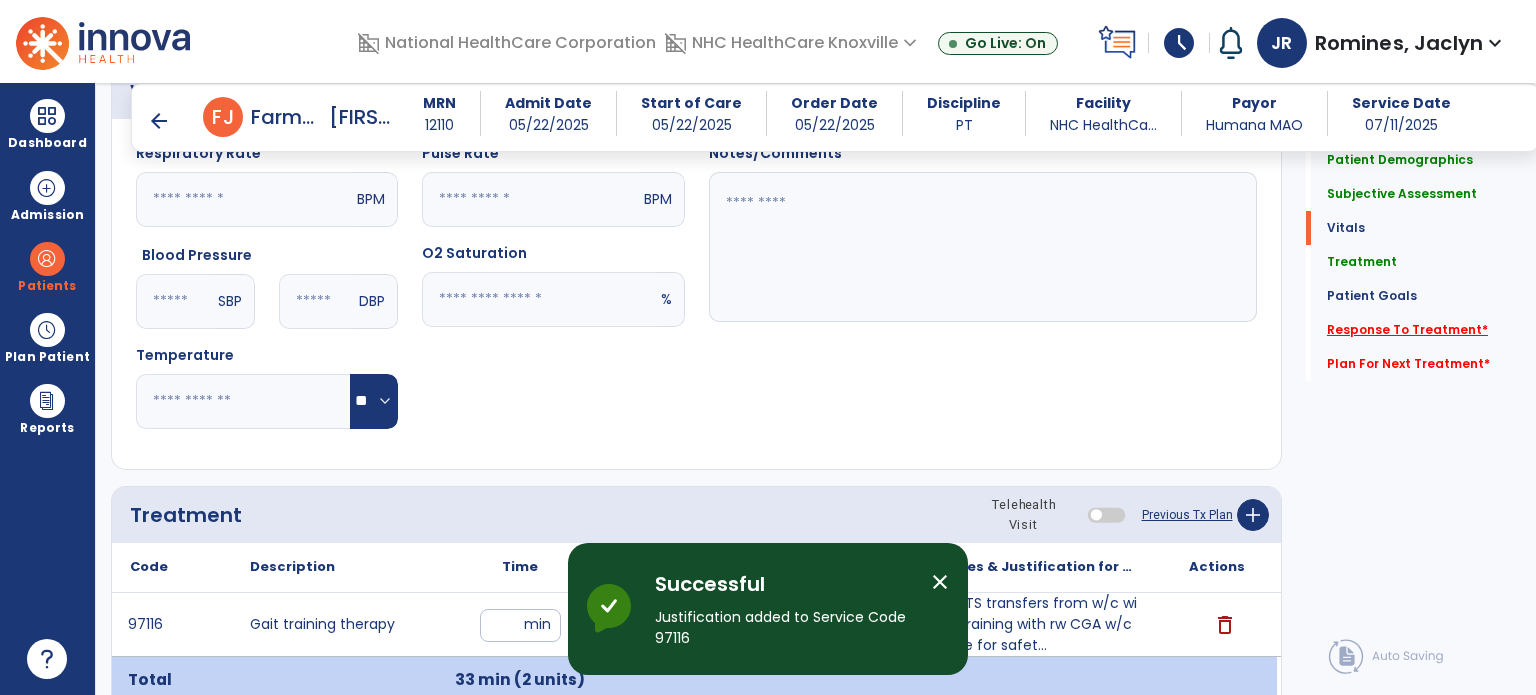 click on "Response To Treatment   *" 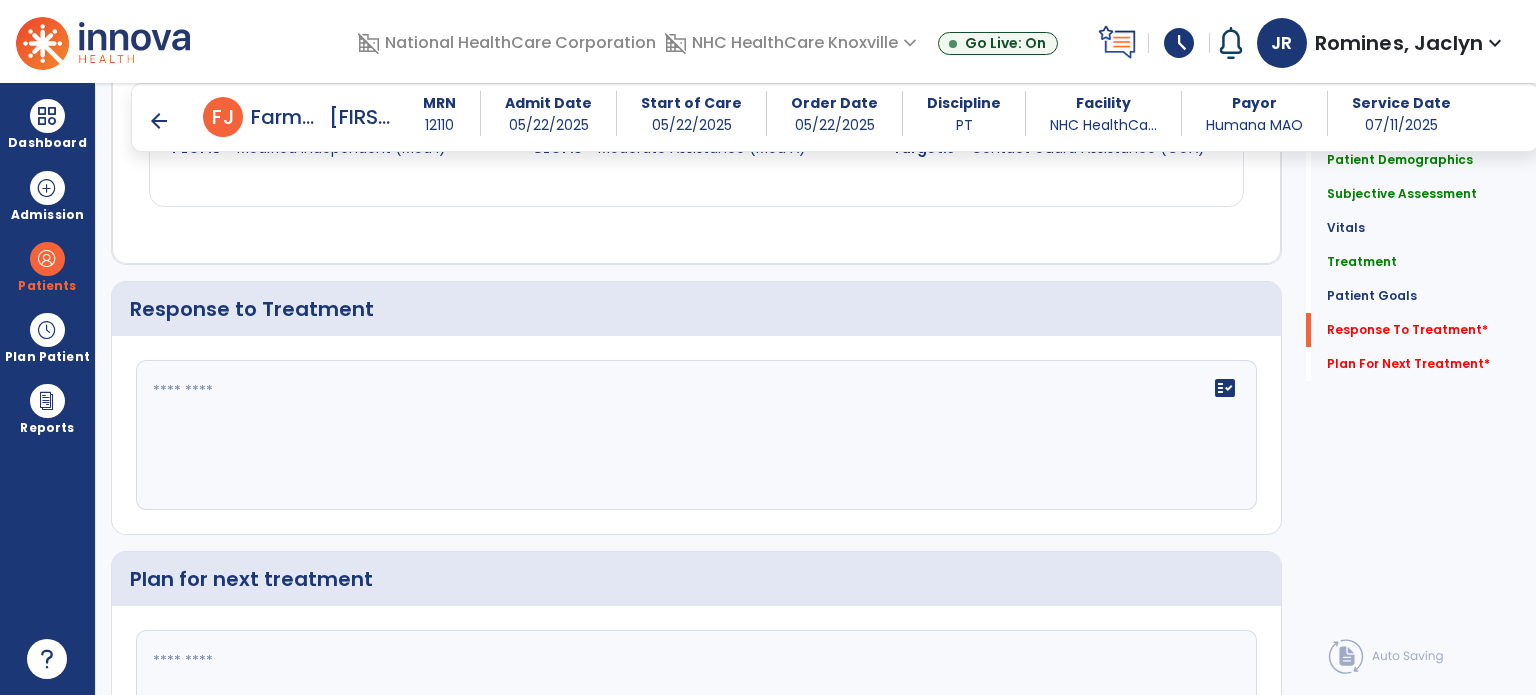 scroll, scrollTop: 2213, scrollLeft: 0, axis: vertical 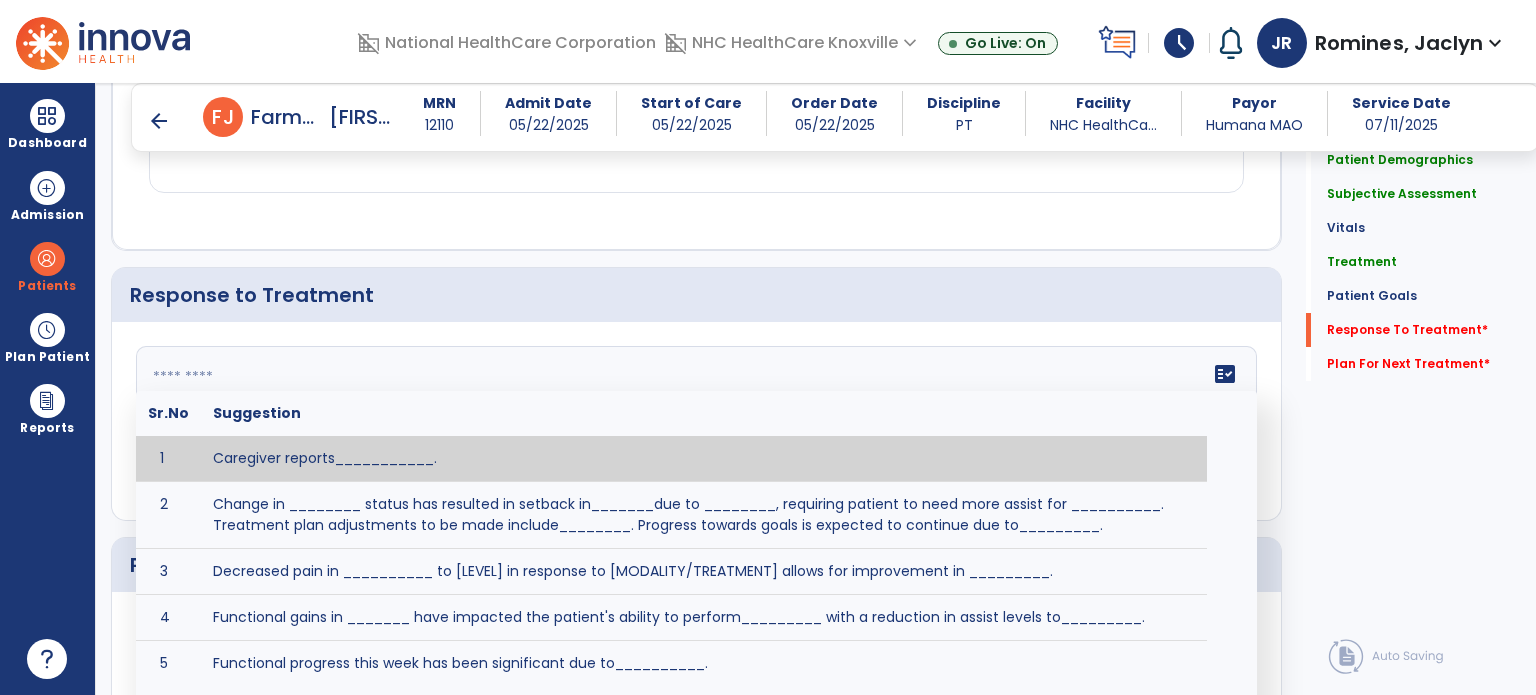 click on "fact_check  Sr.No Suggestion 1 Caregiver reports___________. 2 Change in ________ status has resulted in setback in_______due to ________, requiring patient to need more assist for __________.   Treatment plan adjustments to be made include________.  Progress towards goals is expected to continue due to_________. 3 Decreased pain in __________ to [LEVEL] in response to [MODALITY/TREATMENT] allows for improvement in _________. 4 Functional gains in _______ have impacted the patient's ability to perform_________ with a reduction in assist levels to_________. 5 Functional progress this week has been significant due to__________. 6 Gains in ________ have improved the patient's ability to perform ______with decreased levels of assist to___________. 7 Improvement in ________allows patient to tolerate higher levels of challenges in_________. 8 Pain in [AREA] has decreased to [LEVEL] in response to [TREATMENT/MODALITY], allowing fore ease in completing__________. 9 10 11 12 13 14 15 16 17 18 19 20 21" 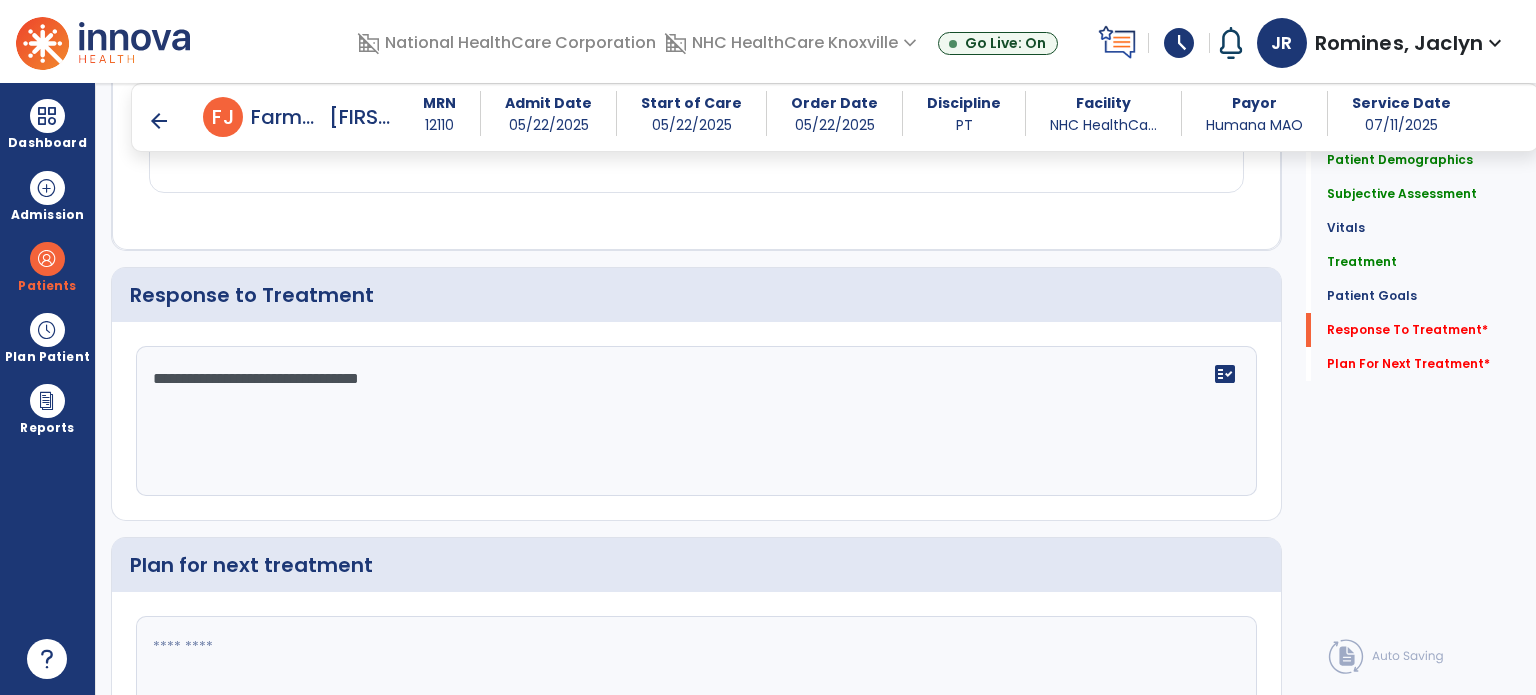 type on "**********" 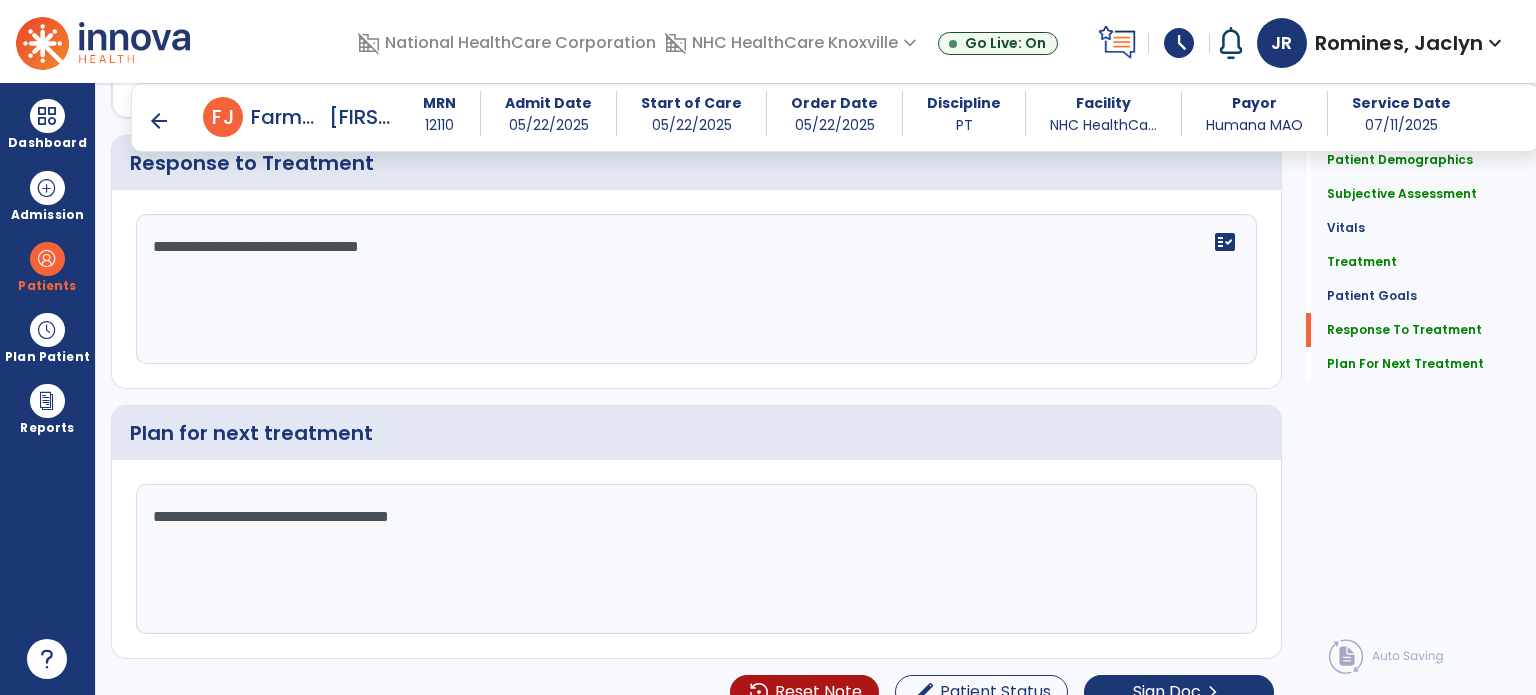 scroll, scrollTop: 2368, scrollLeft: 0, axis: vertical 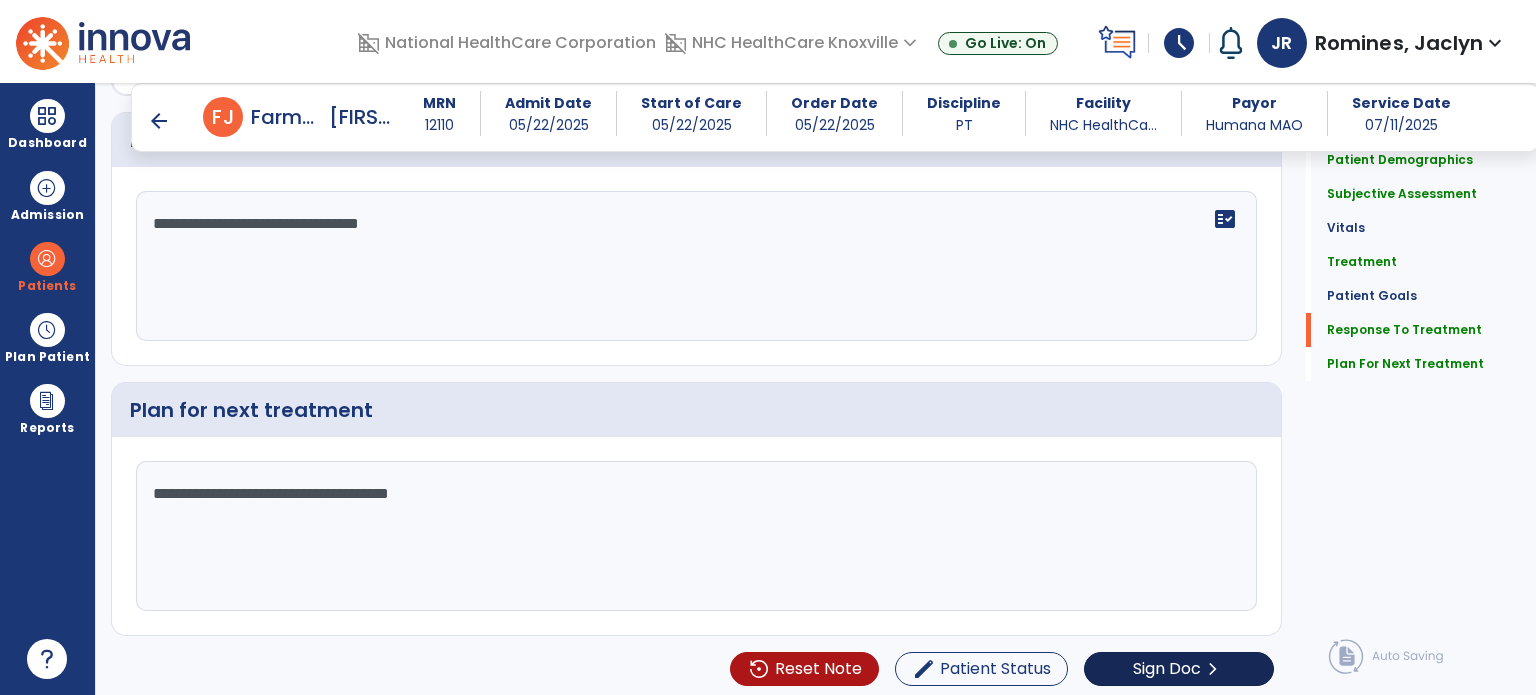 type on "**********" 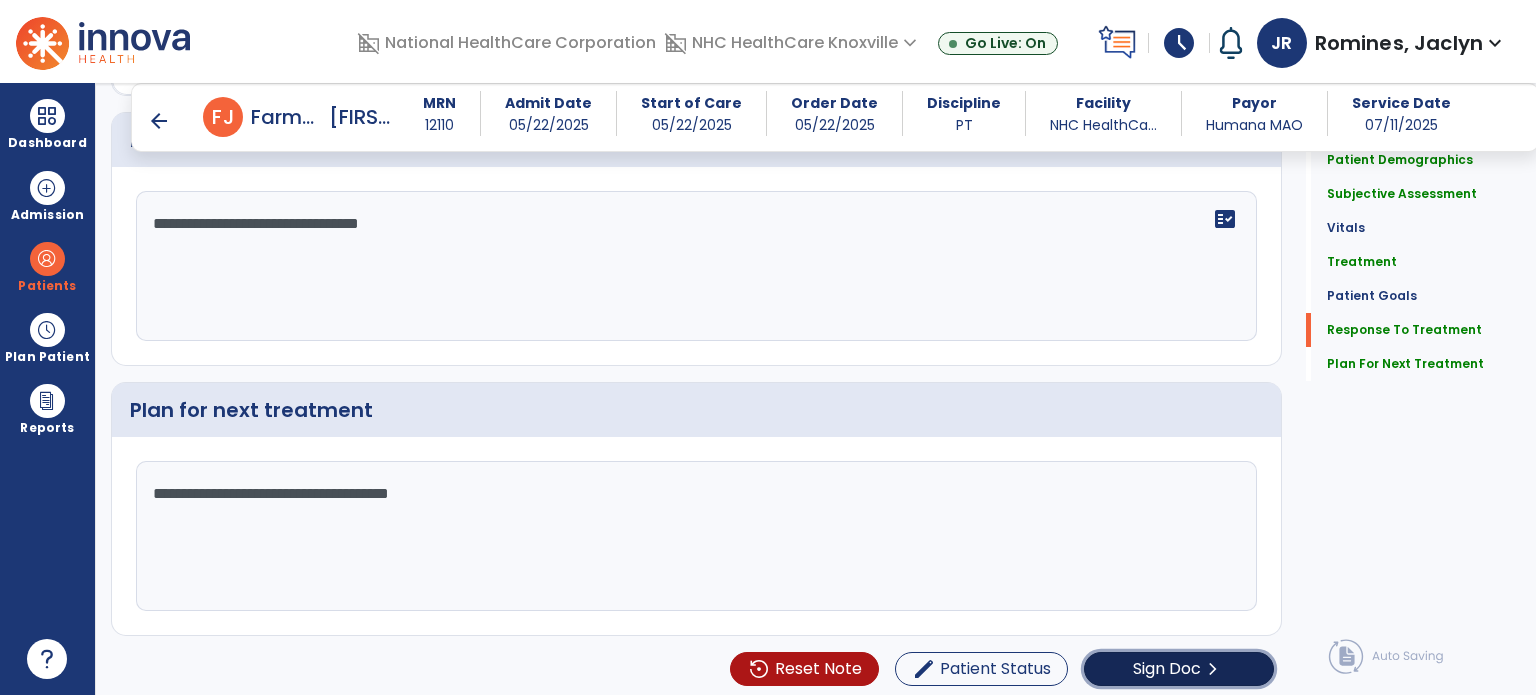 click on "Sign Doc  chevron_right" 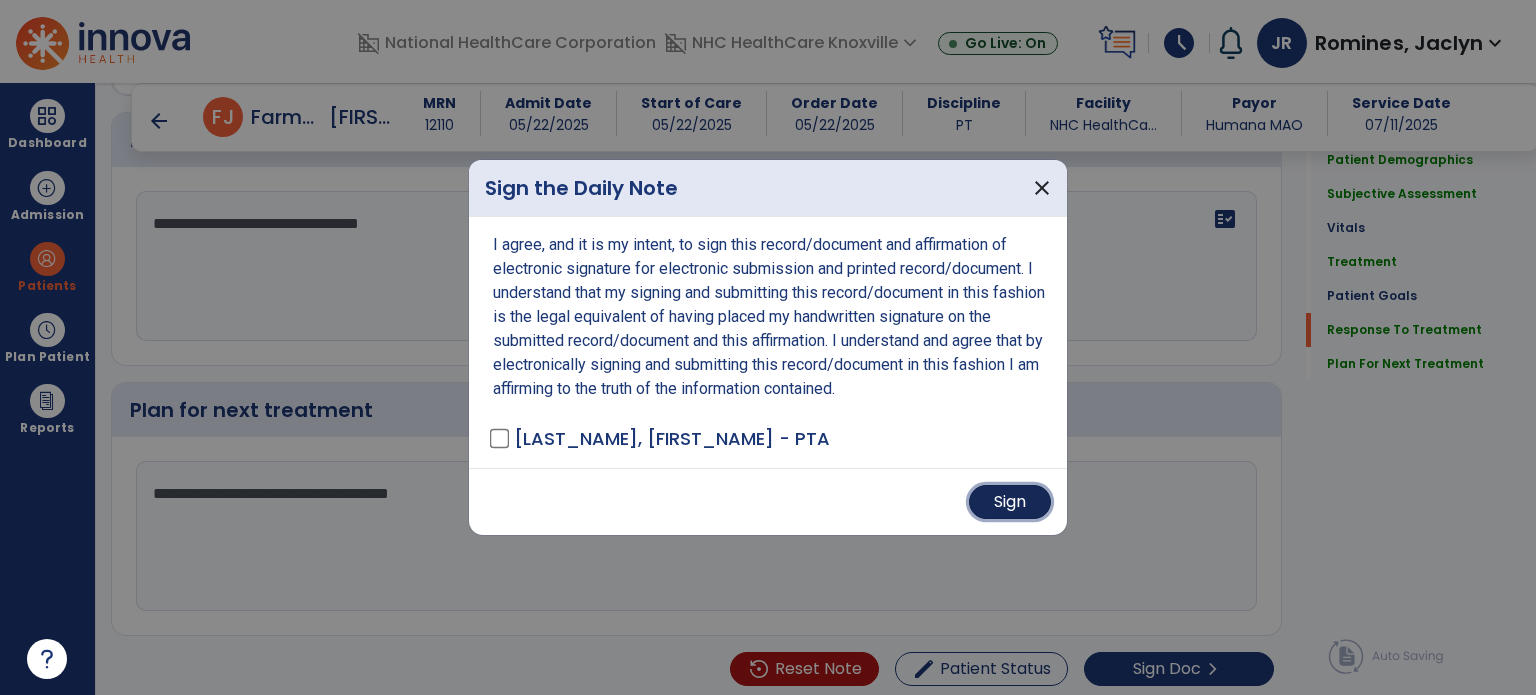 click on "Sign" at bounding box center (1010, 502) 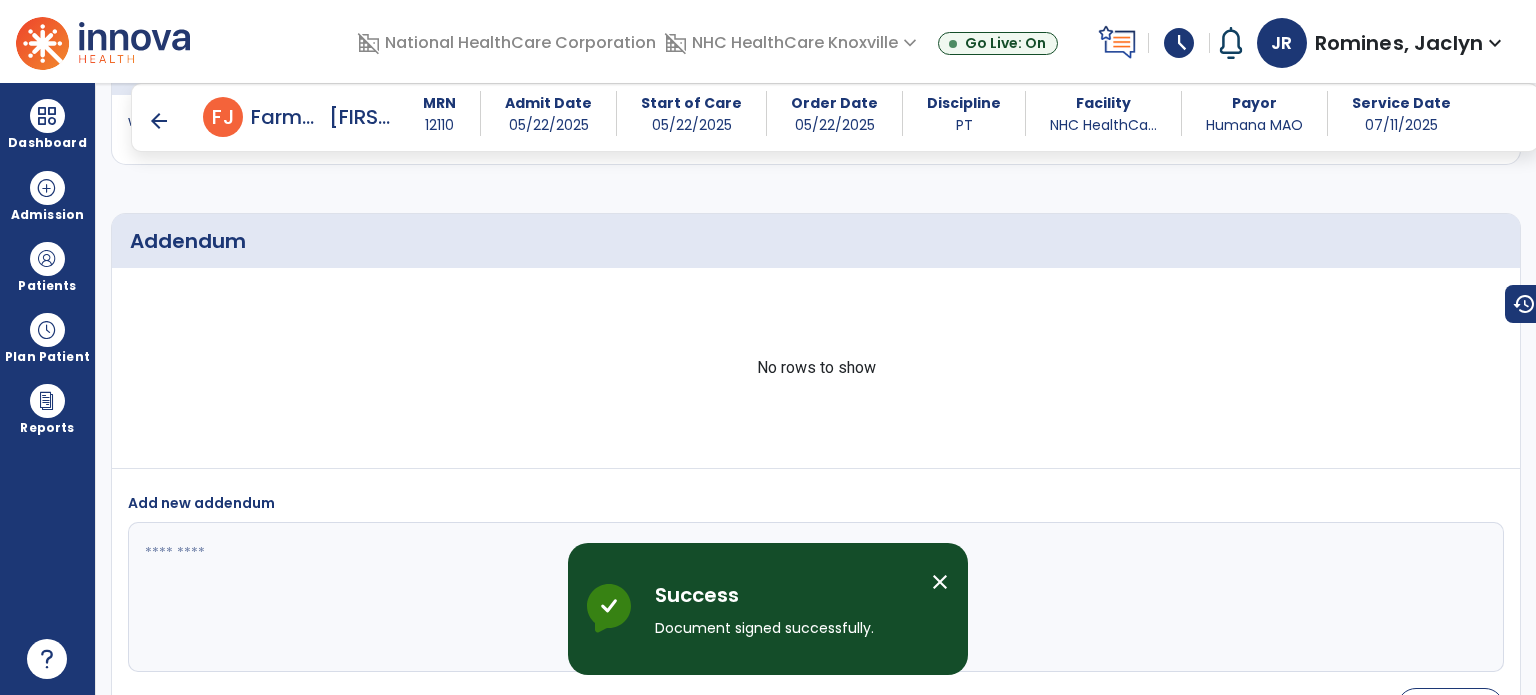 scroll, scrollTop: 3292, scrollLeft: 0, axis: vertical 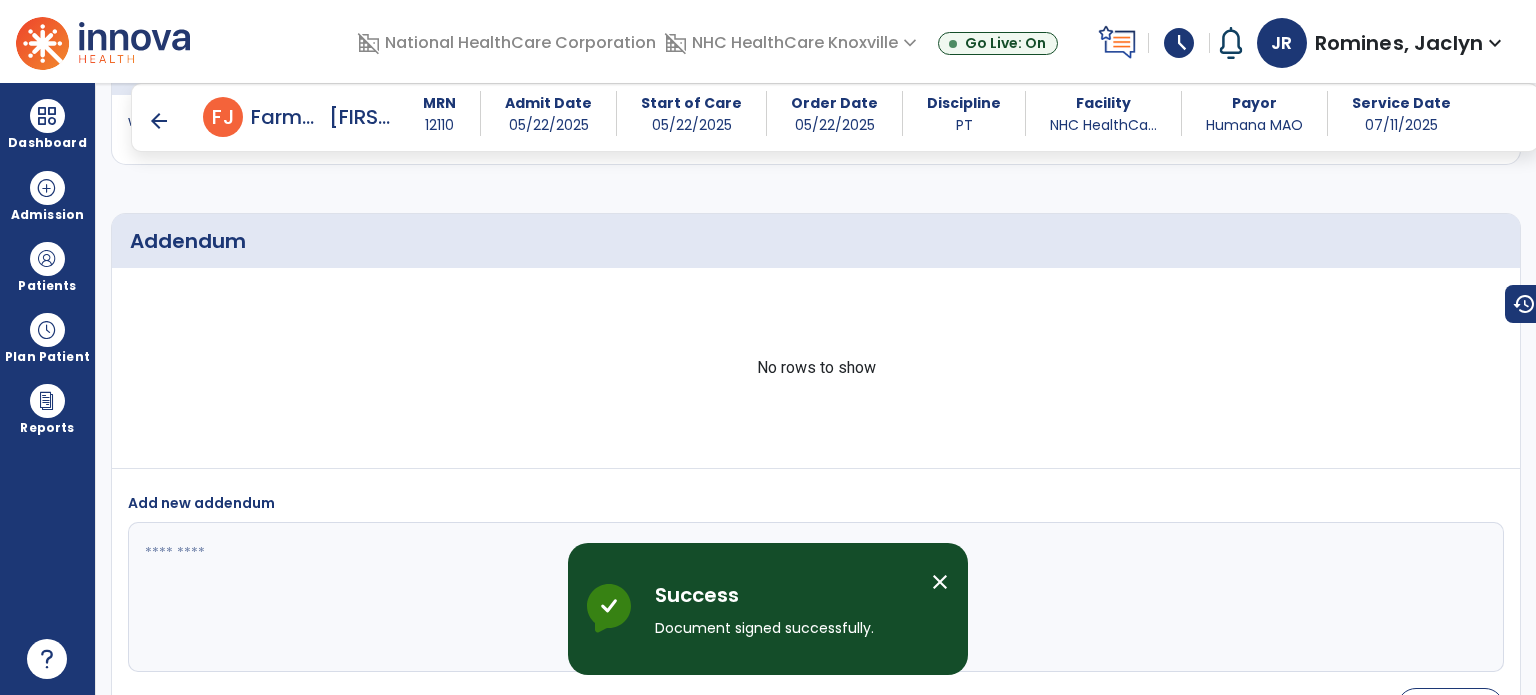 click on "arrow_back" at bounding box center [159, 121] 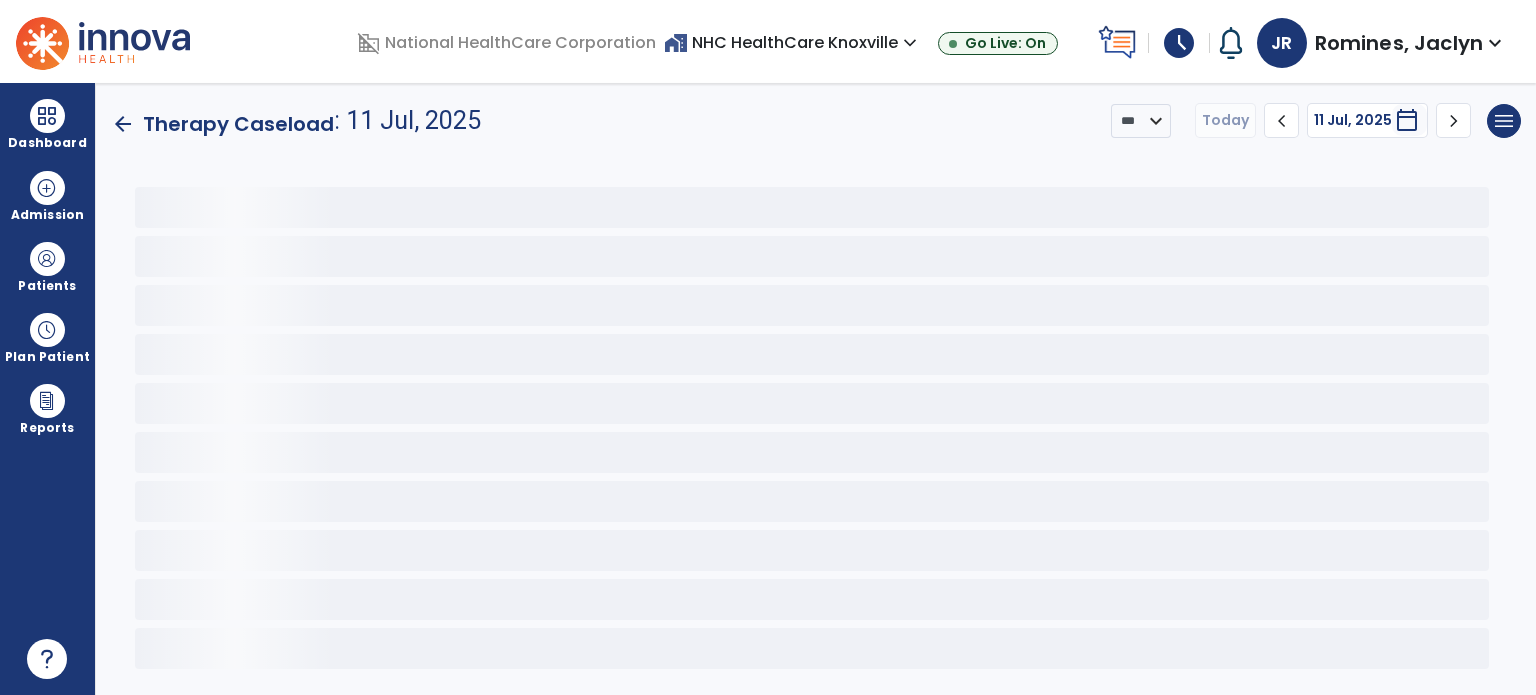 scroll, scrollTop: 0, scrollLeft: 0, axis: both 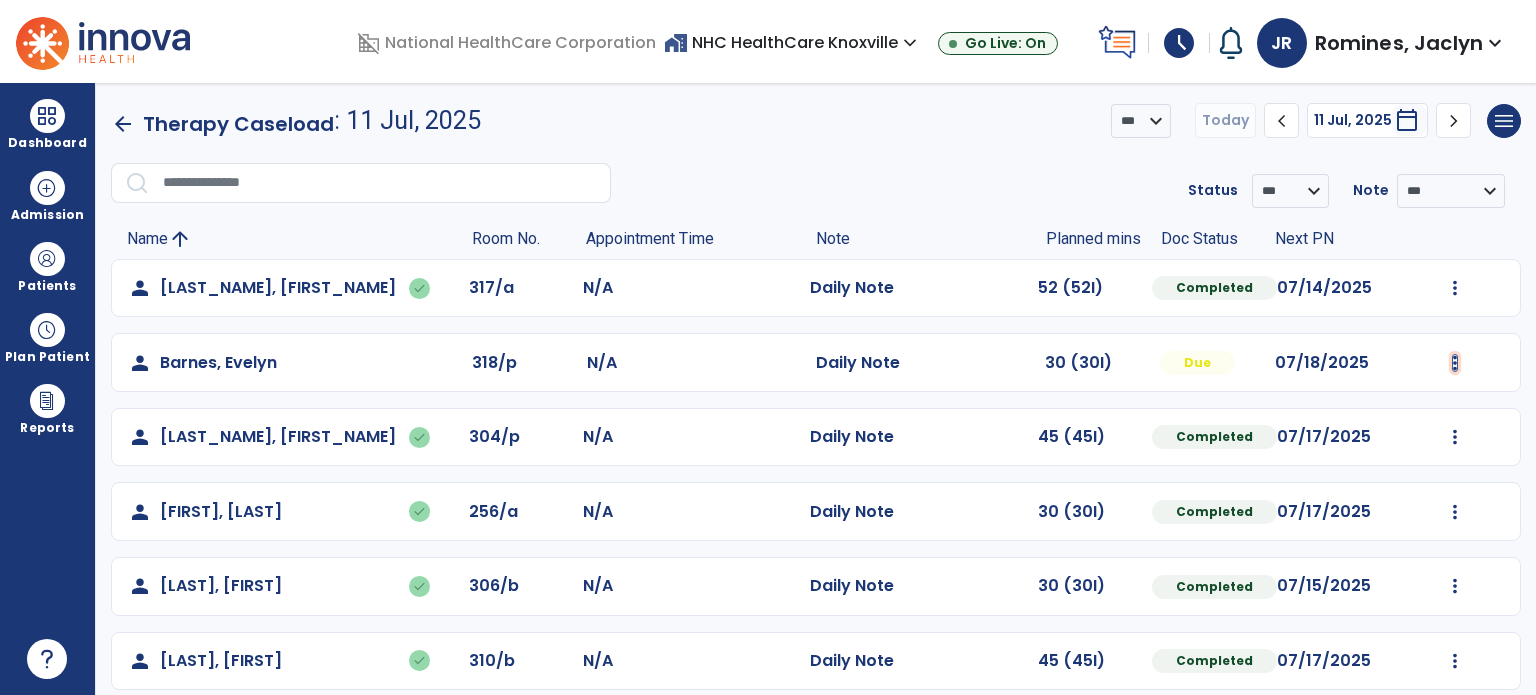 click at bounding box center [1455, 288] 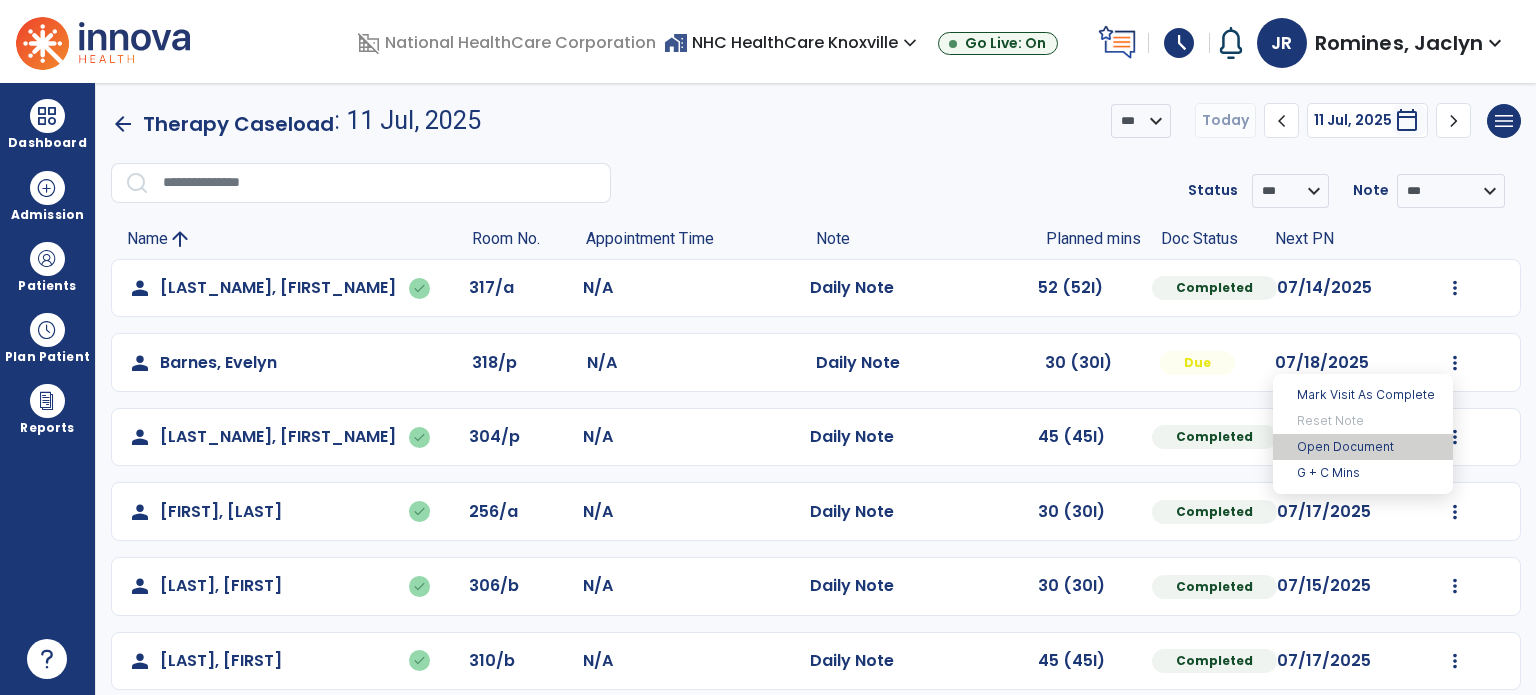 click on "Open Document" at bounding box center [1363, 447] 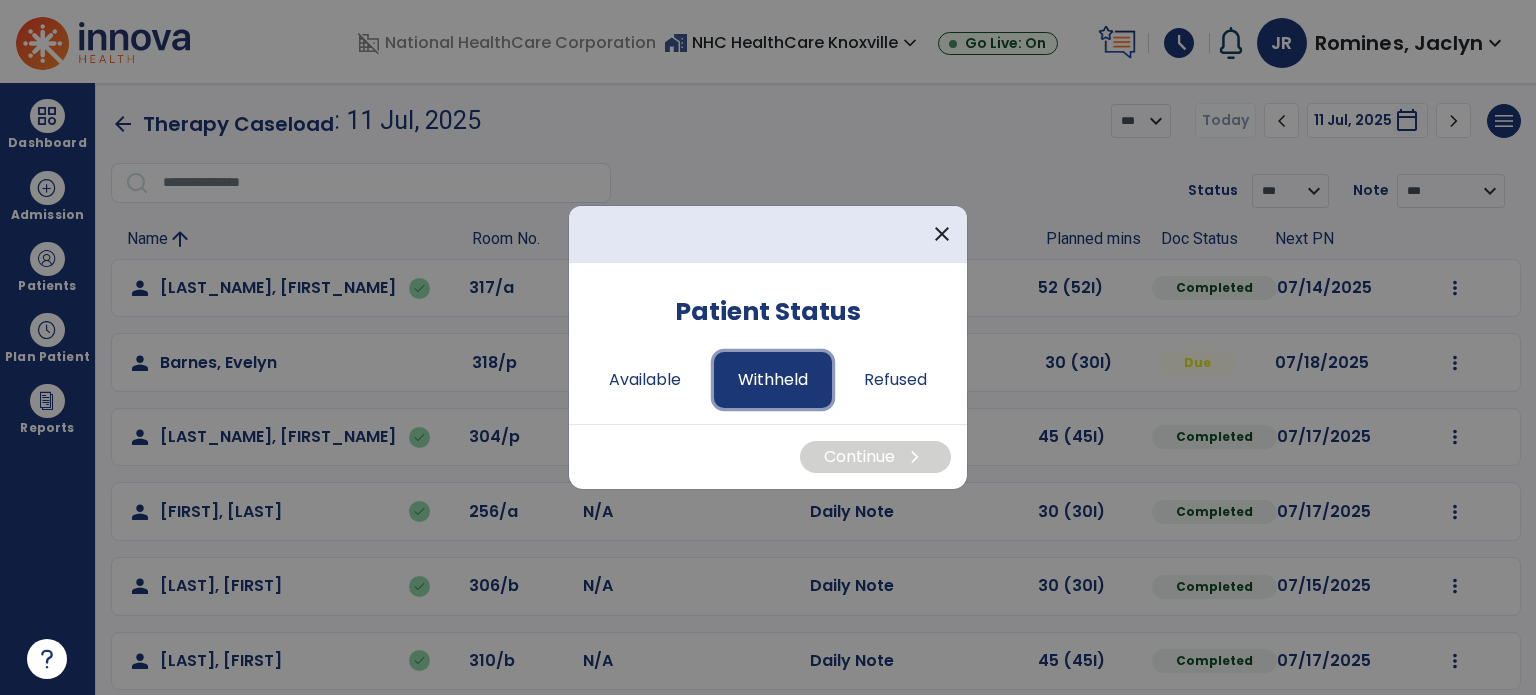 click on "Withheld" at bounding box center (773, 380) 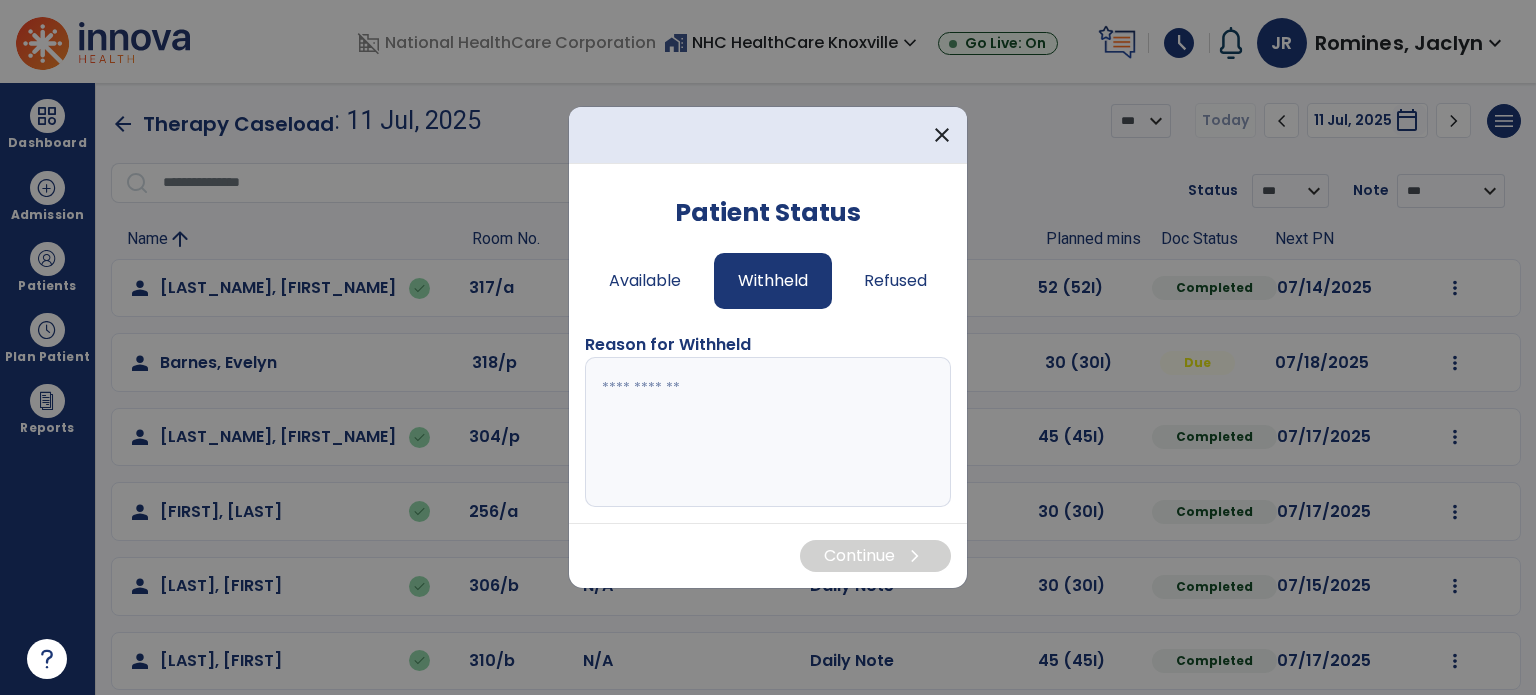 click at bounding box center (768, 432) 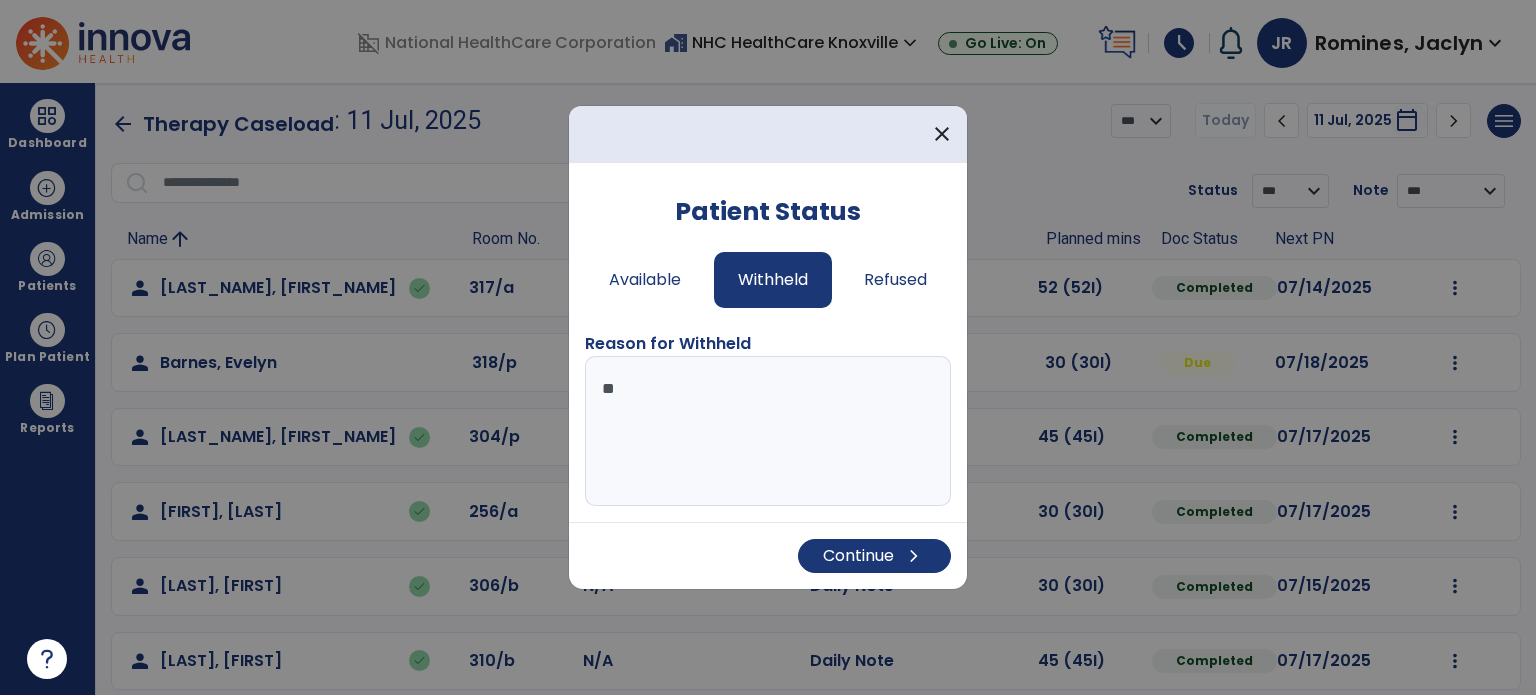 type on "*" 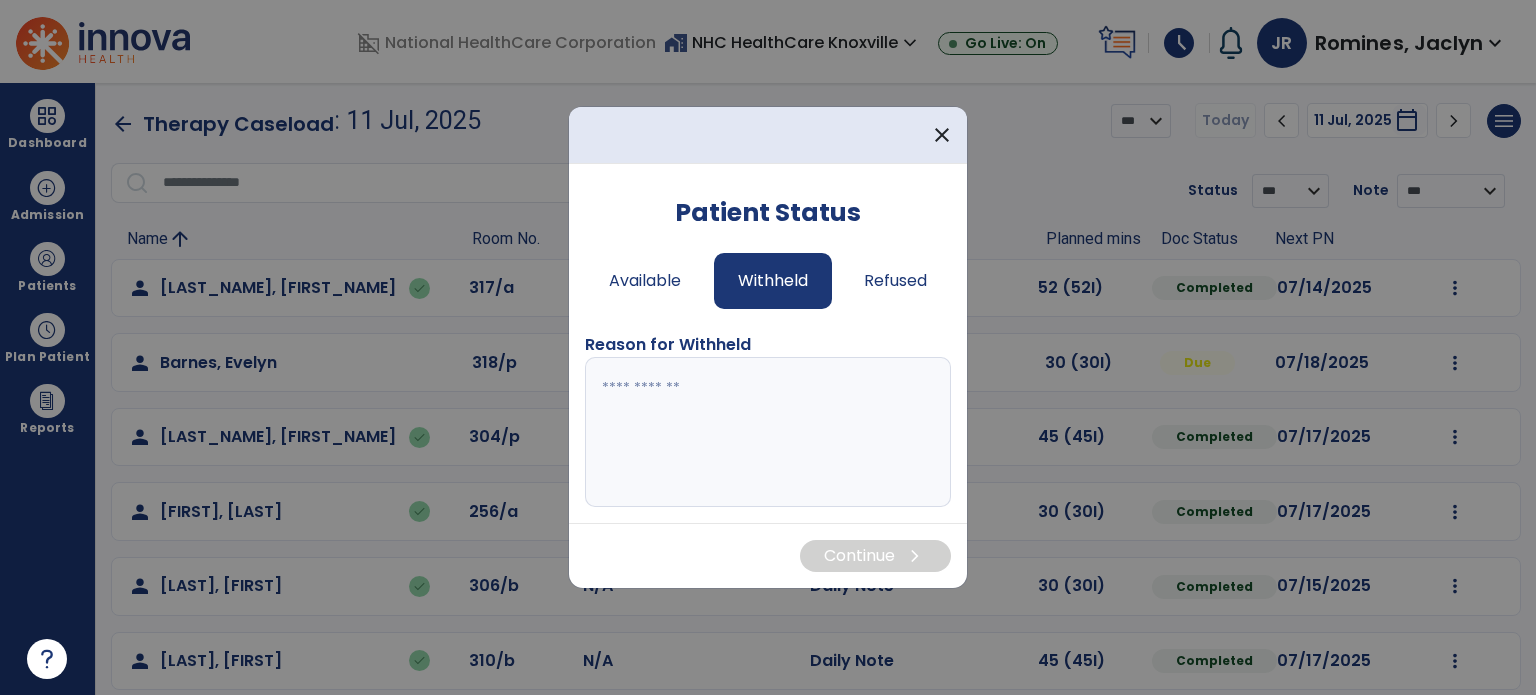 type on "*" 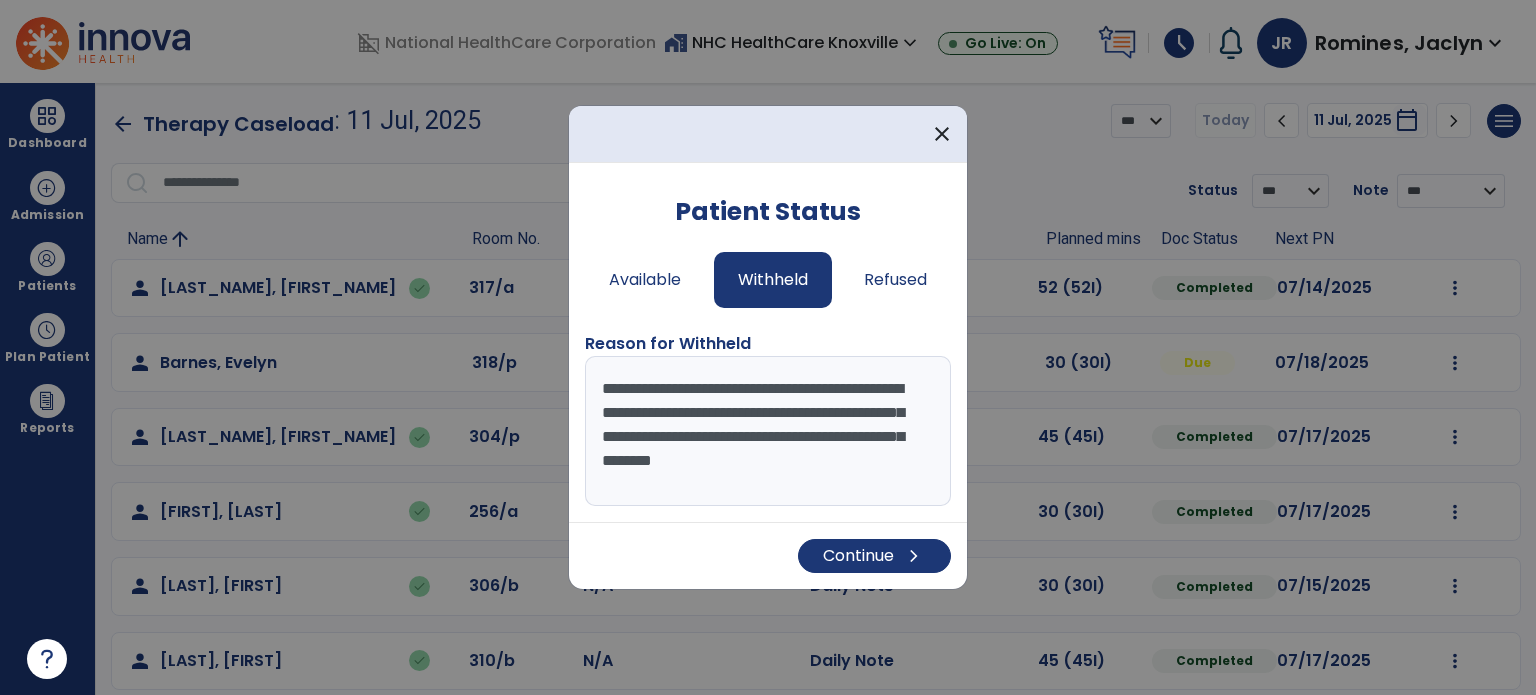 click on "**********" at bounding box center [768, 431] 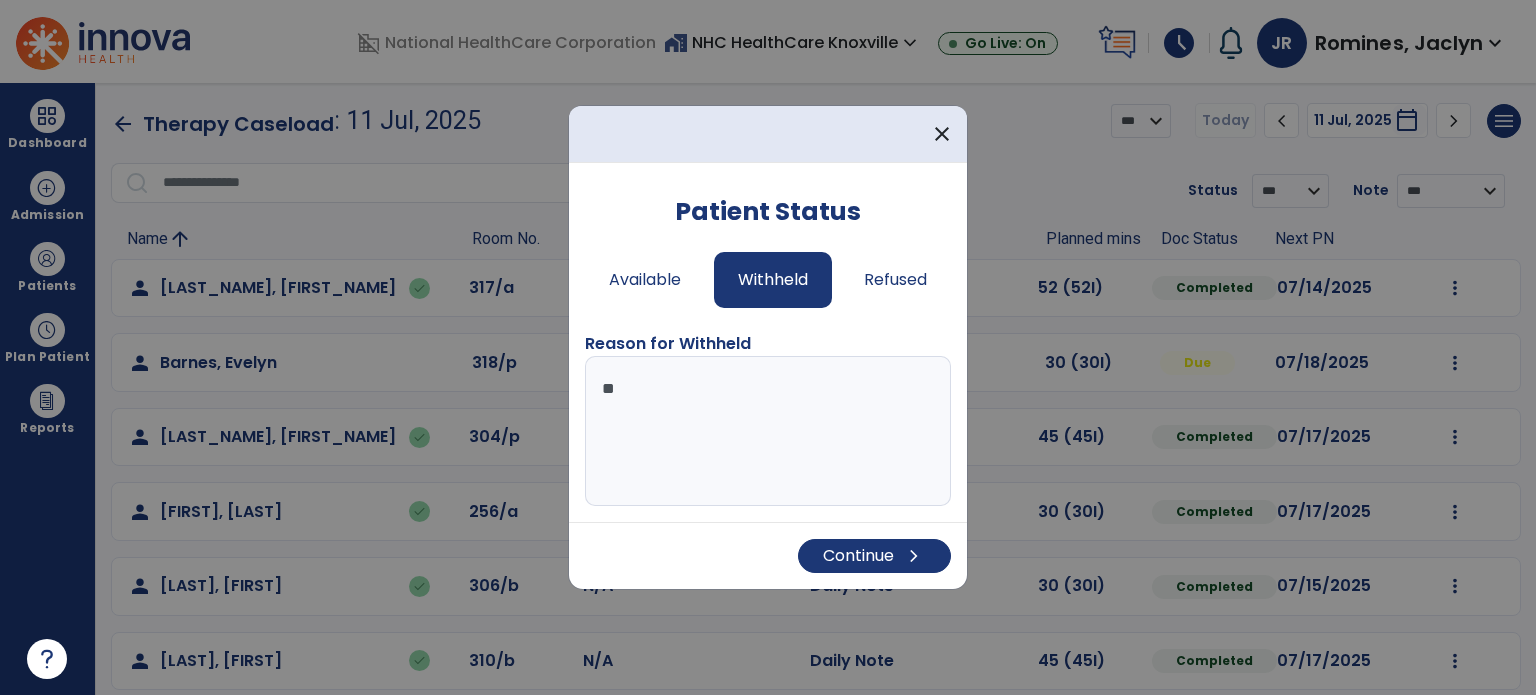 type on "*" 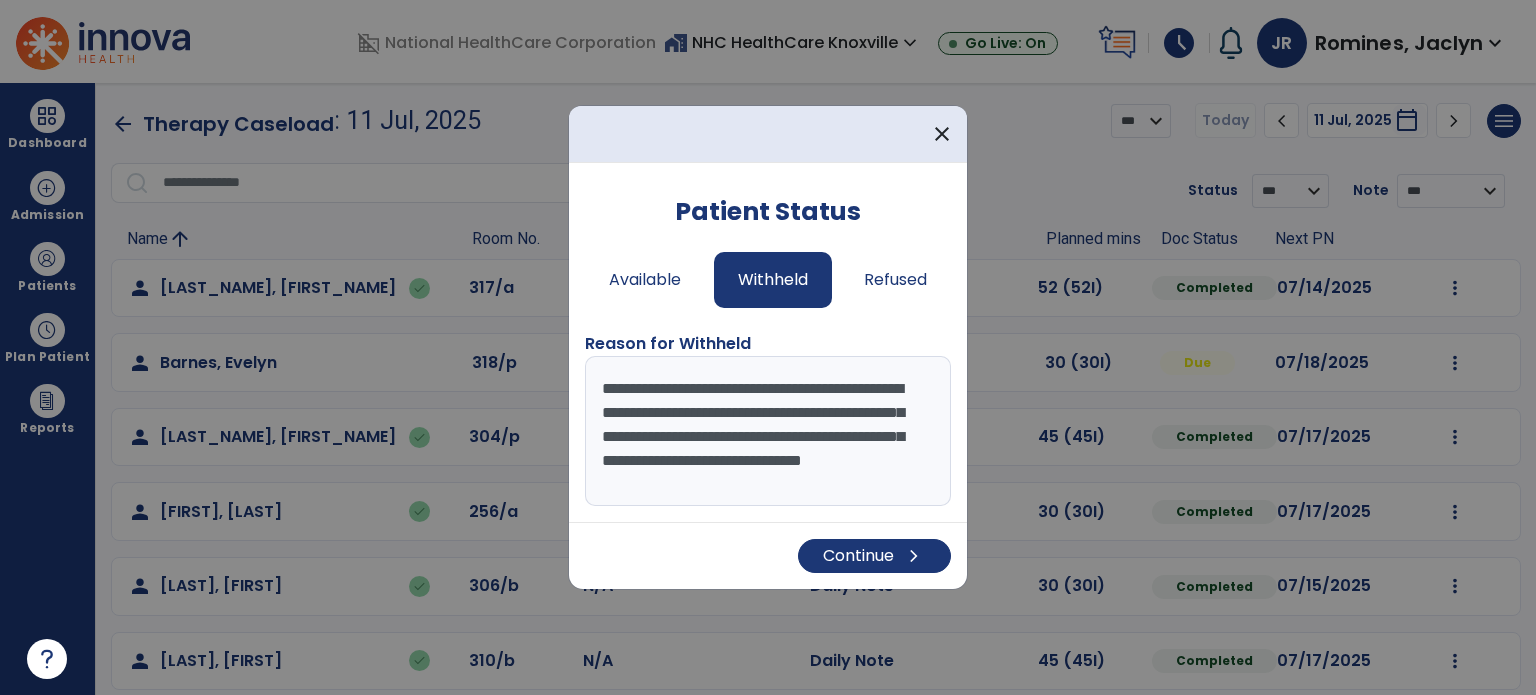 scroll, scrollTop: 15, scrollLeft: 0, axis: vertical 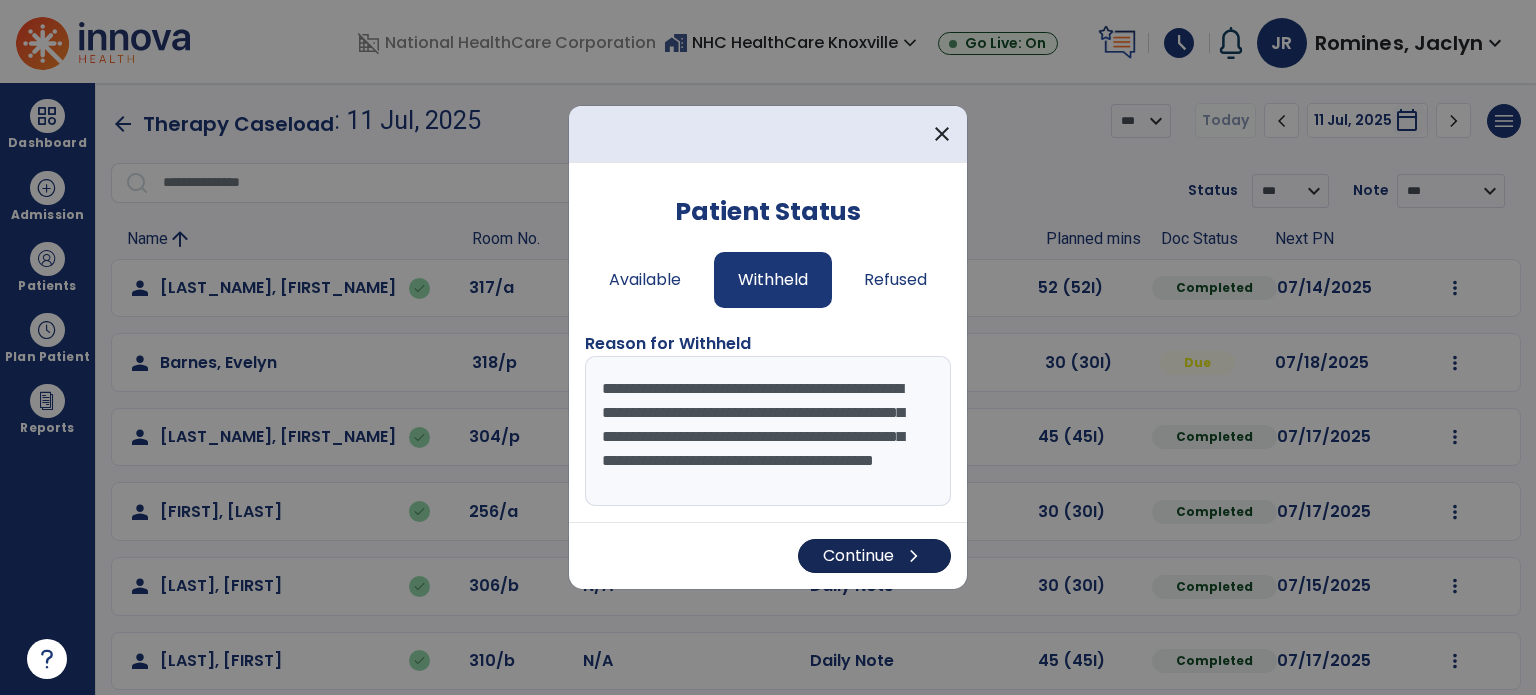 type on "**********" 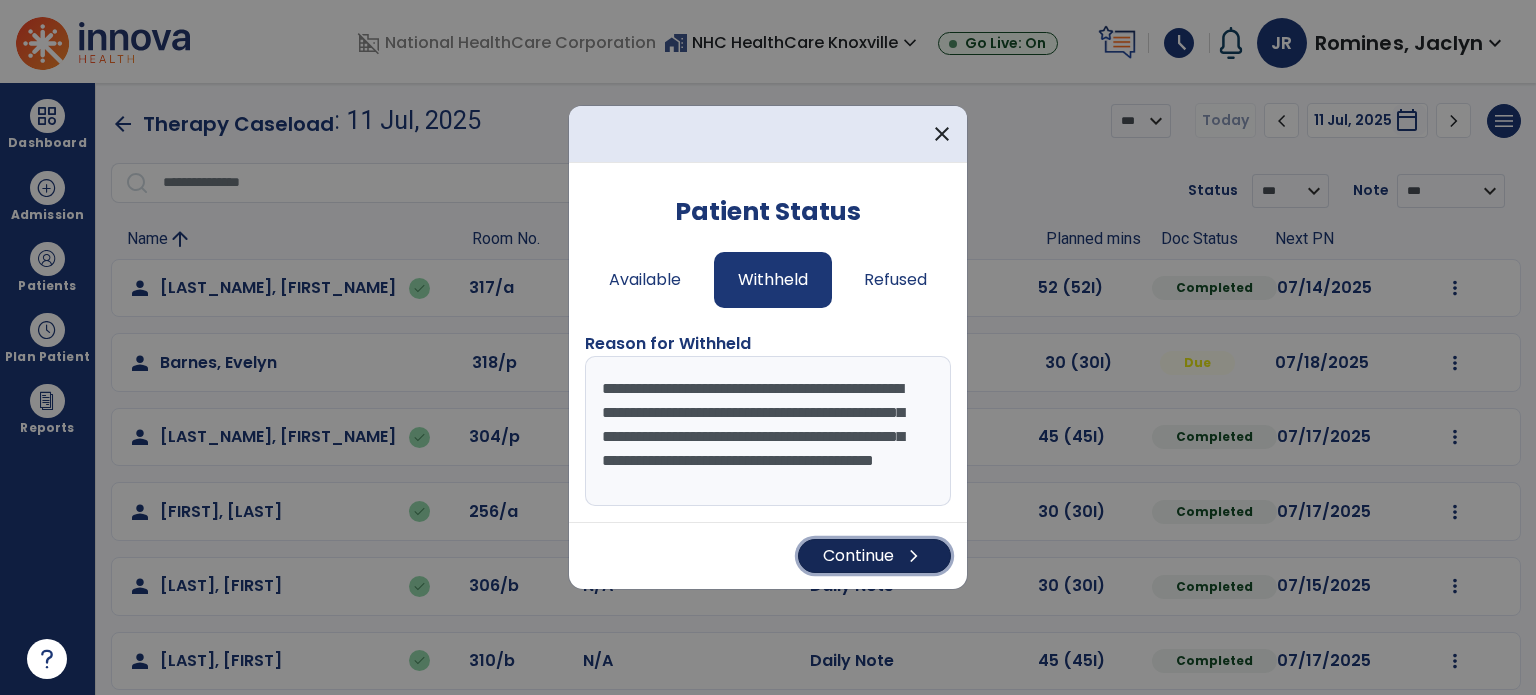 click on "Continue   chevron_right" at bounding box center (874, 556) 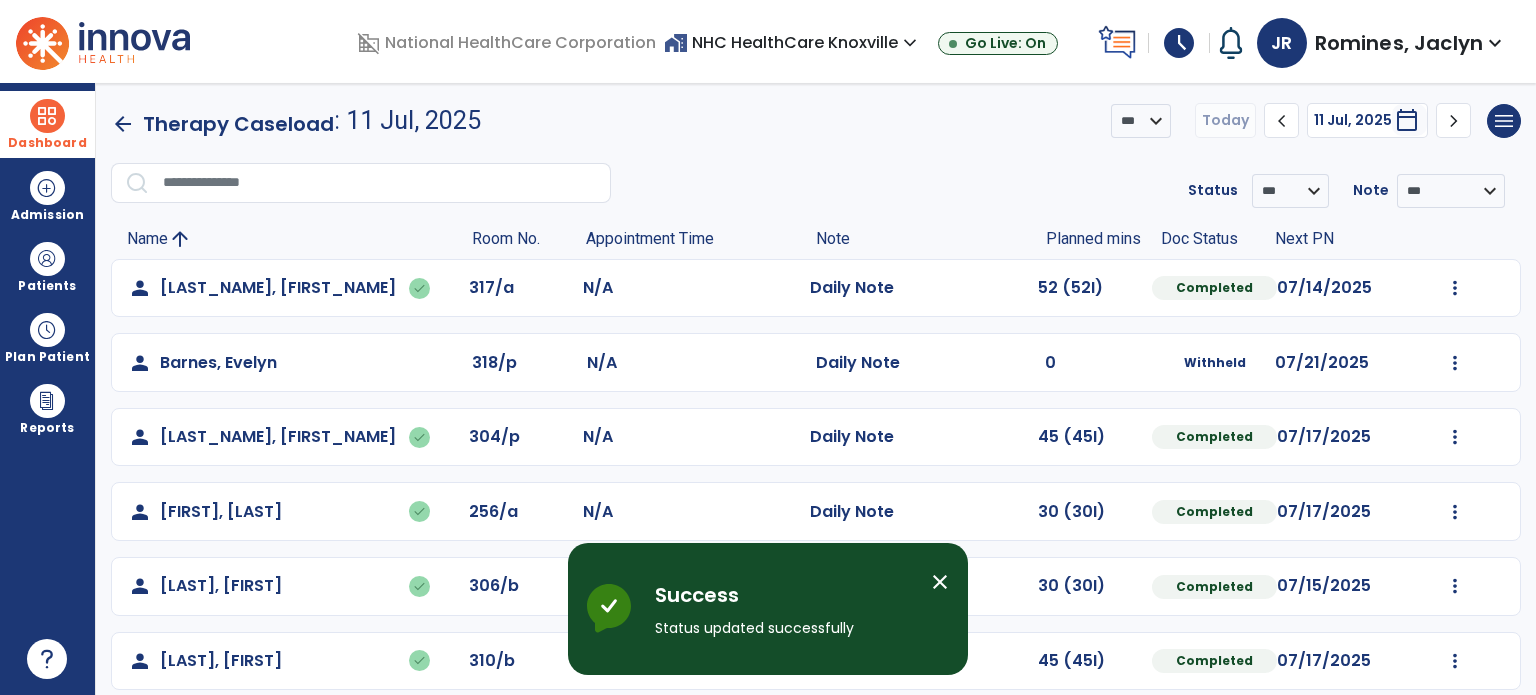 click at bounding box center [47, 116] 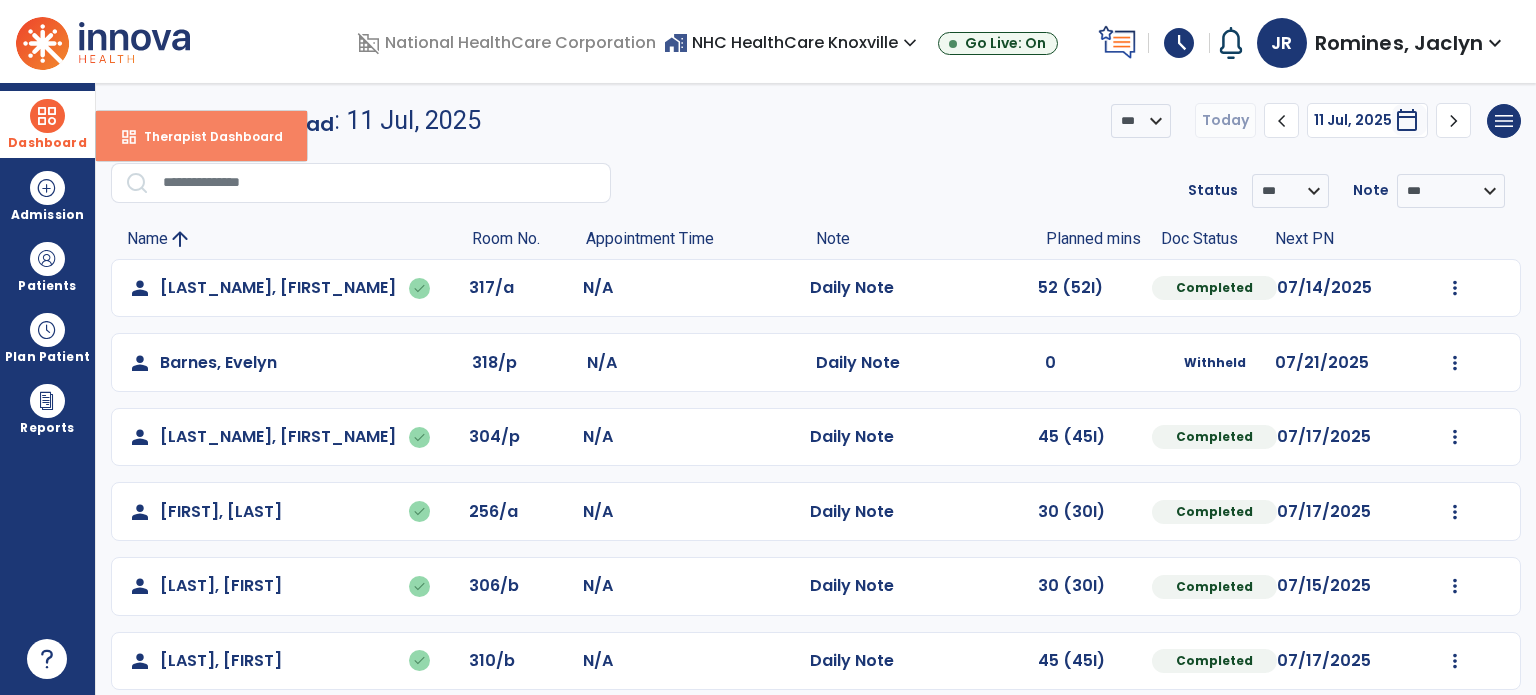 click on "Therapist Dashboard" at bounding box center [205, 136] 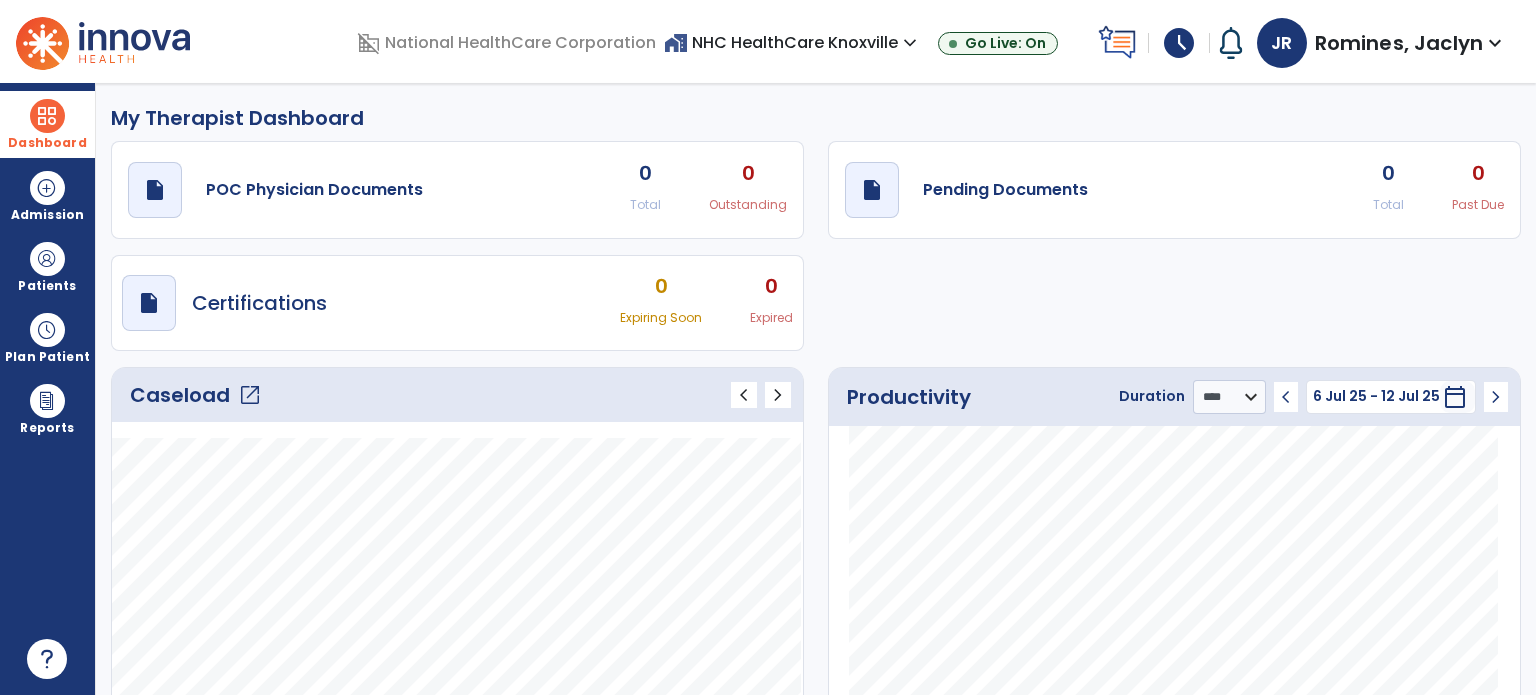 click on "schedule" at bounding box center (1179, 43) 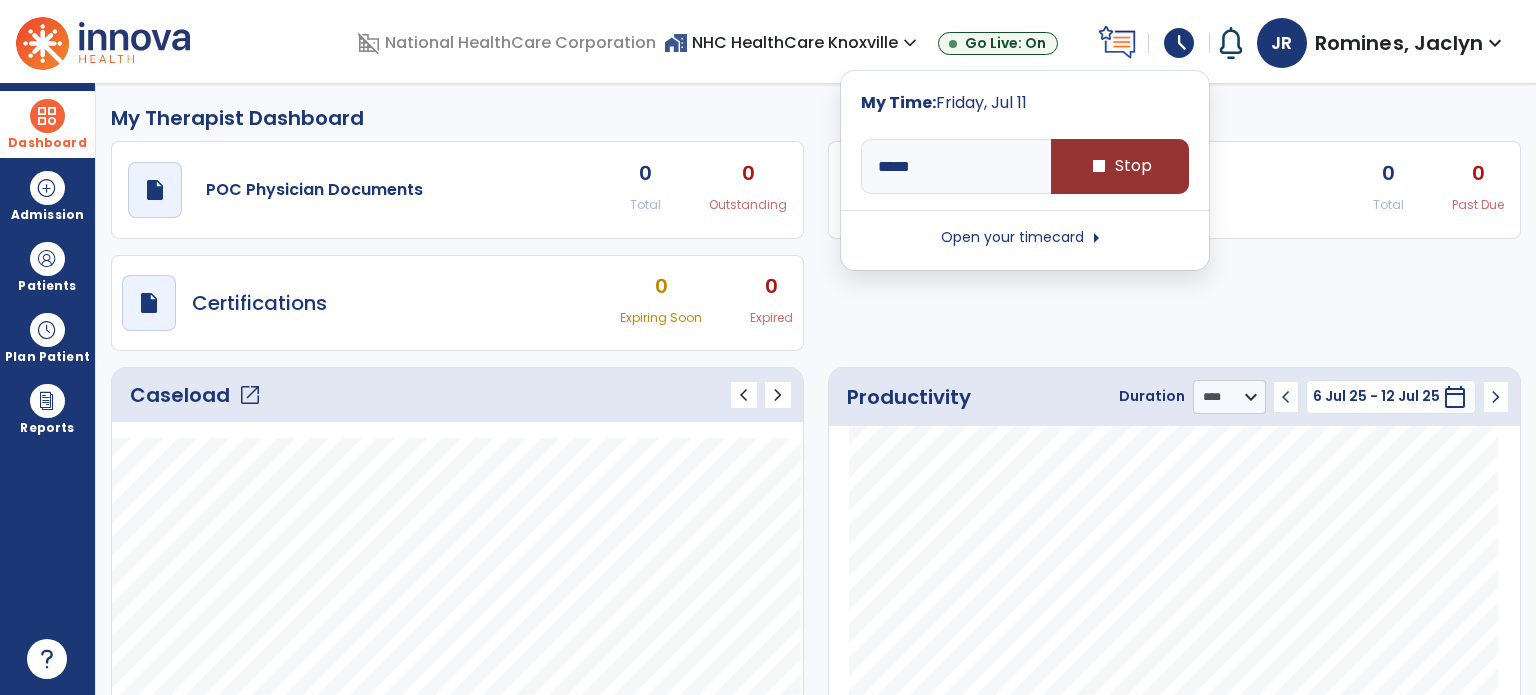 click on "stop  Stop" at bounding box center (1120, 166) 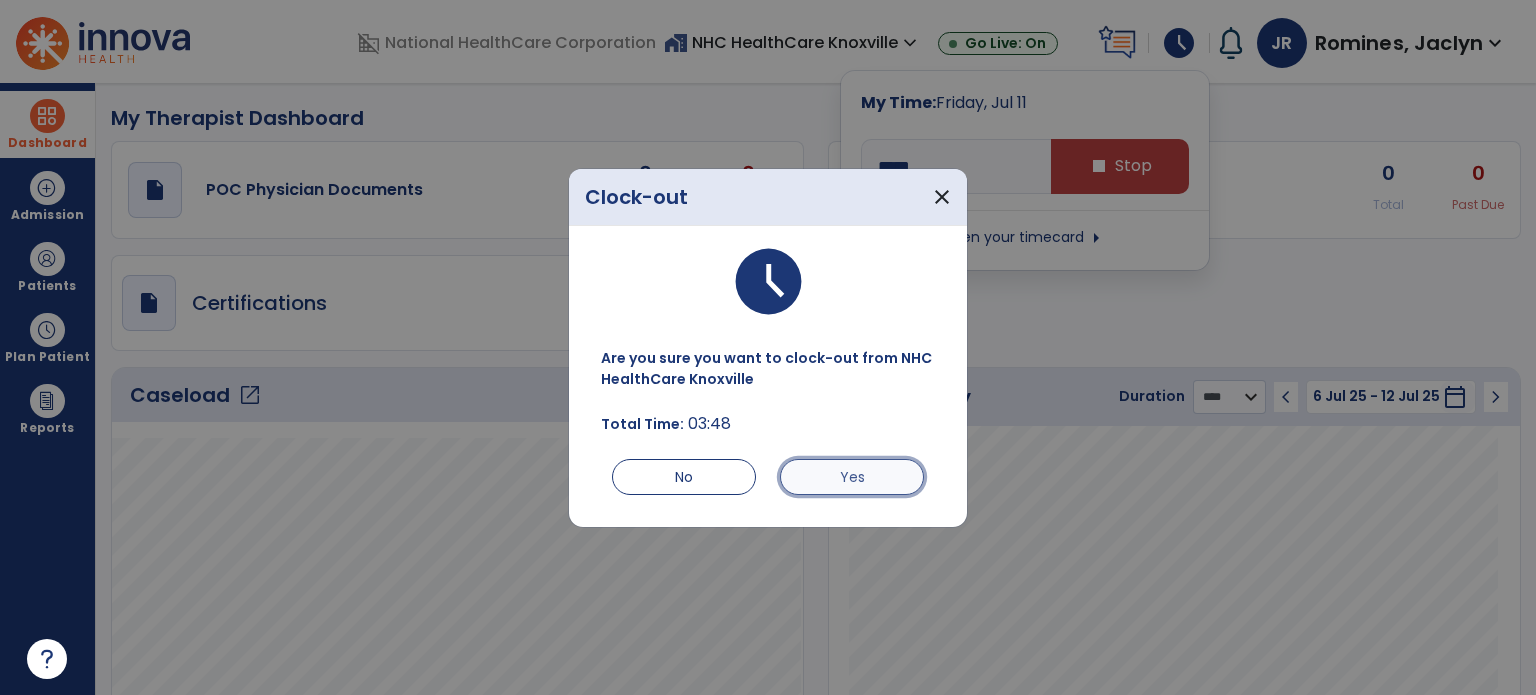 click on "Yes" at bounding box center [852, 477] 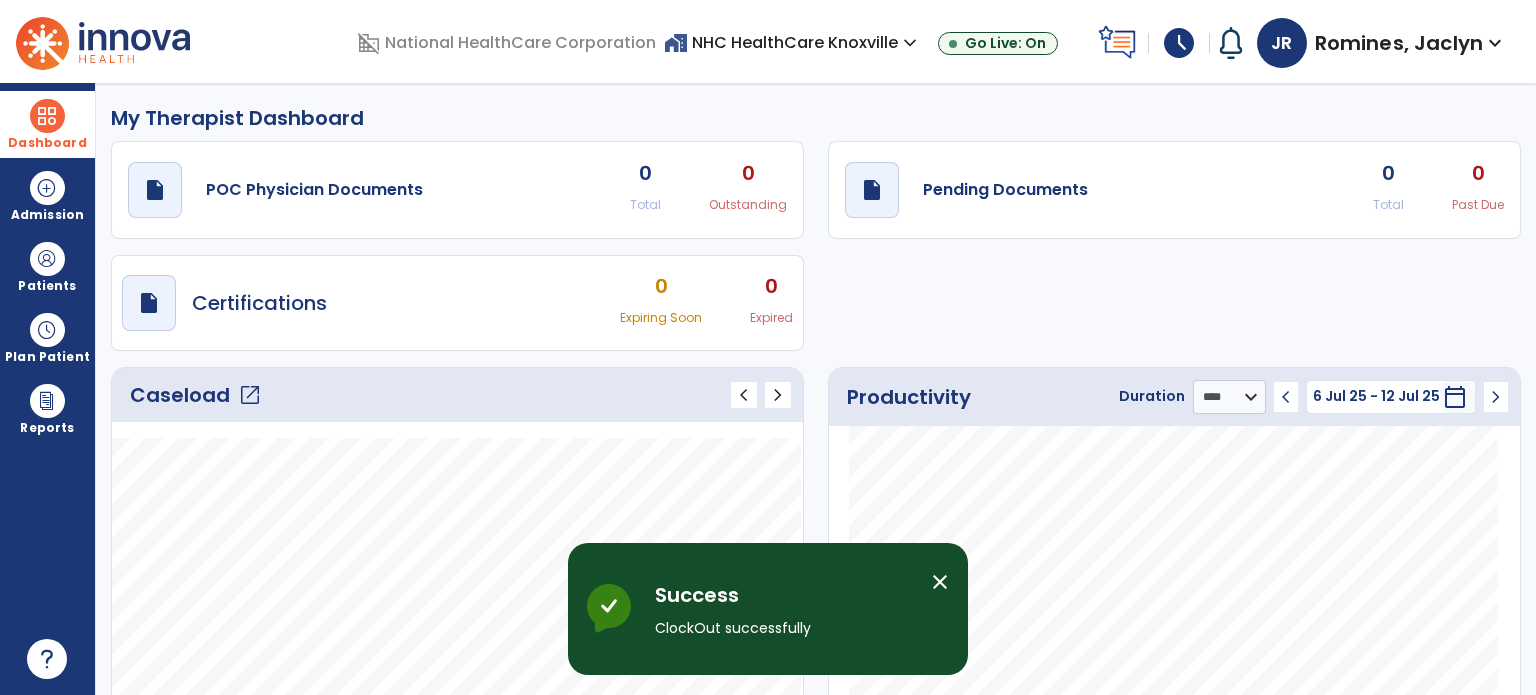 click on "schedule" at bounding box center [1179, 43] 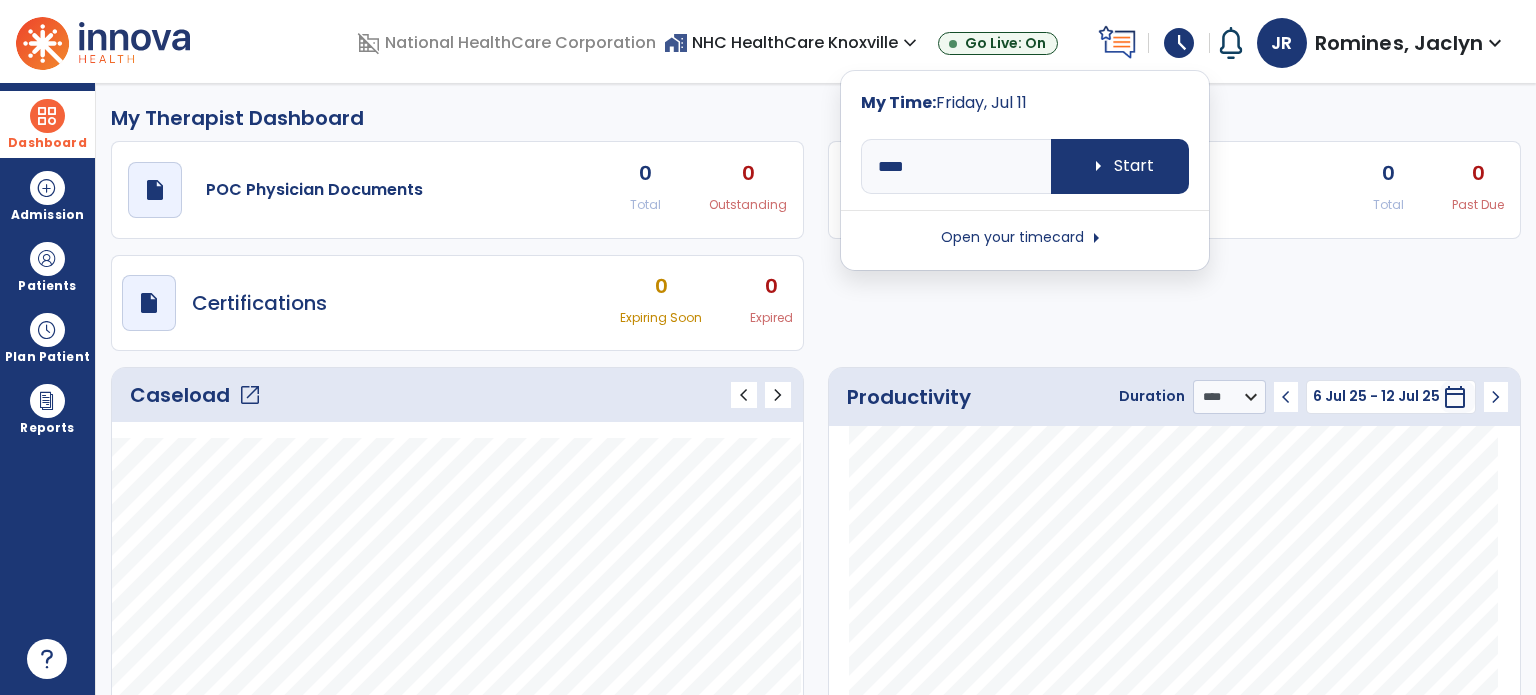 click on "Open your timecard  arrow_right" at bounding box center (1025, 238) 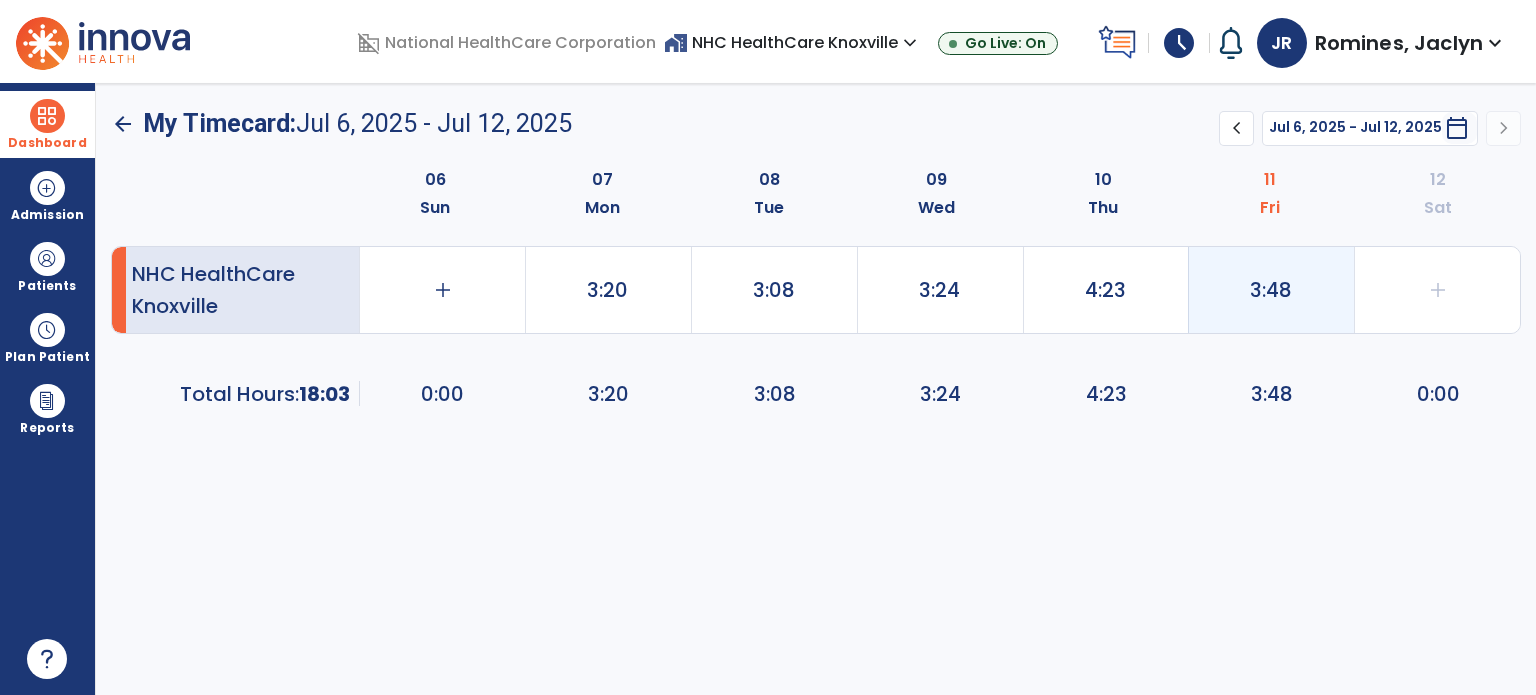click on "3:48" 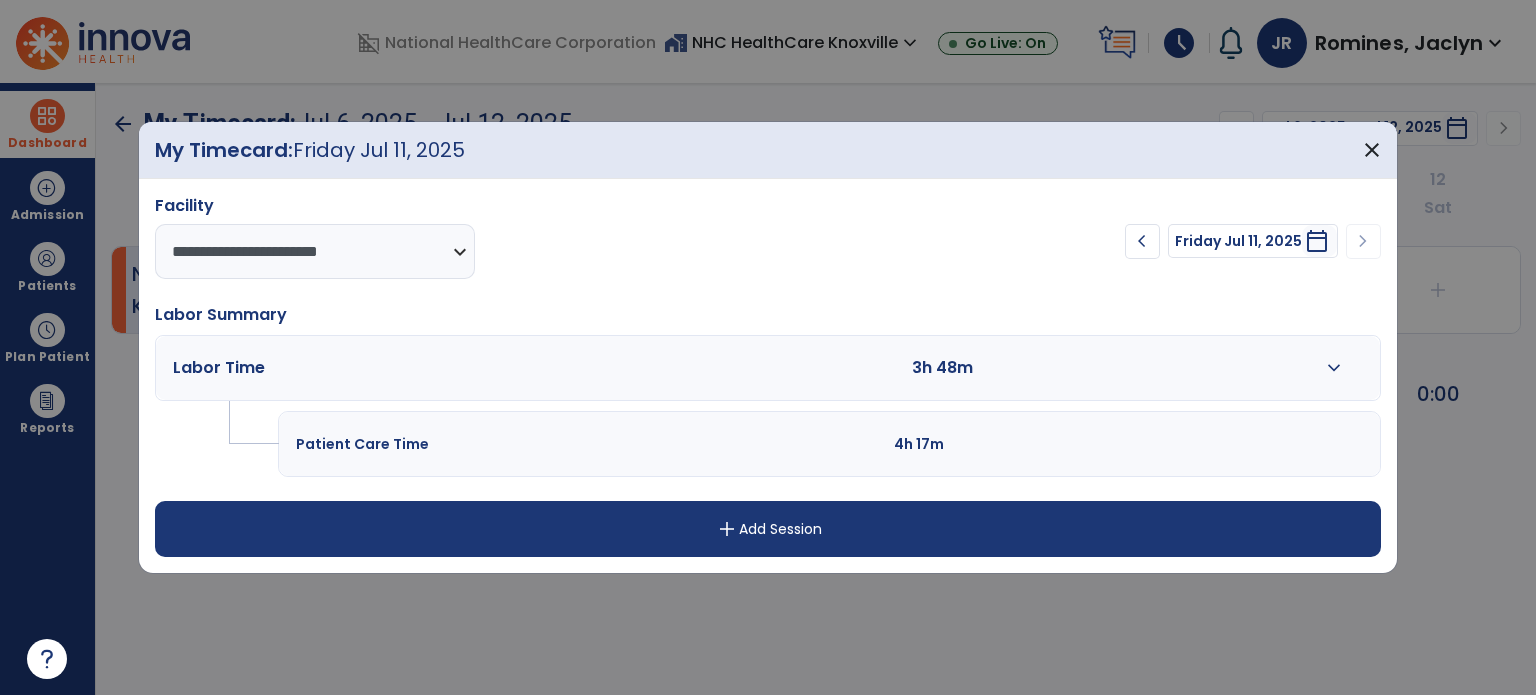 click on "expand_more" at bounding box center [1334, 368] 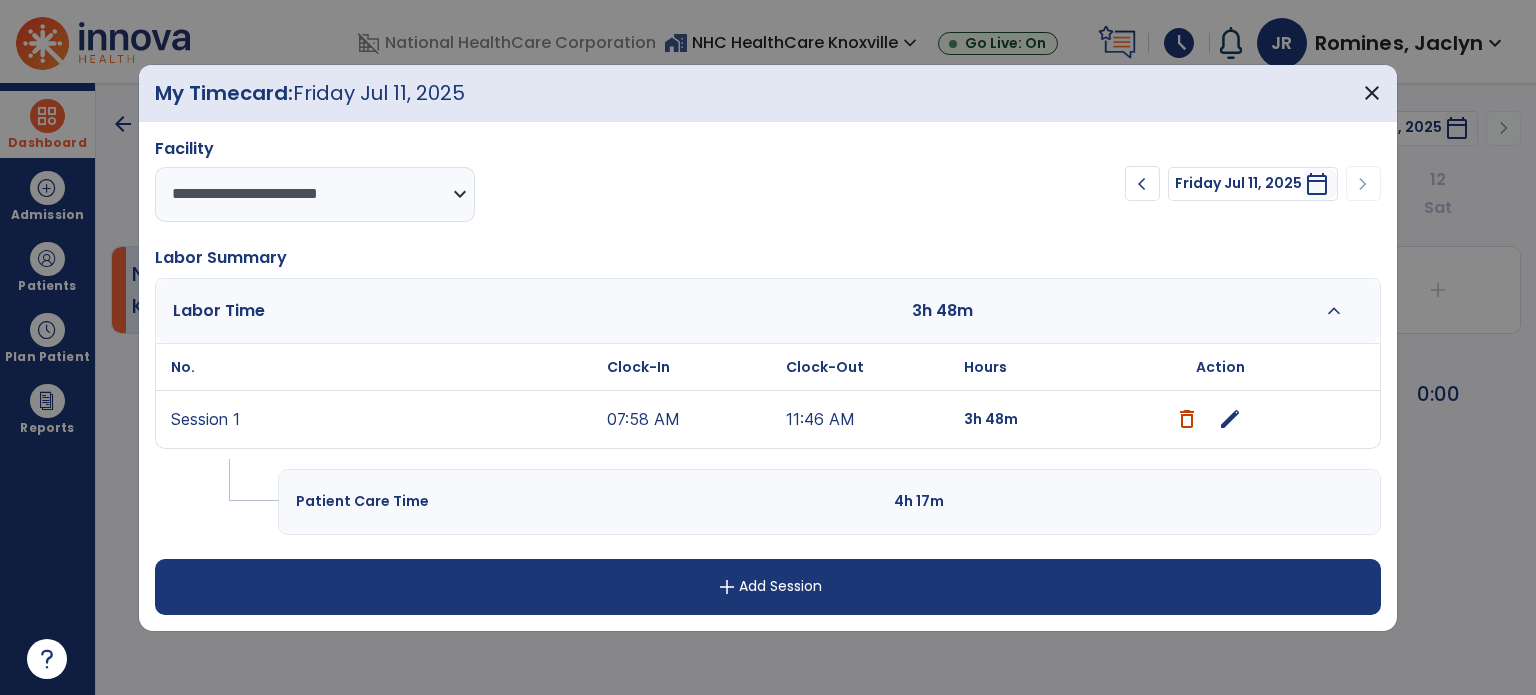 click on "edit" at bounding box center (1230, 419) 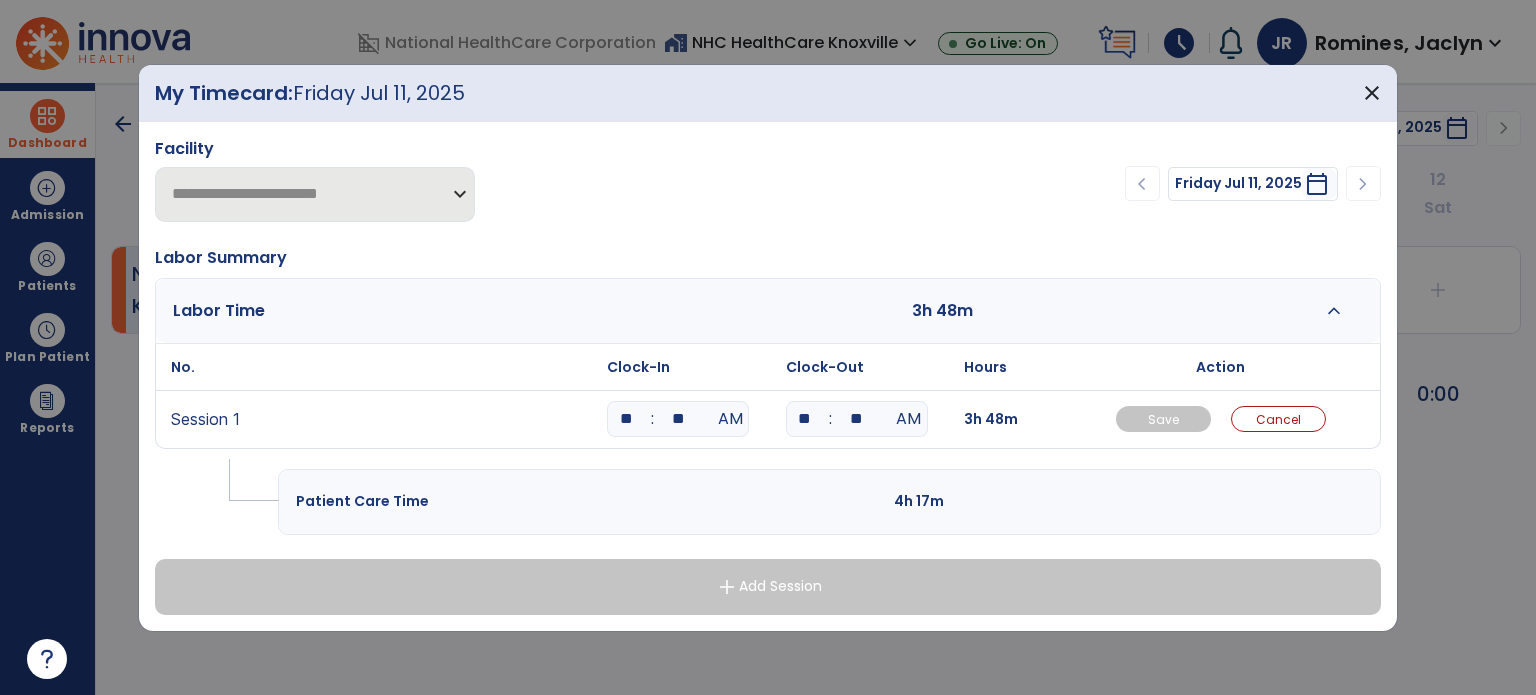 click on "**" at bounding box center (678, 419) 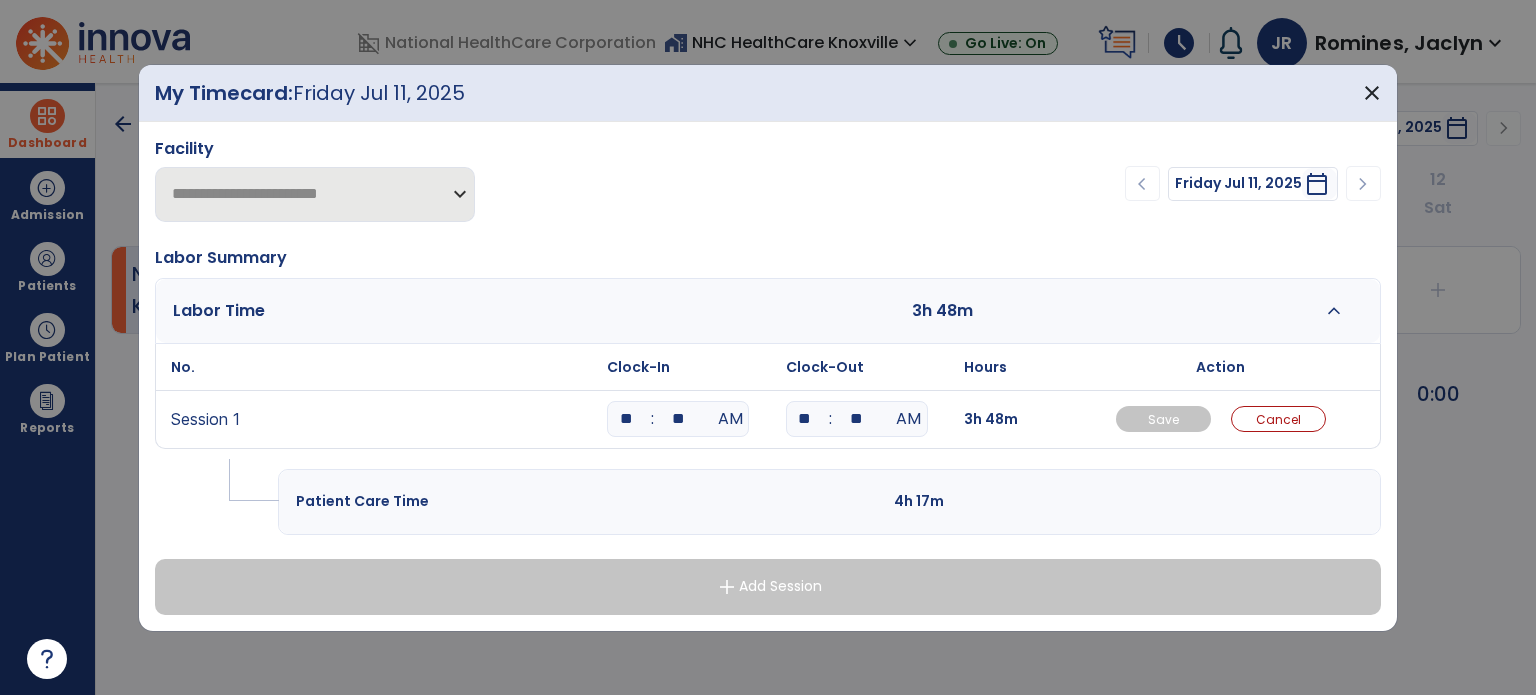 type on "**" 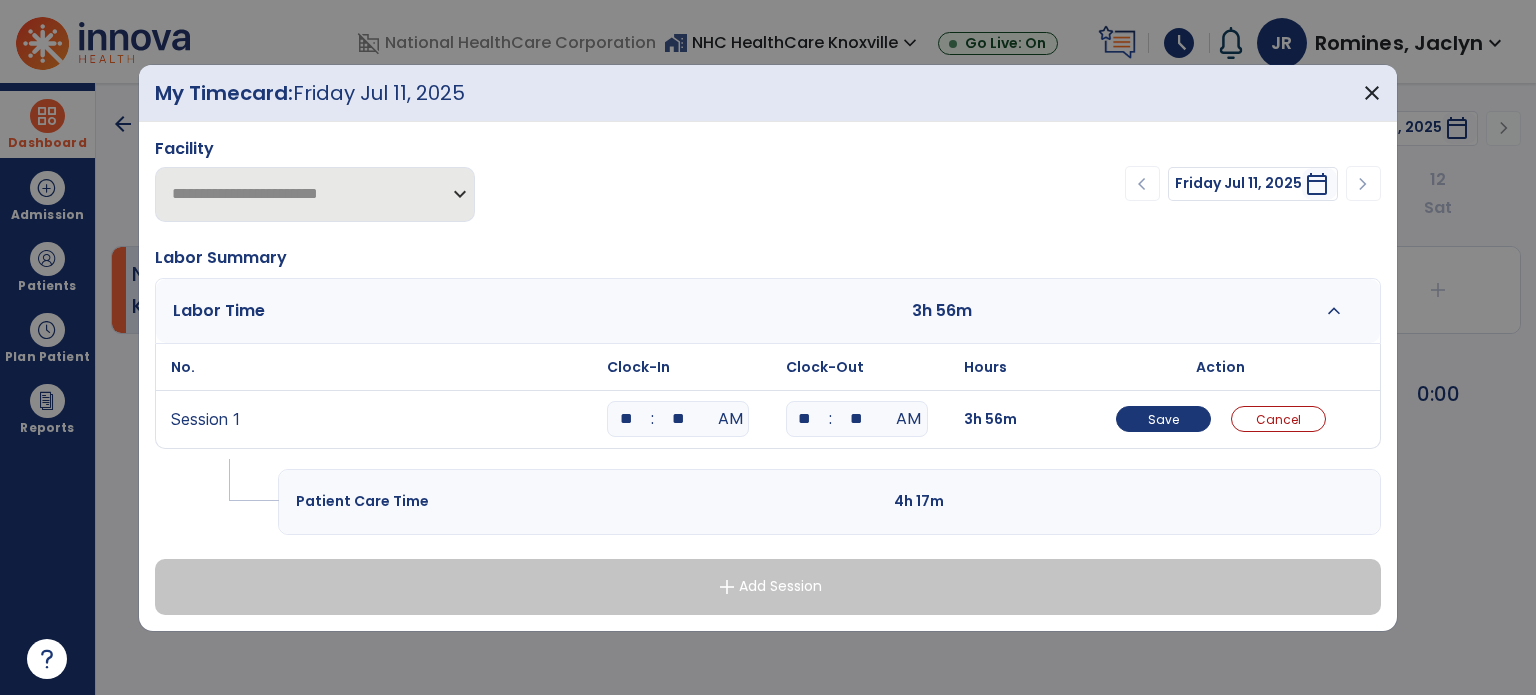 click on "Clock-In" at bounding box center (691, 367) 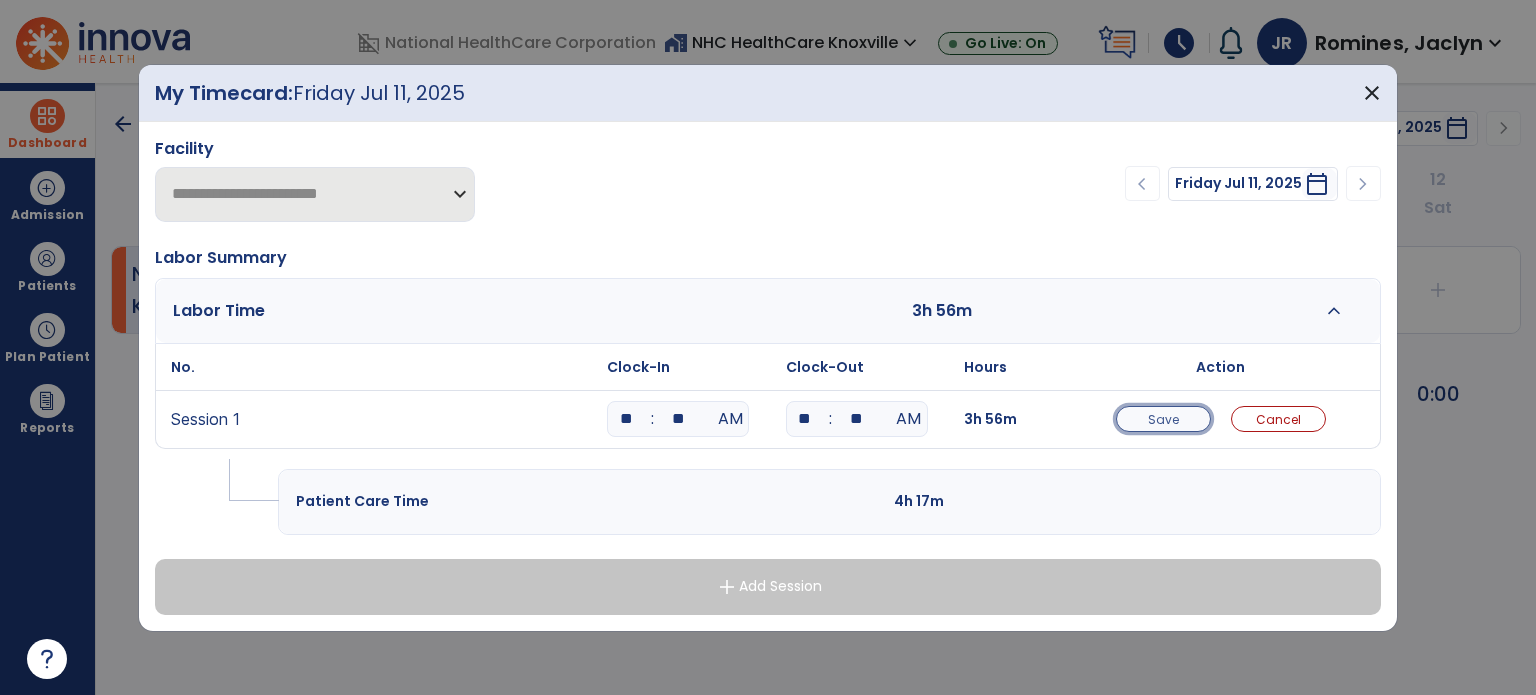 click on "Save" at bounding box center (1163, 419) 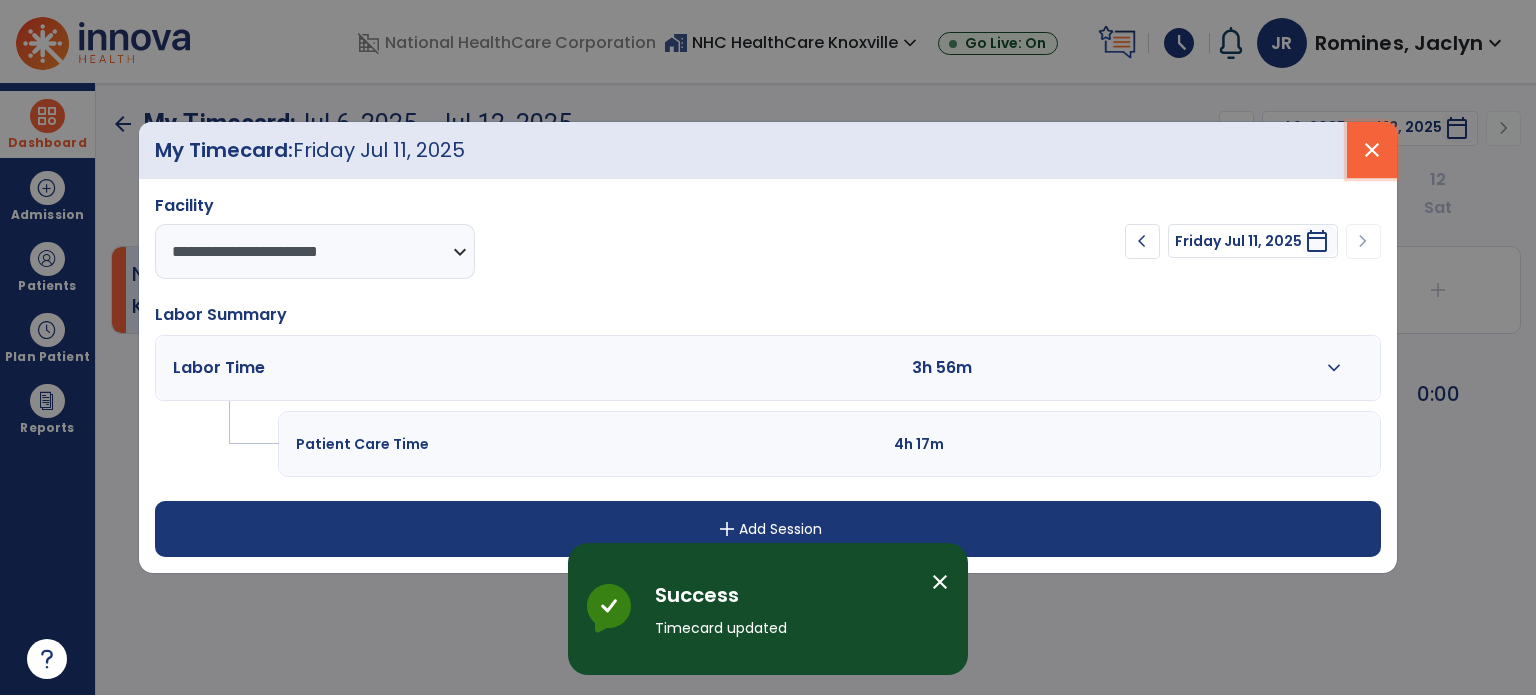 click on "close" at bounding box center [1372, 150] 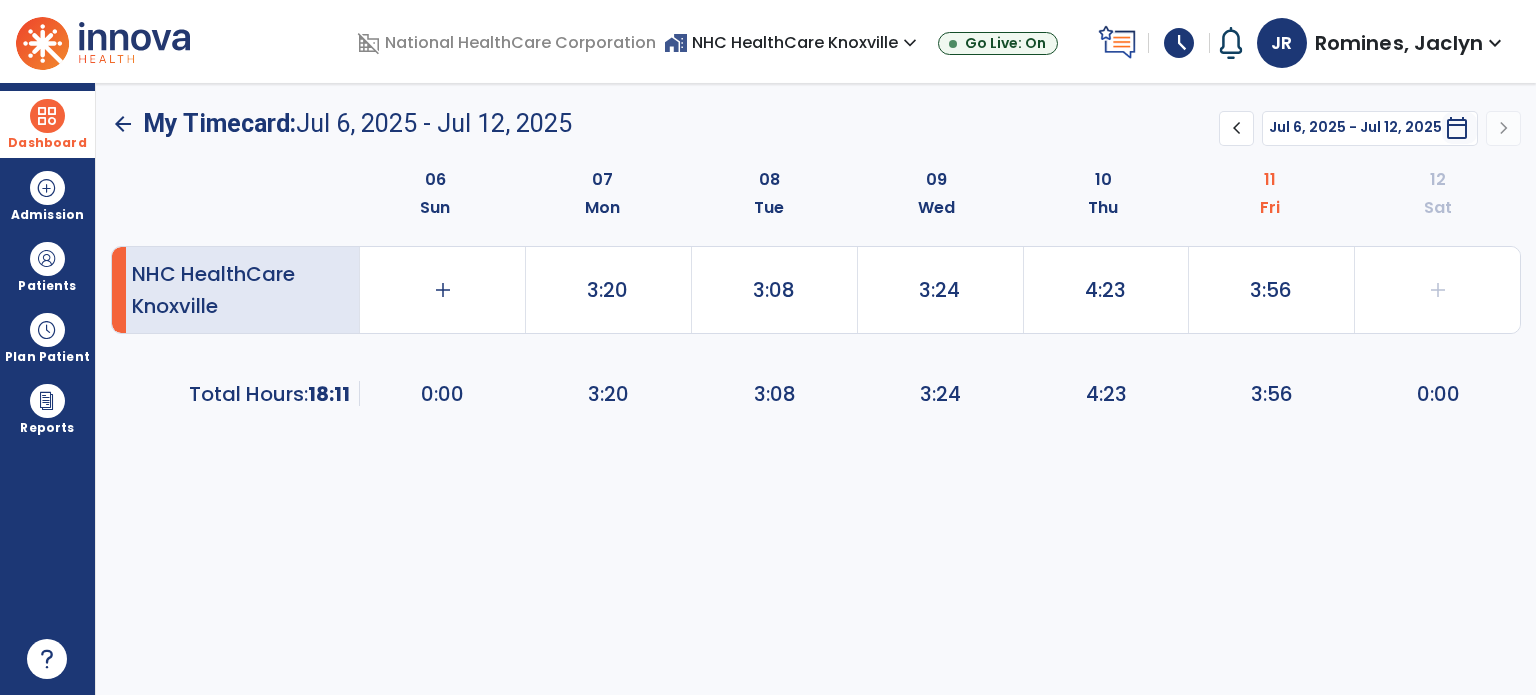 click at bounding box center [47, 116] 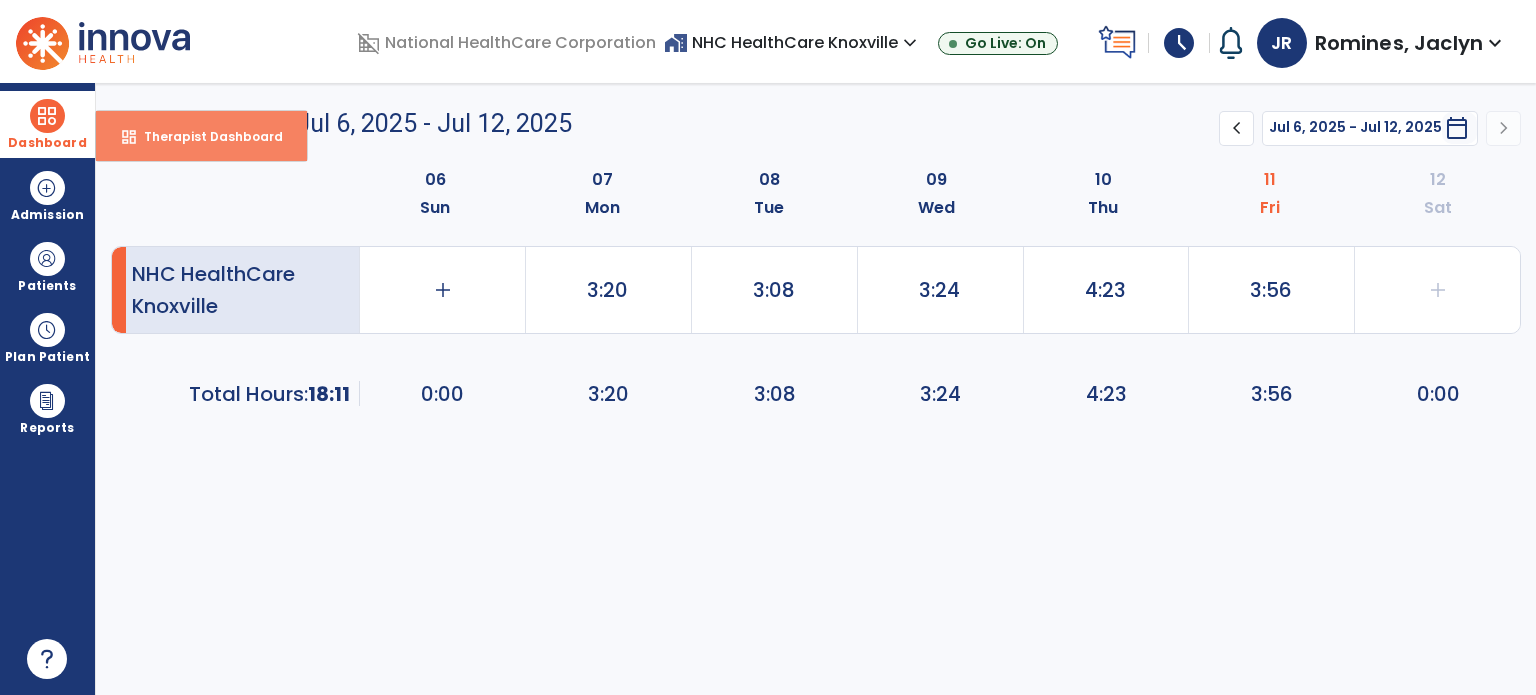 click on "Therapist Dashboard" at bounding box center [205, 136] 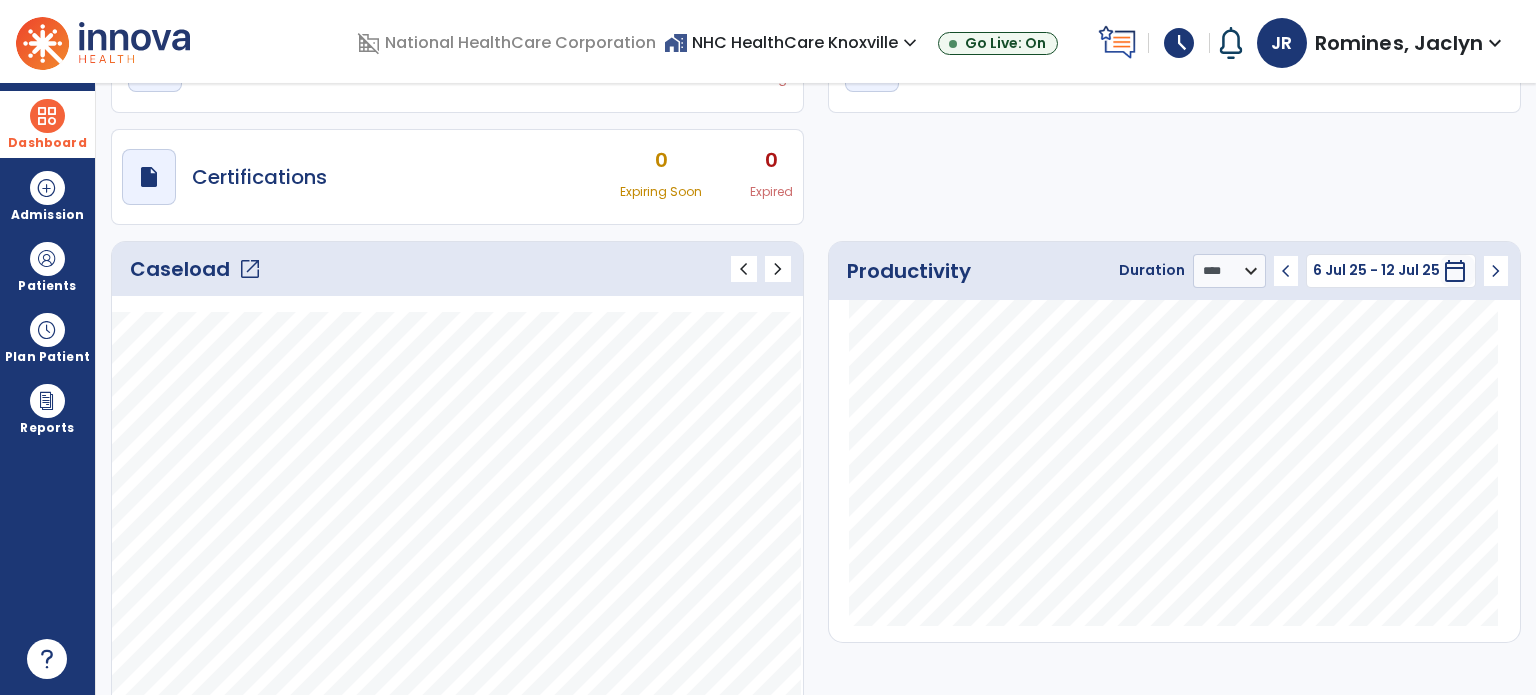 scroll, scrollTop: 127, scrollLeft: 0, axis: vertical 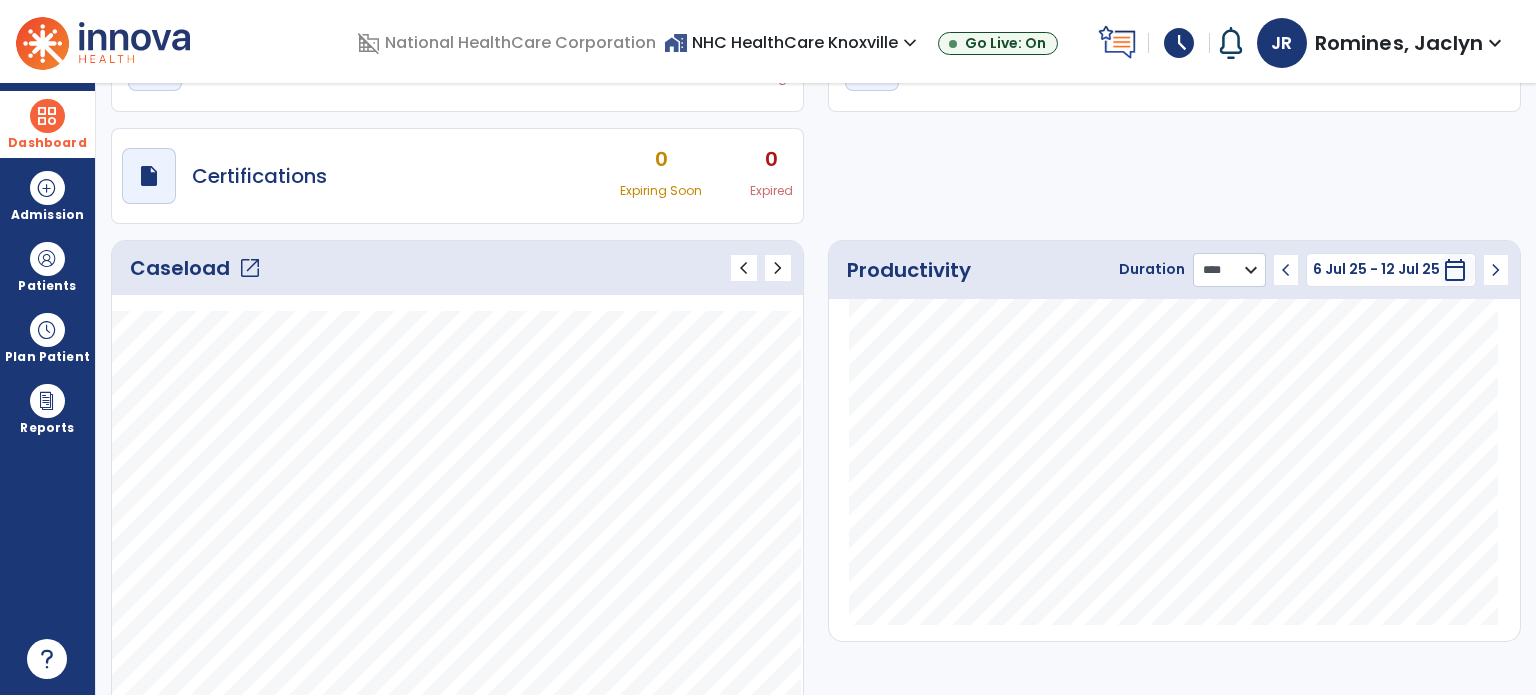 click on "******** **** ***" 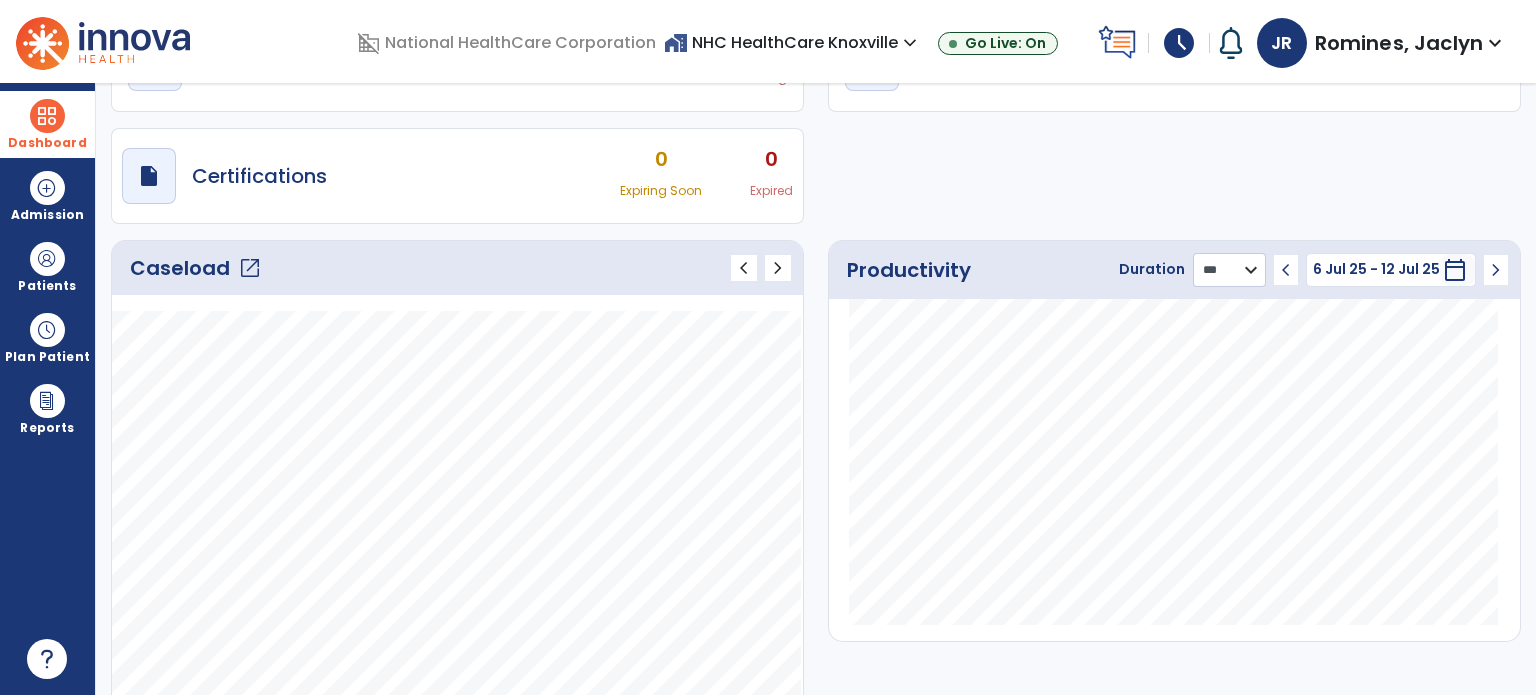 click on "******** **** ***" 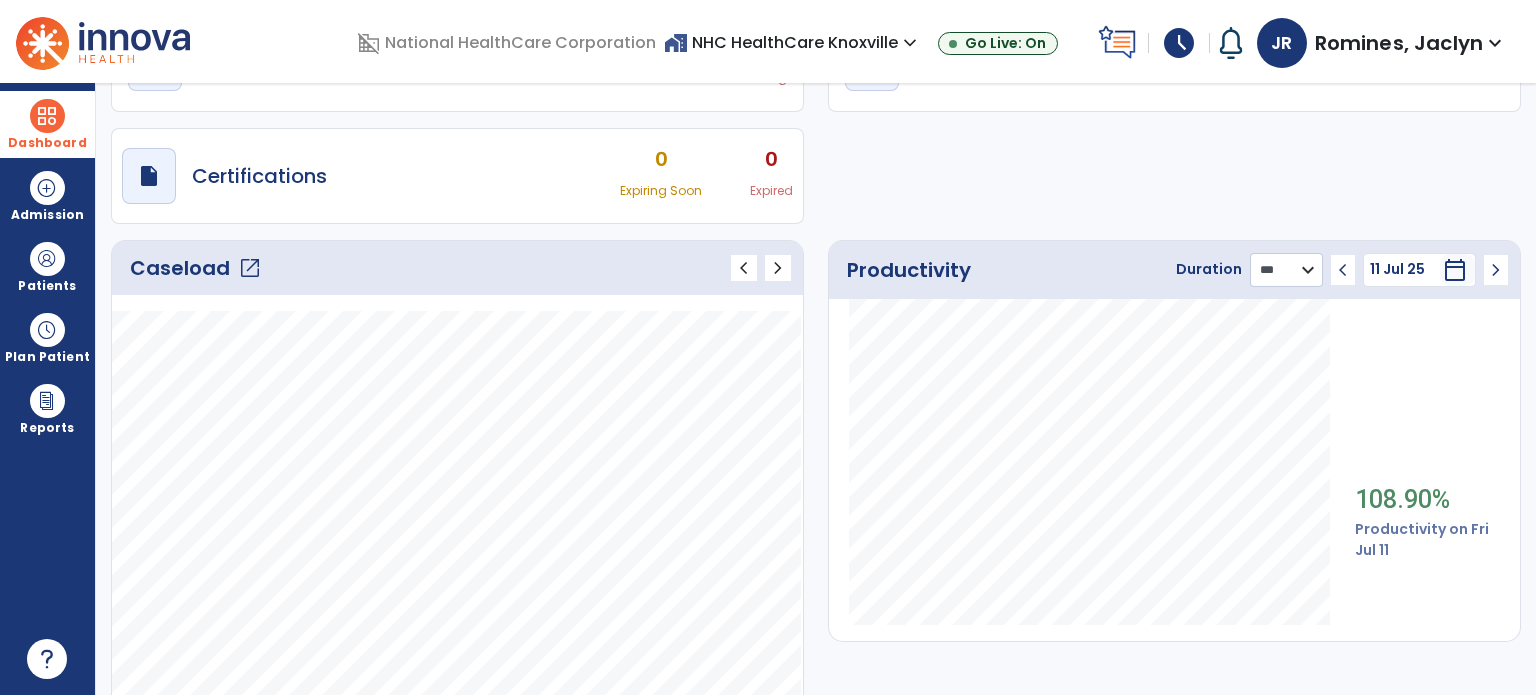 click on "******** **** ***" 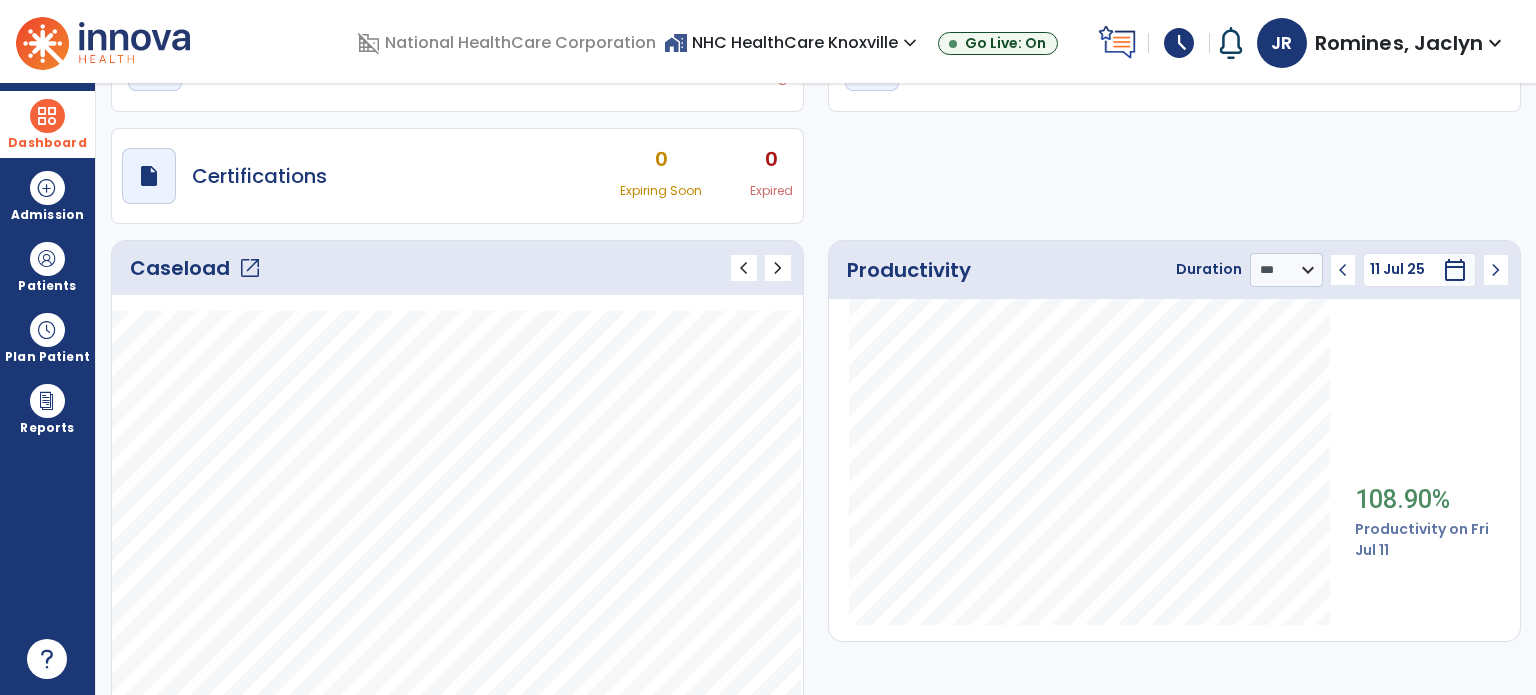 click on "Productivity" 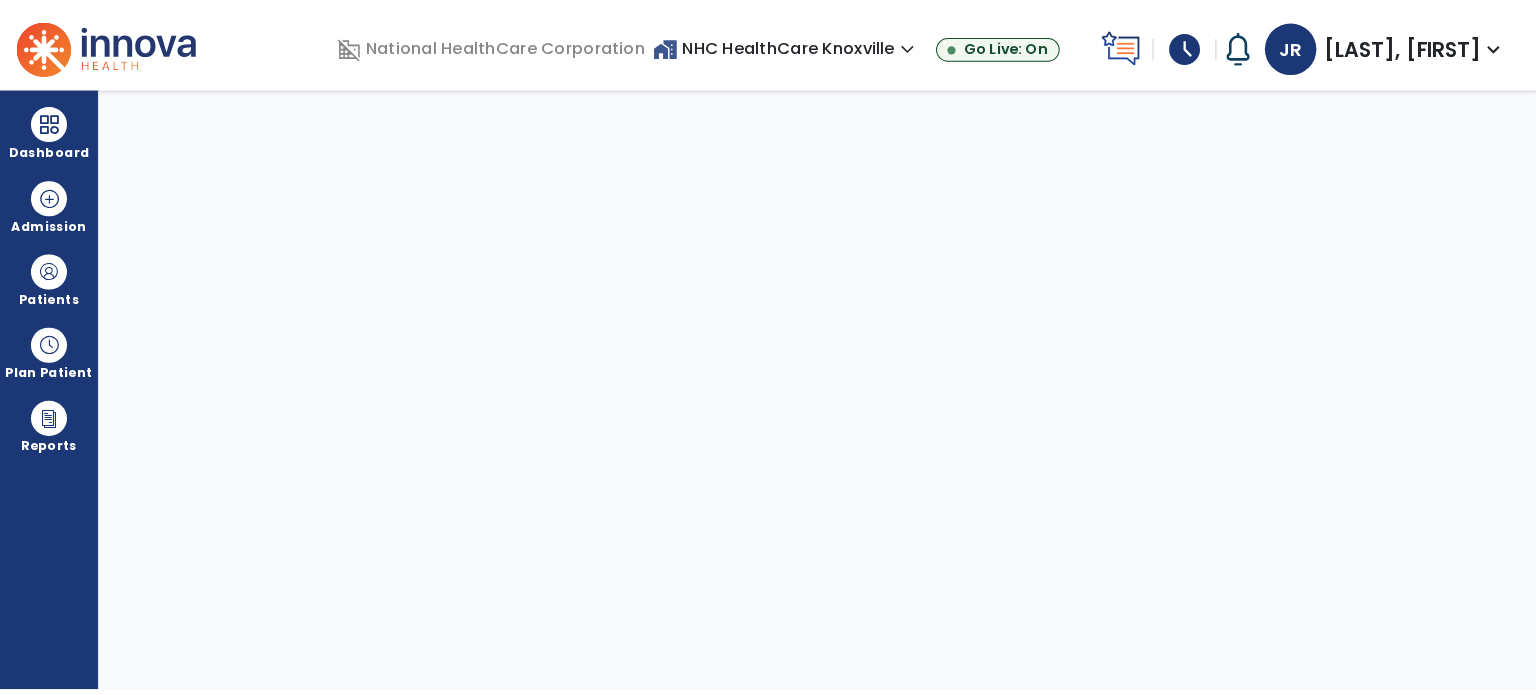 scroll, scrollTop: 0, scrollLeft: 0, axis: both 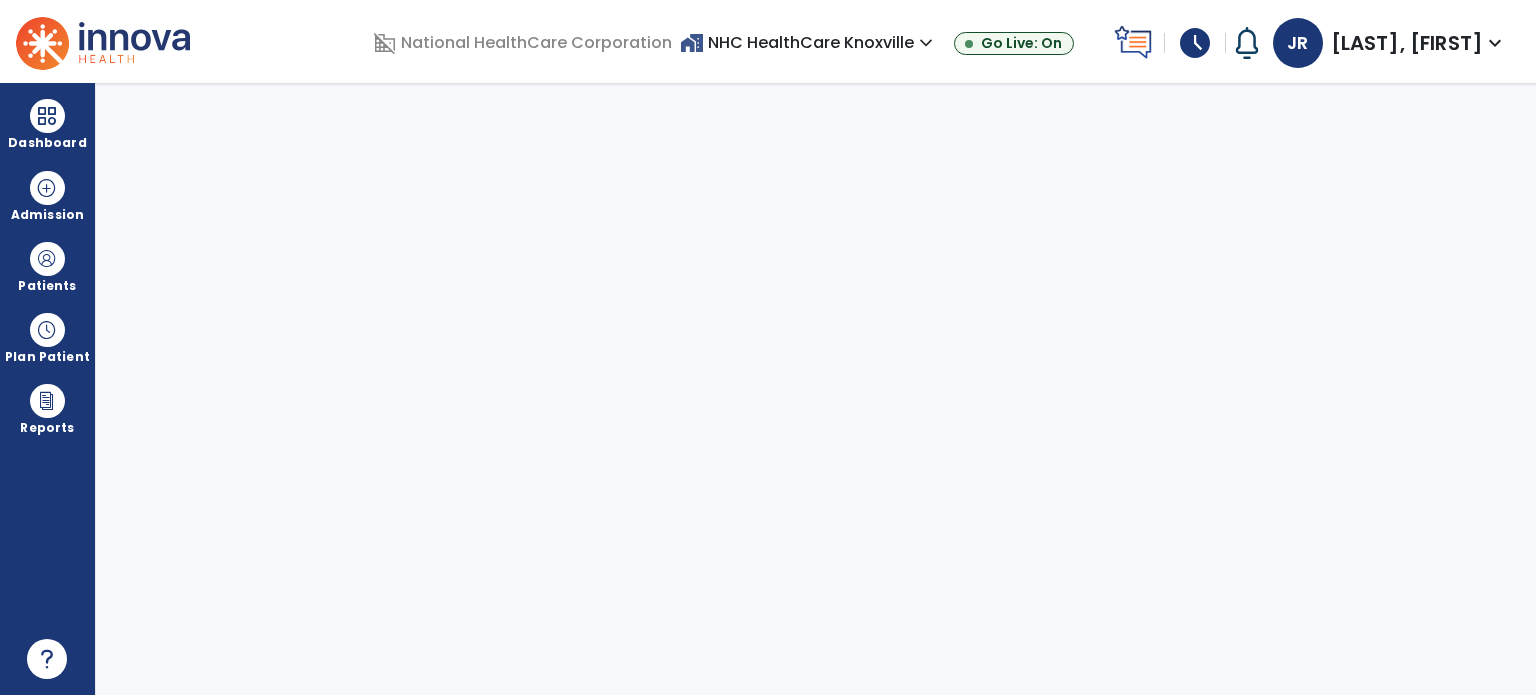 click on "schedule" at bounding box center (1195, 43) 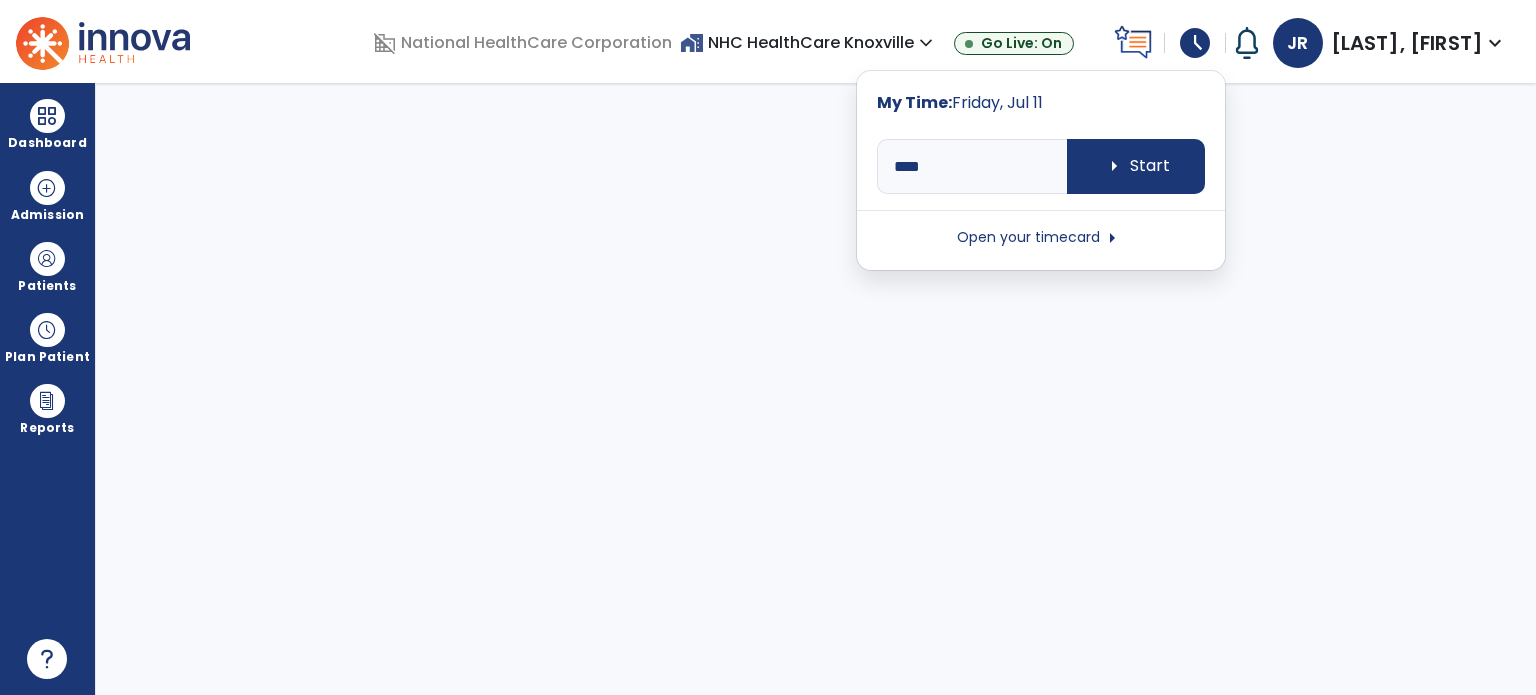 click on "**** arrow_right  Start   Open your timecard  arrow_right" at bounding box center (1041, 190) 